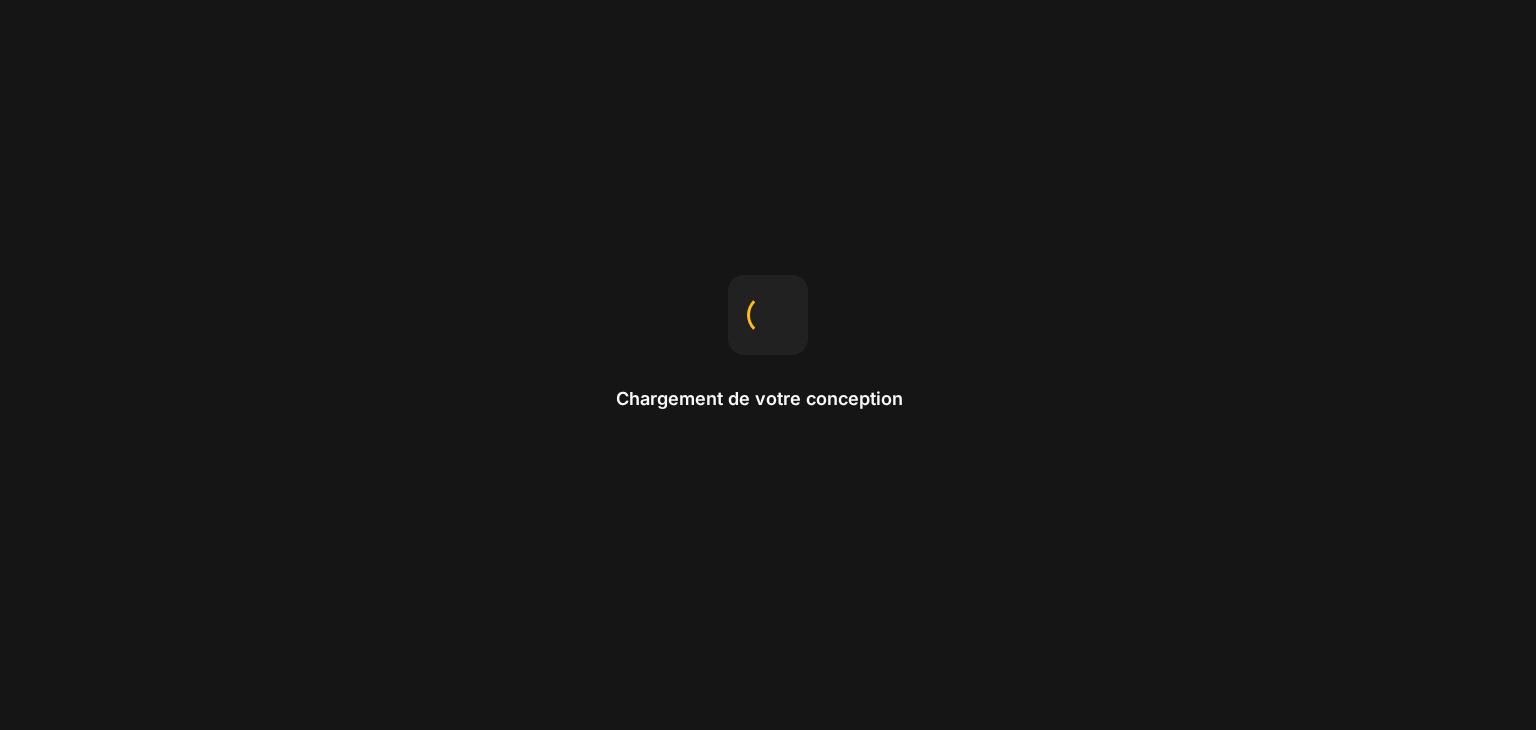 scroll, scrollTop: 0, scrollLeft: 0, axis: both 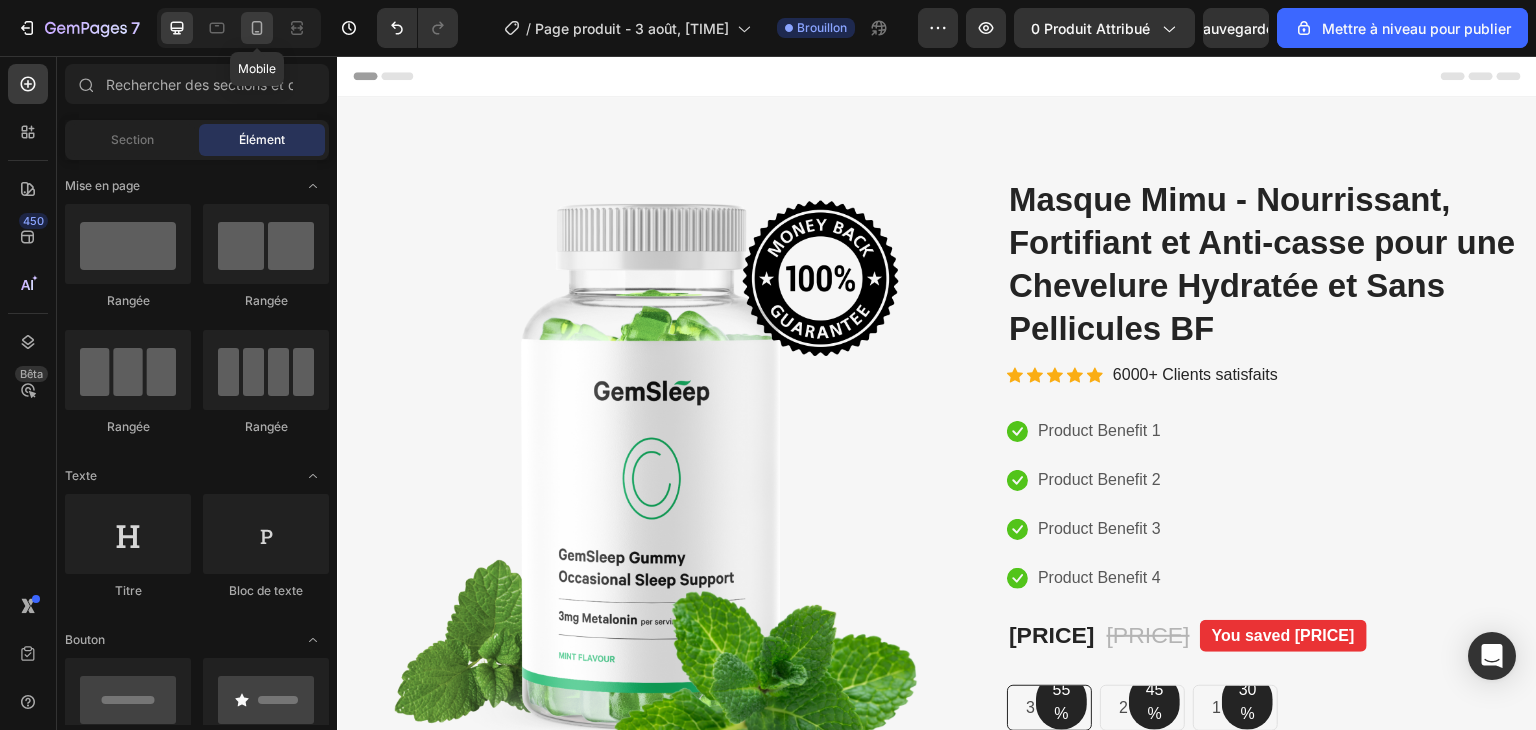 click 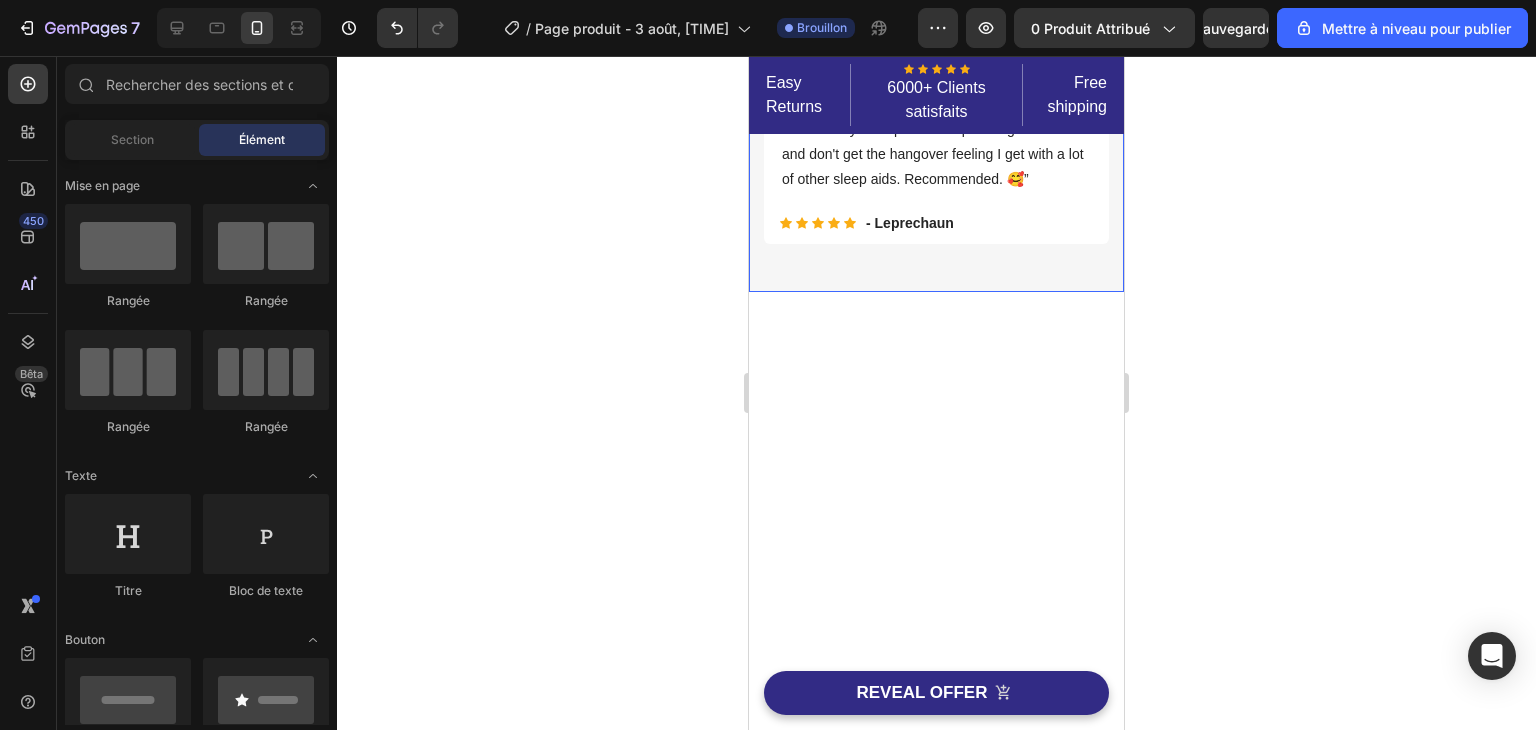 scroll, scrollTop: 0, scrollLeft: 0, axis: both 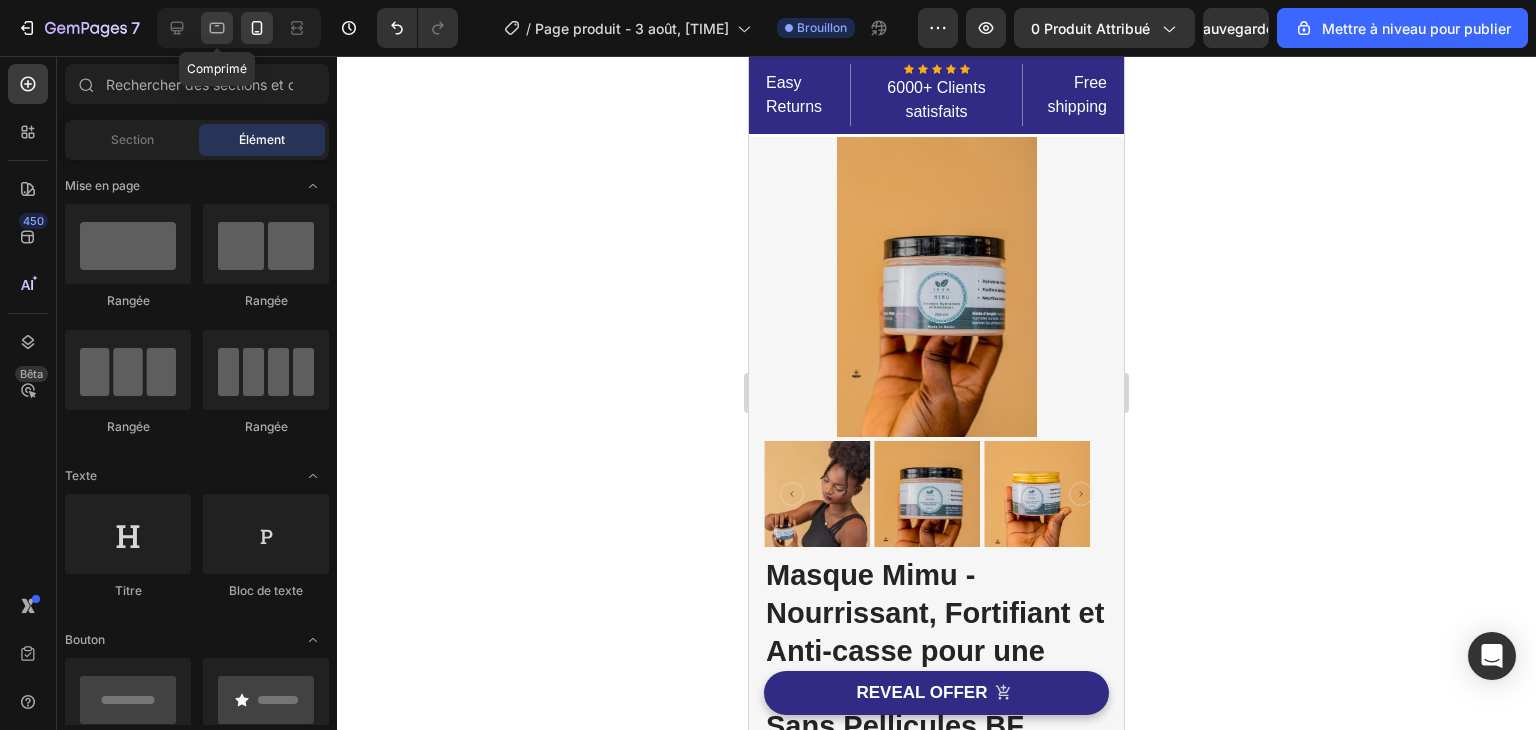 click 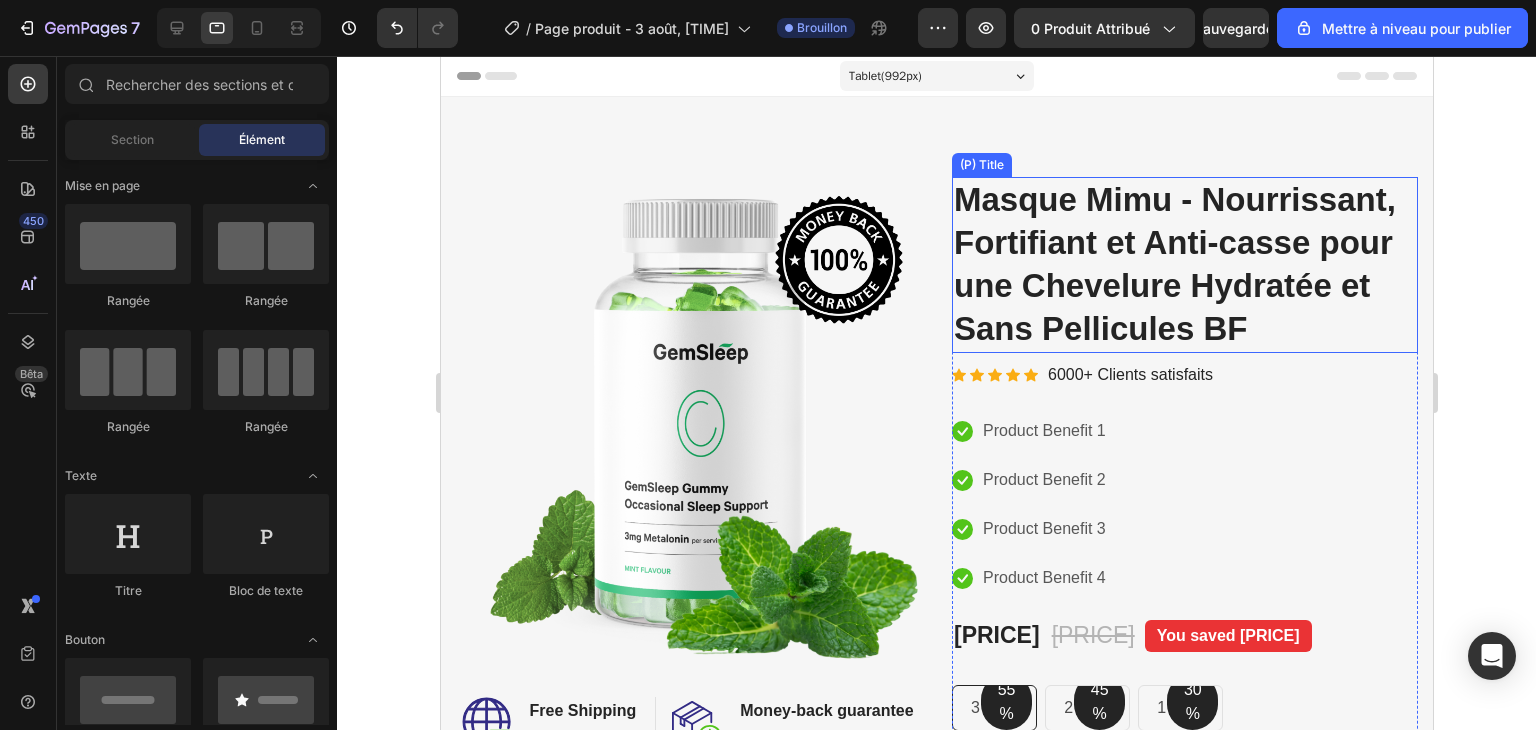 click on "Masque Mimu - Nourrissant, Fortifiant et Anti-casse pour une Chevelure Hydratée et Sans Pellicules BF" at bounding box center [1184, 265] 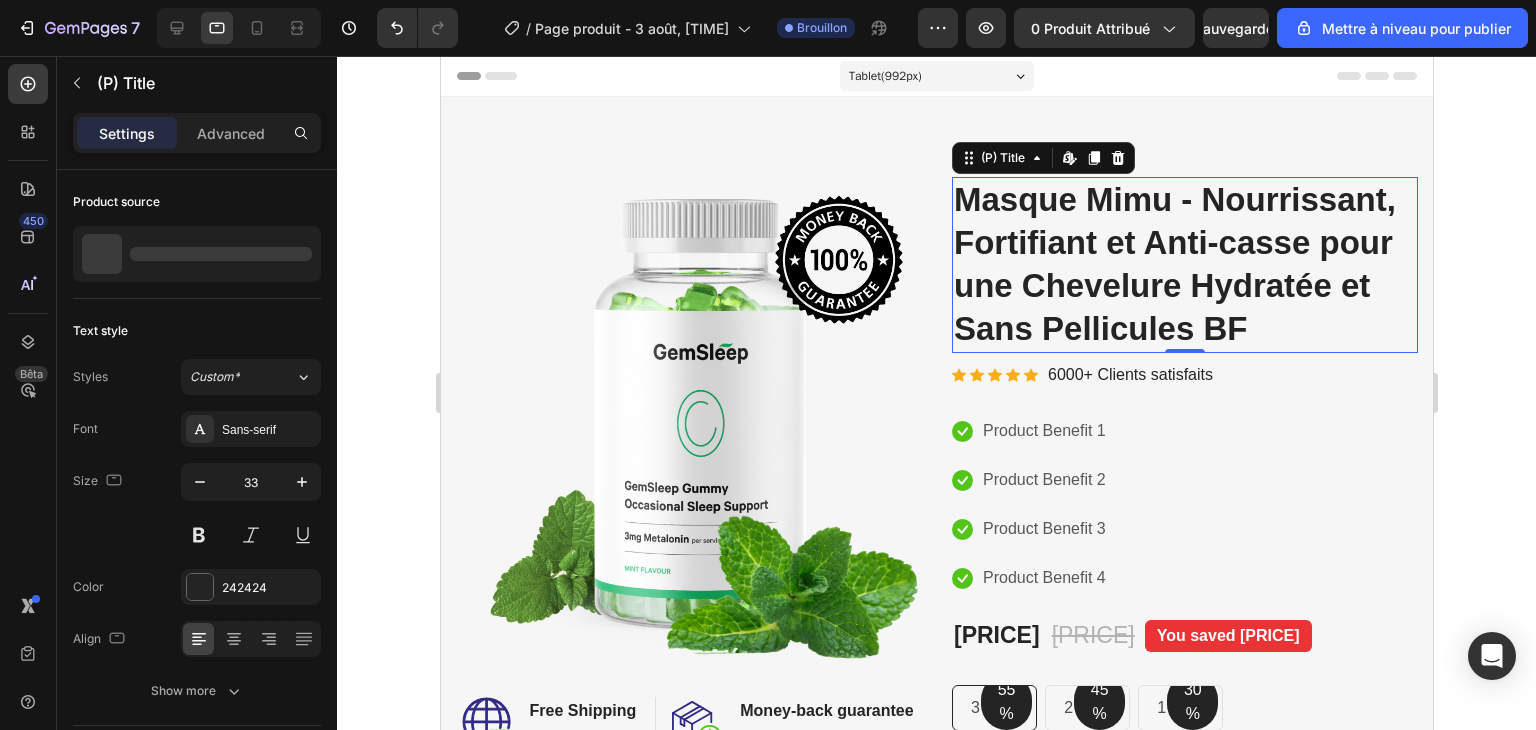 click on "Masque Mimu - Nourrissant, Fortifiant et Anti-casse pour une Chevelure Hydratée et Sans Pellicules BF" at bounding box center (1184, 265) 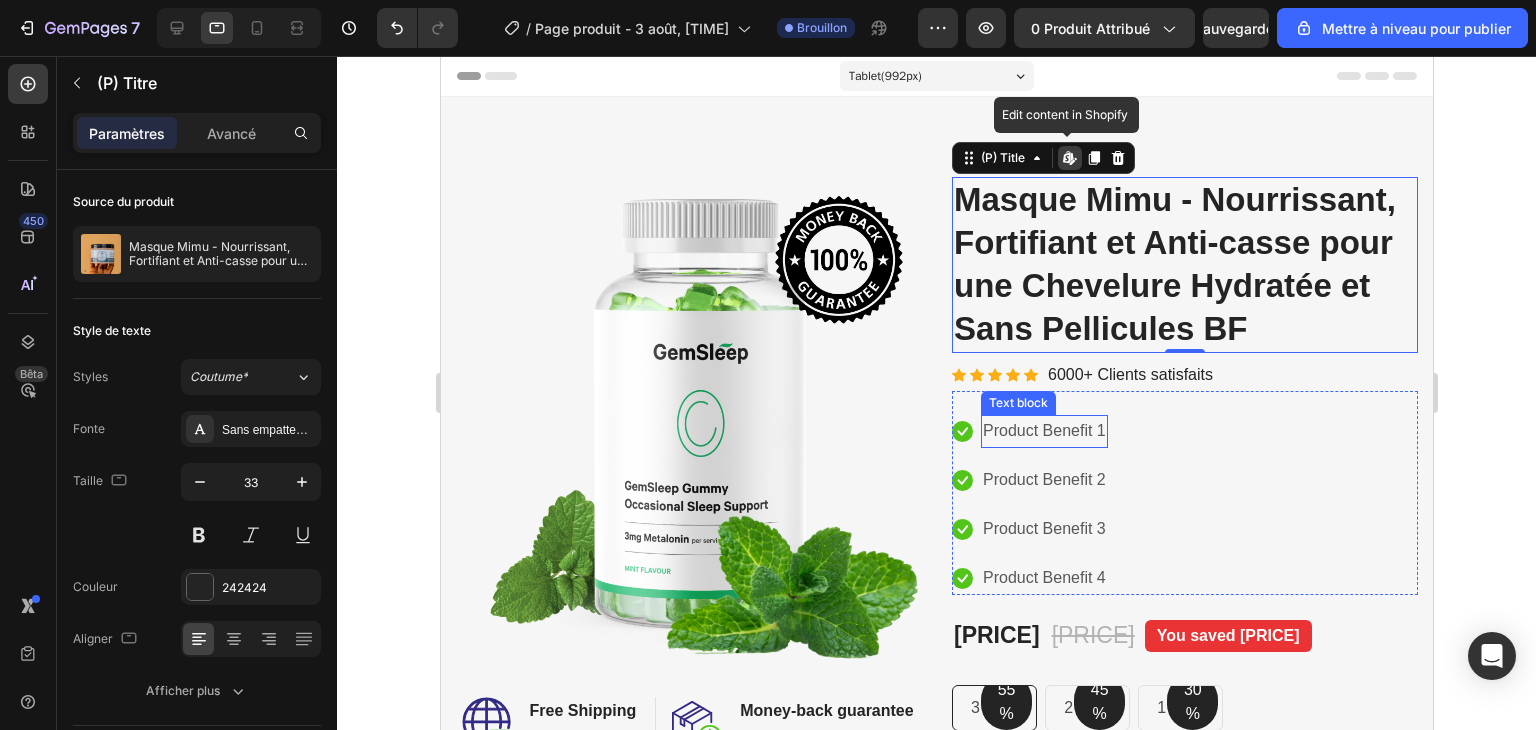 click on "Product Benefit 1" at bounding box center [1043, 431] 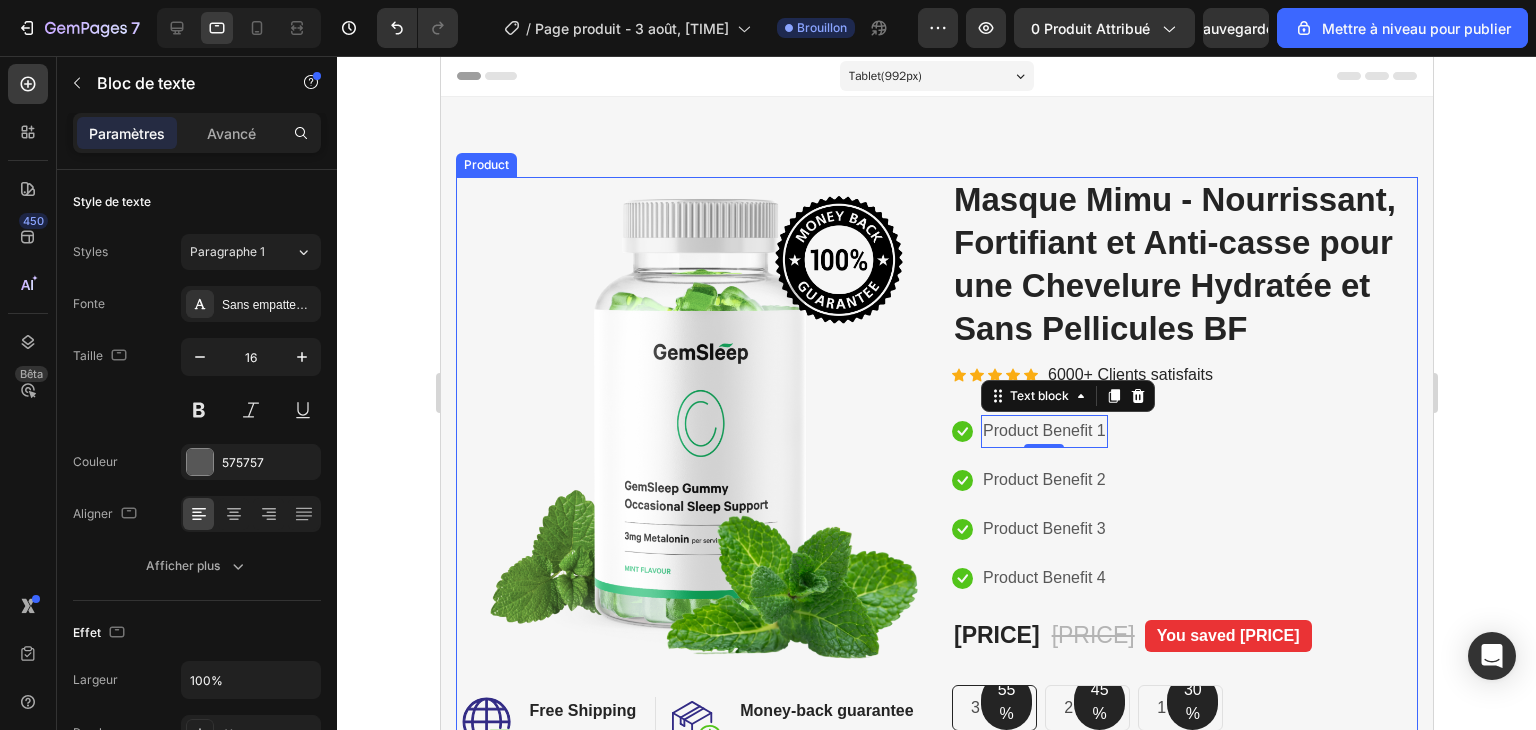 click on "Image Image Free Shipping Heading On oders over $70 Text block Row Image Money-back guarantee Heading 30- day refund or replacement Text block Row Row Row (P) Images & Gallery Masque Mimu - Nourrissant, Fortifiant et Anti-casse pour une Chevelure Hydratée et Sans Pellicules BF (P) Title Icon Icon Icon Icon Icon Icon Icon List Hoz 6000+ Clients satisfaits Text block Row Icon Product Benefit 1 Text block 0 Icon Product Benefit 2 Text block Icon Product Benefit 3 Text block Icon Product Benefit 4 Text block Icon List [PRICE] (P) Price (P) Price [PRICE] (P) Price (P) Price You saved [PRICE] Product Badge Row 55% Text block Row 3 pack Text block Row 45% Text block Row 2 pack Text block Row 30% Text block Row 1 pack Text block Row Row Icon Product Benefit 1 Text block Icon Product Benefit 2 Text block Icon Product Benefit 3" at bounding box center (936, 607) 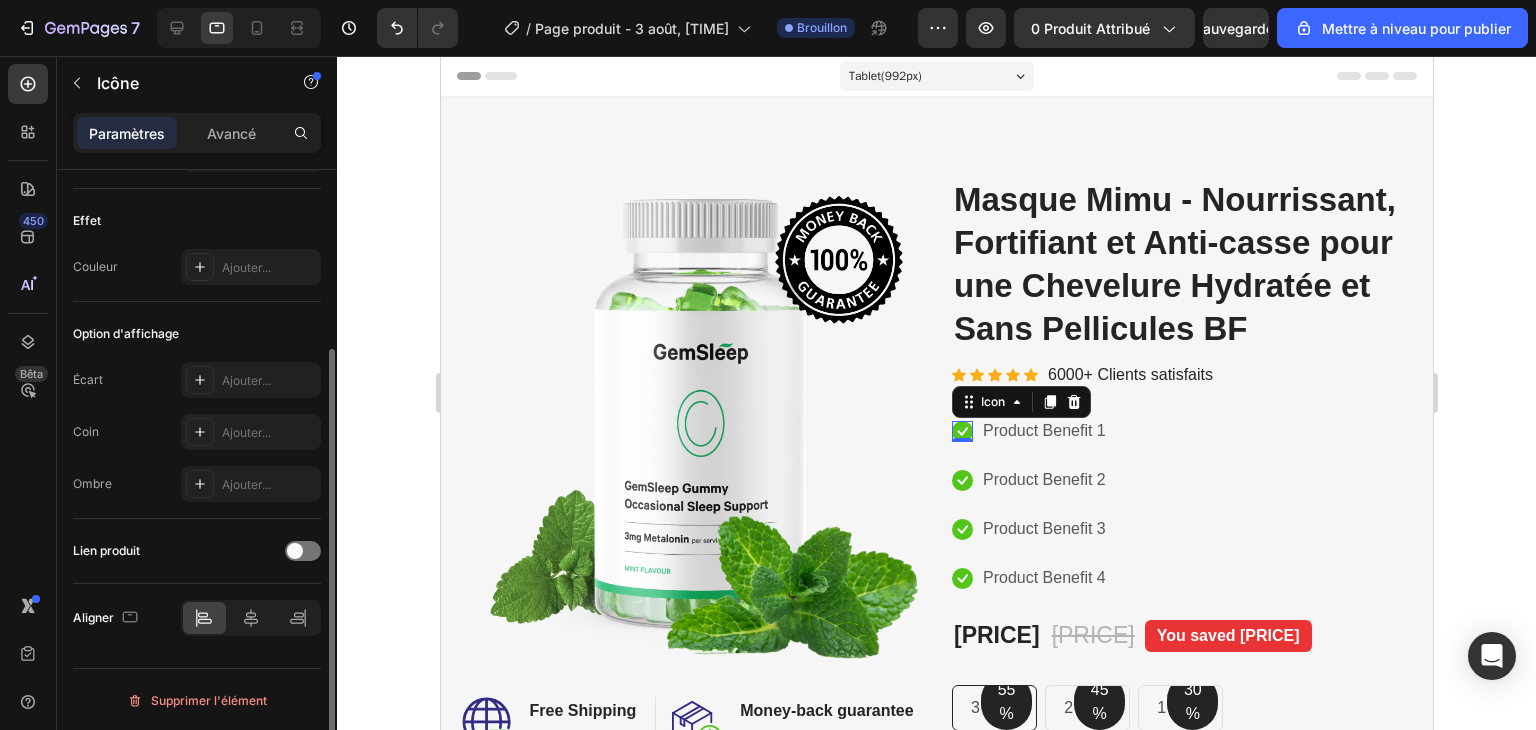 scroll, scrollTop: 0, scrollLeft: 0, axis: both 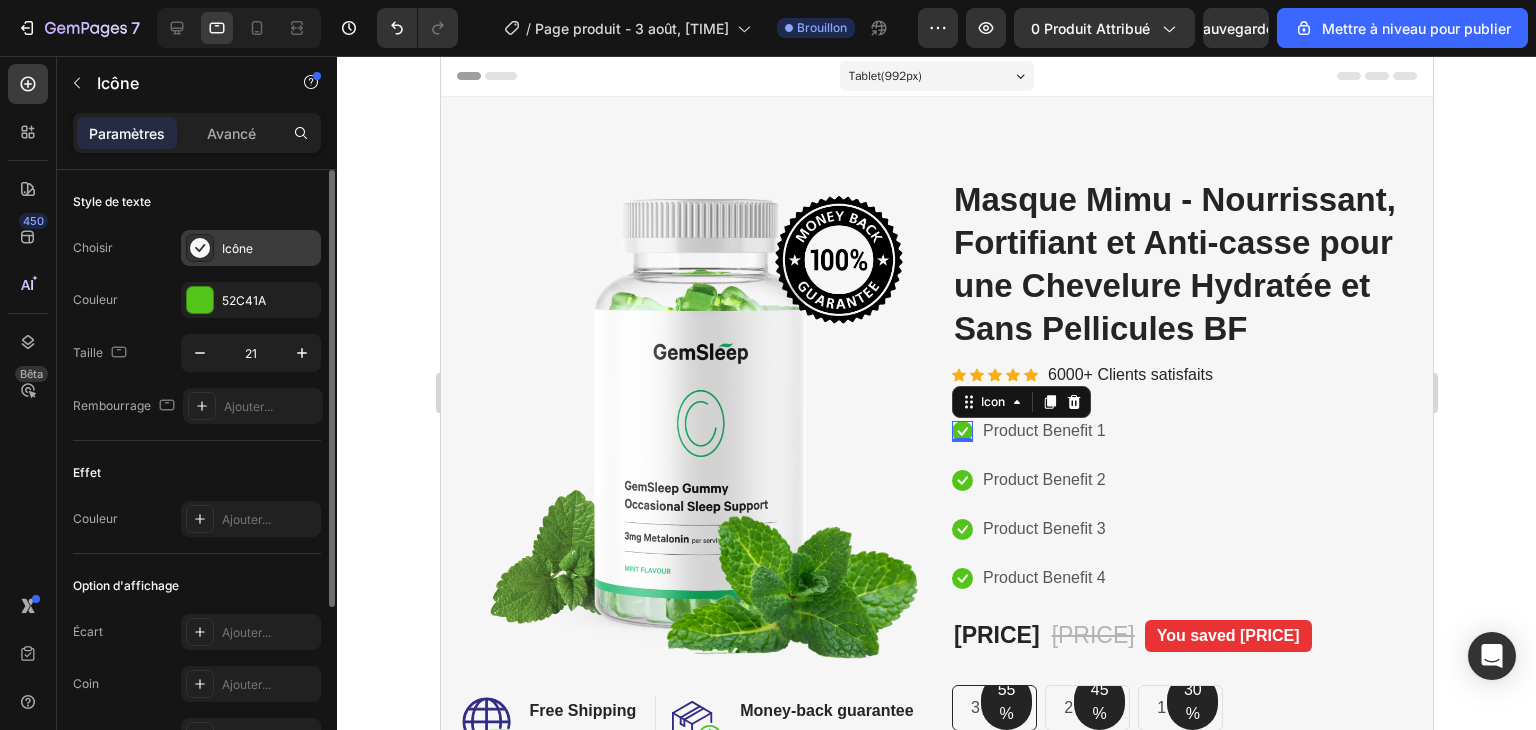 click on "Icône" at bounding box center [269, 249] 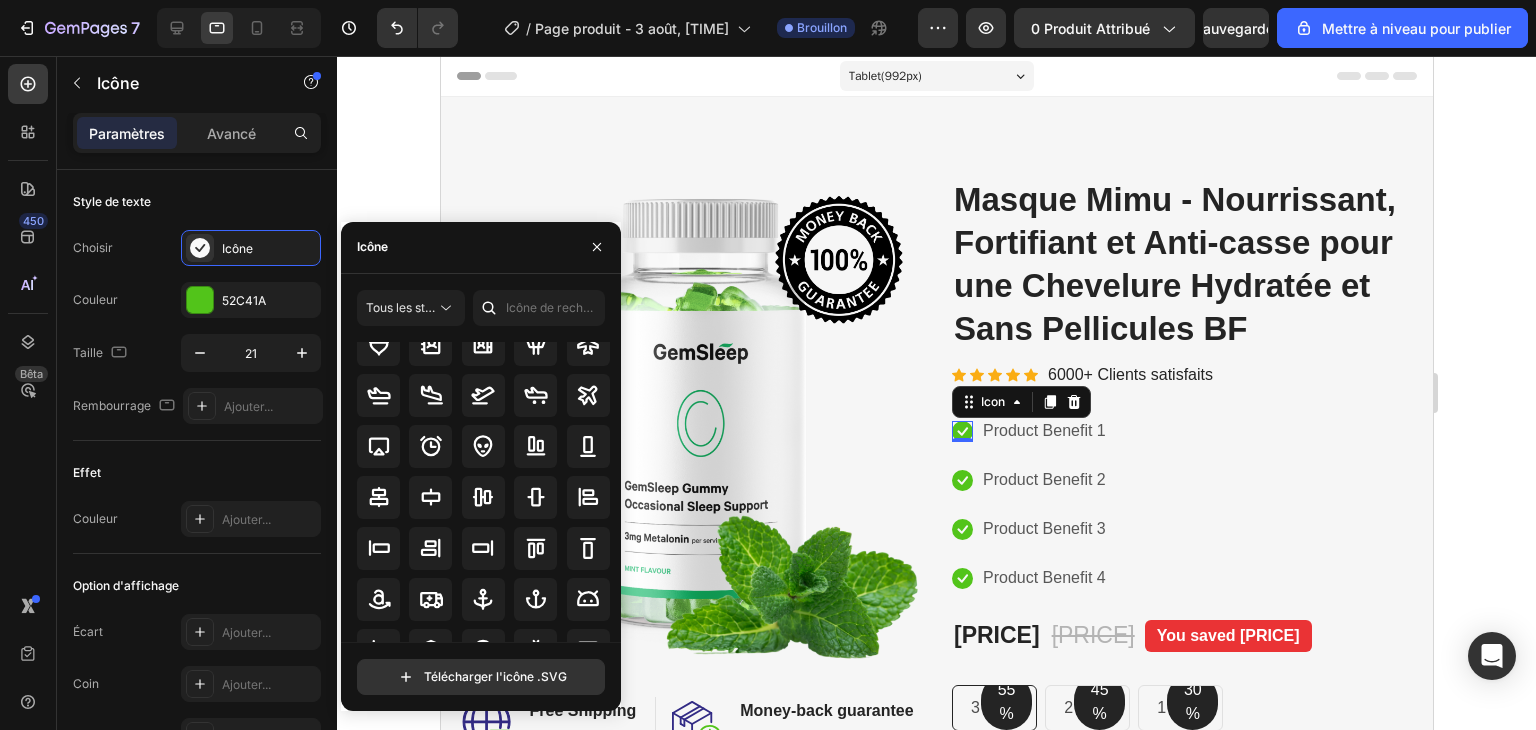 scroll, scrollTop: 0, scrollLeft: 0, axis: both 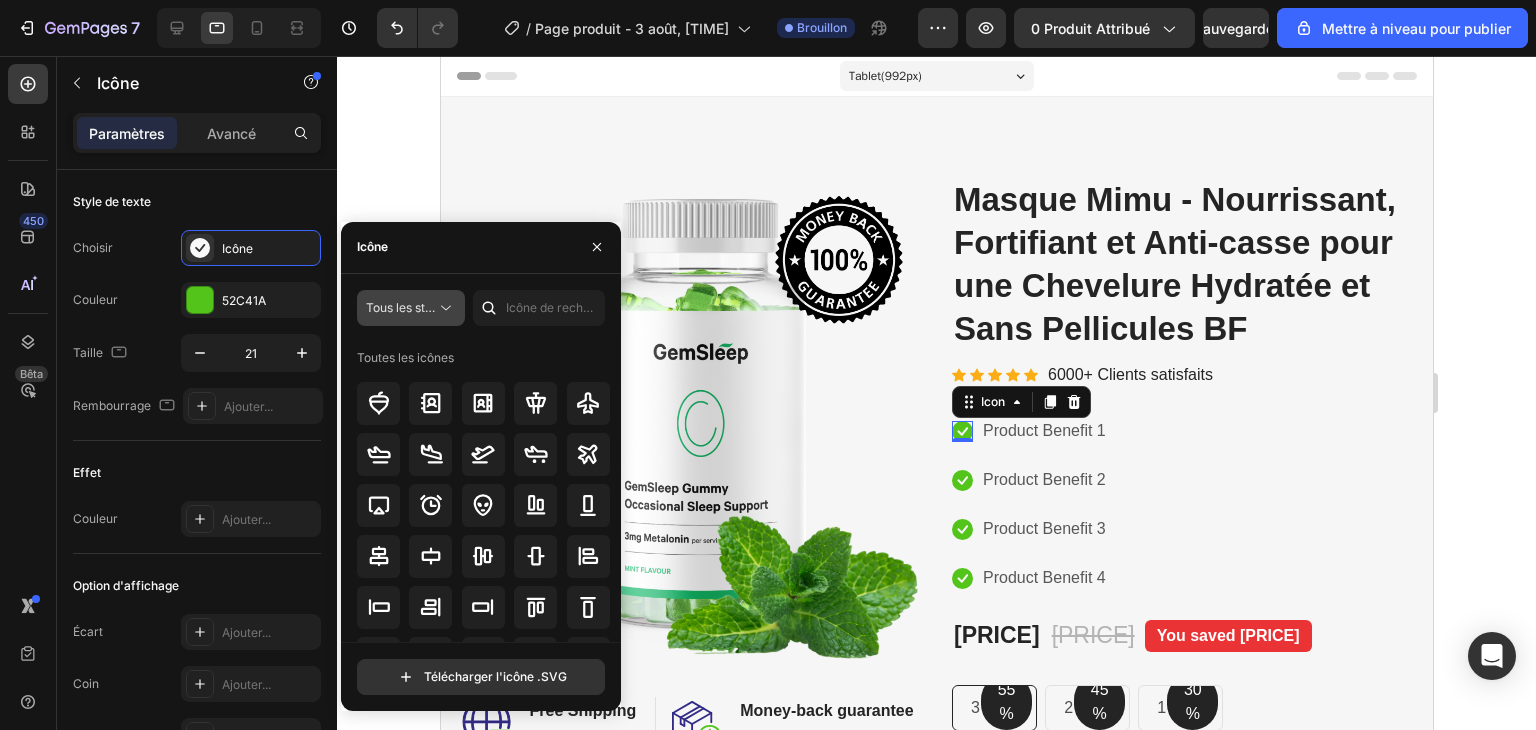 click on "Tous les styles" 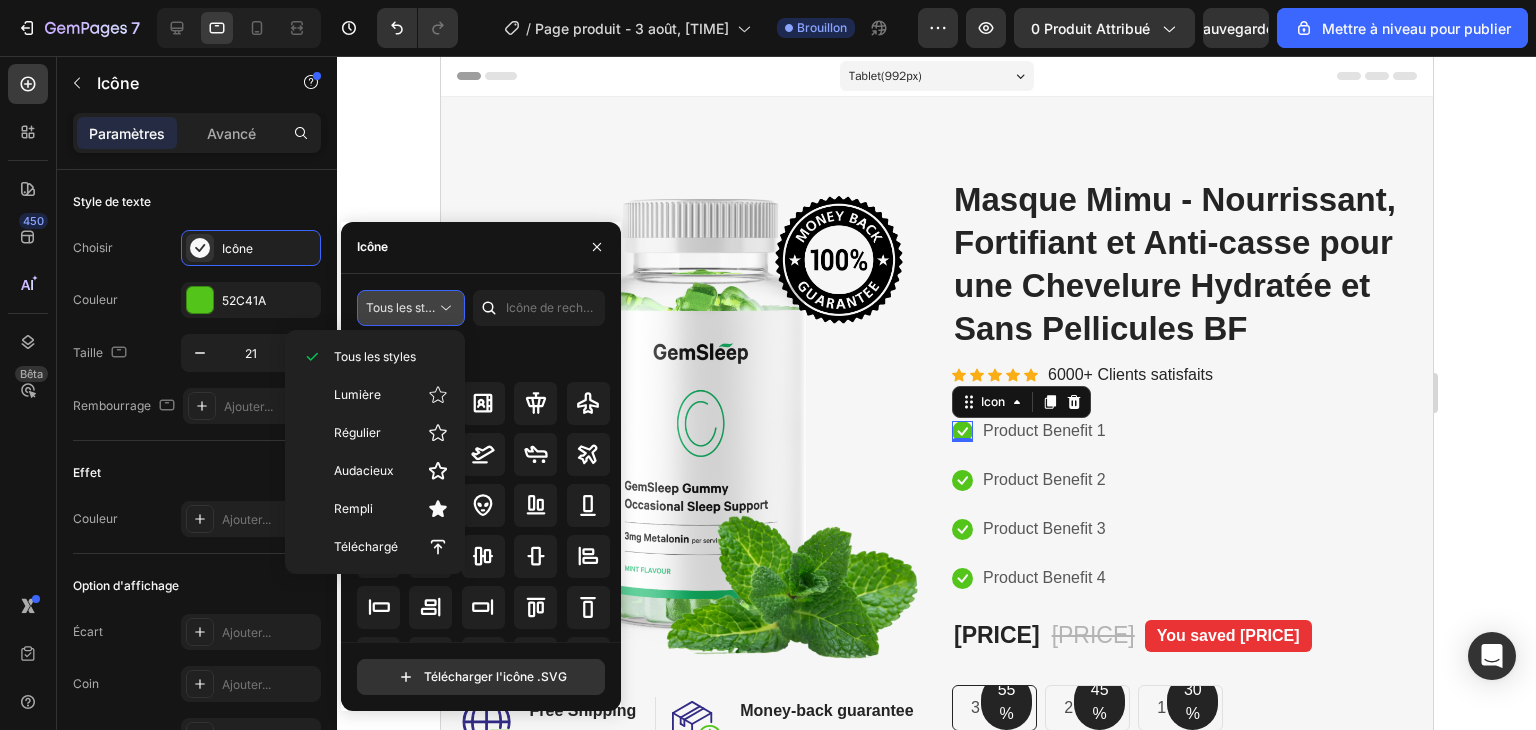click on "Tous les styles" 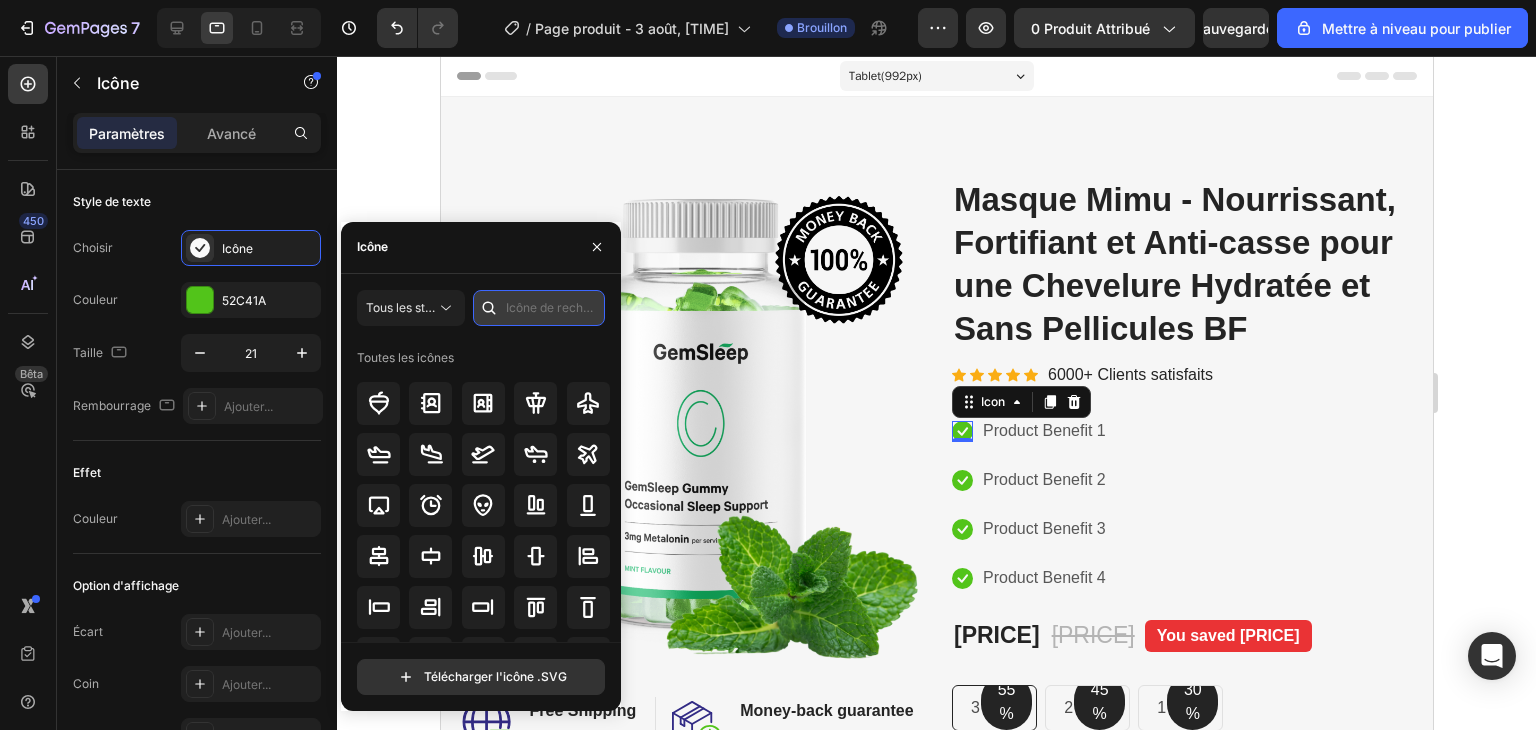 click at bounding box center (539, 308) 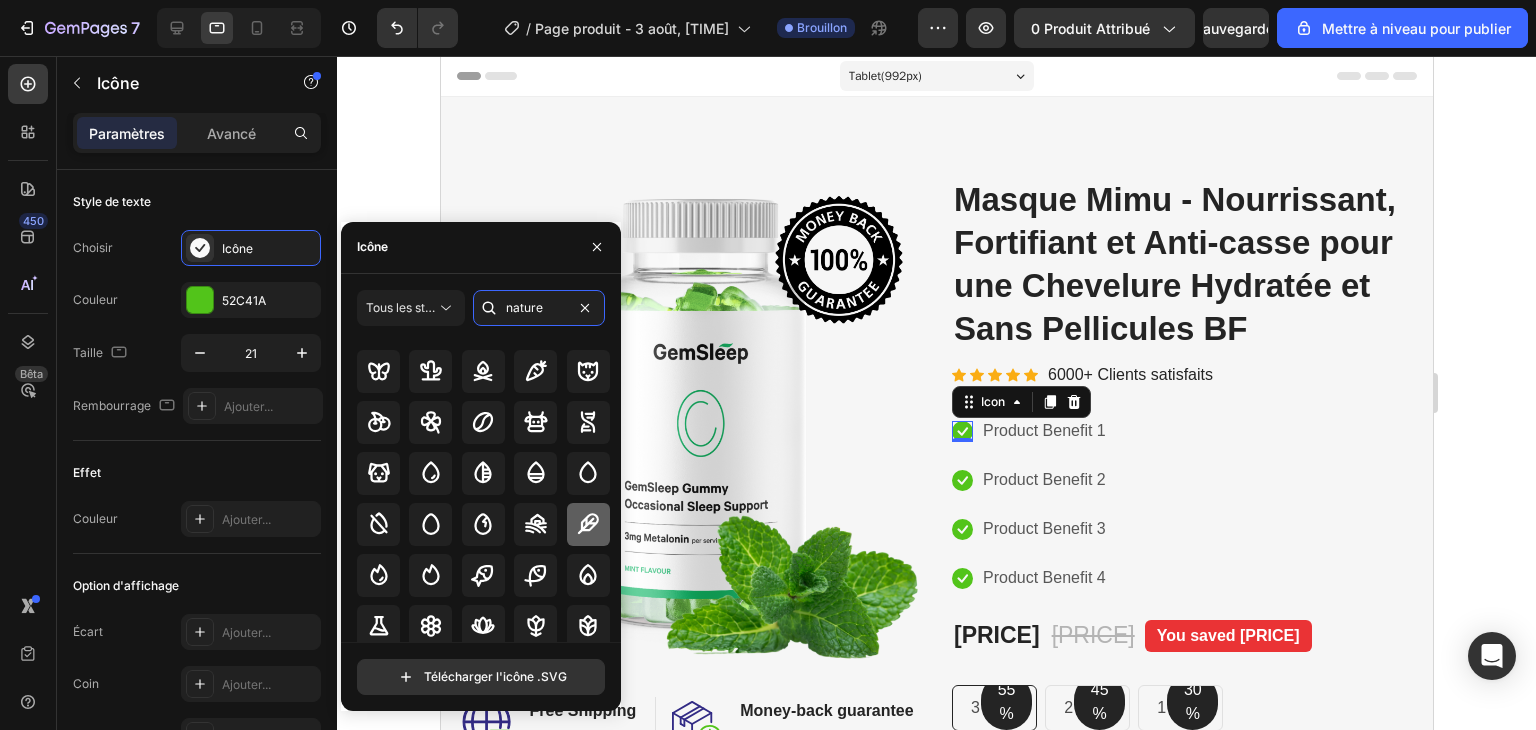 scroll, scrollTop: 135, scrollLeft: 0, axis: vertical 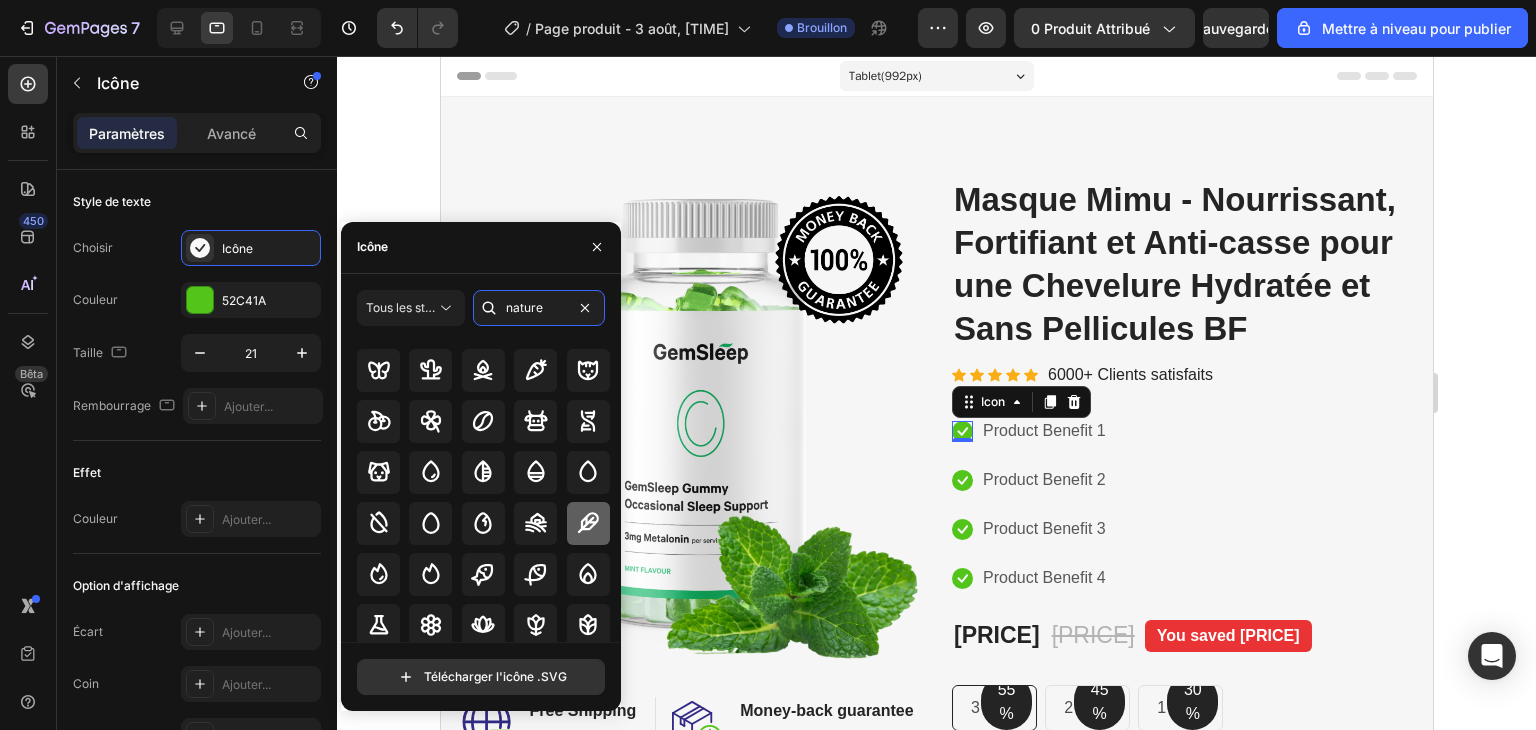 type on "nature" 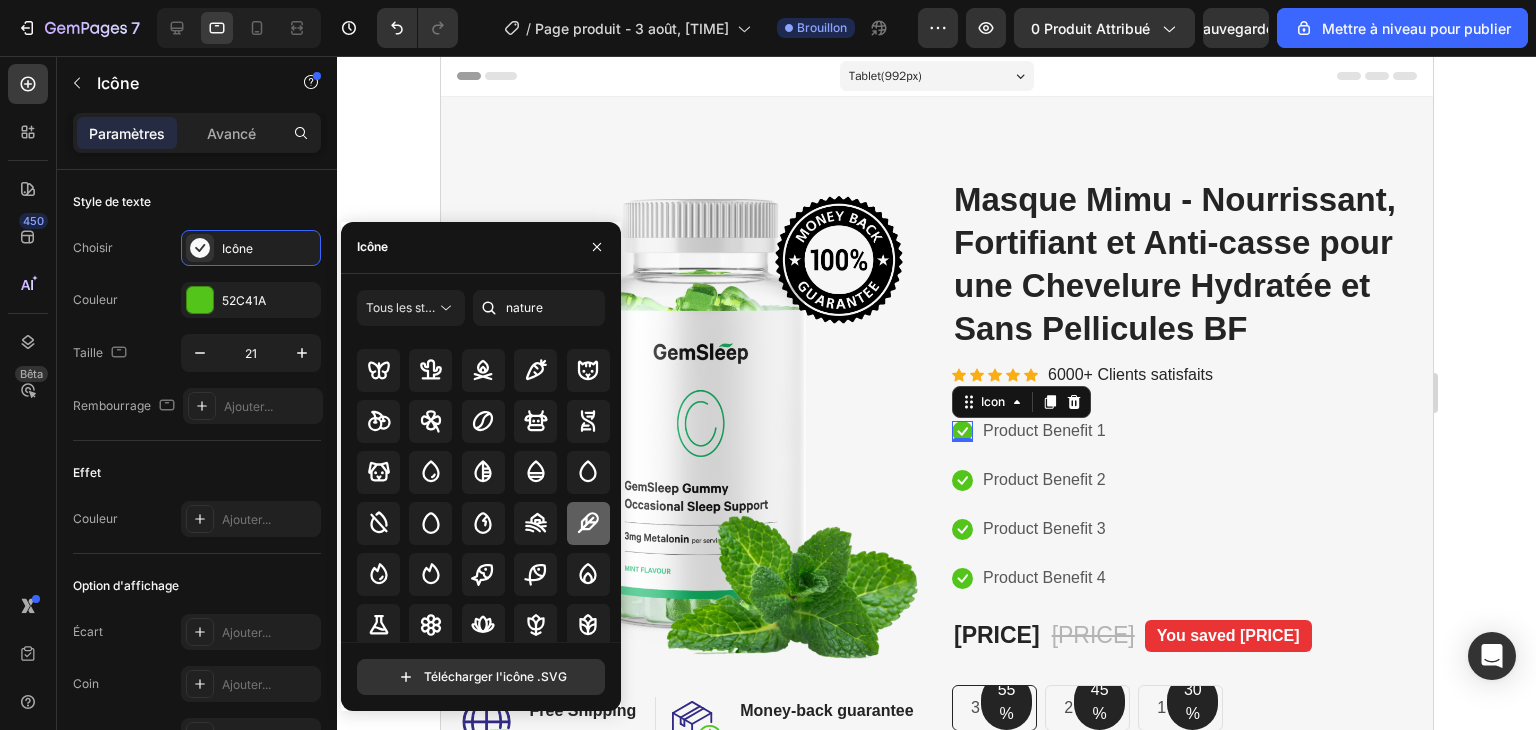 click 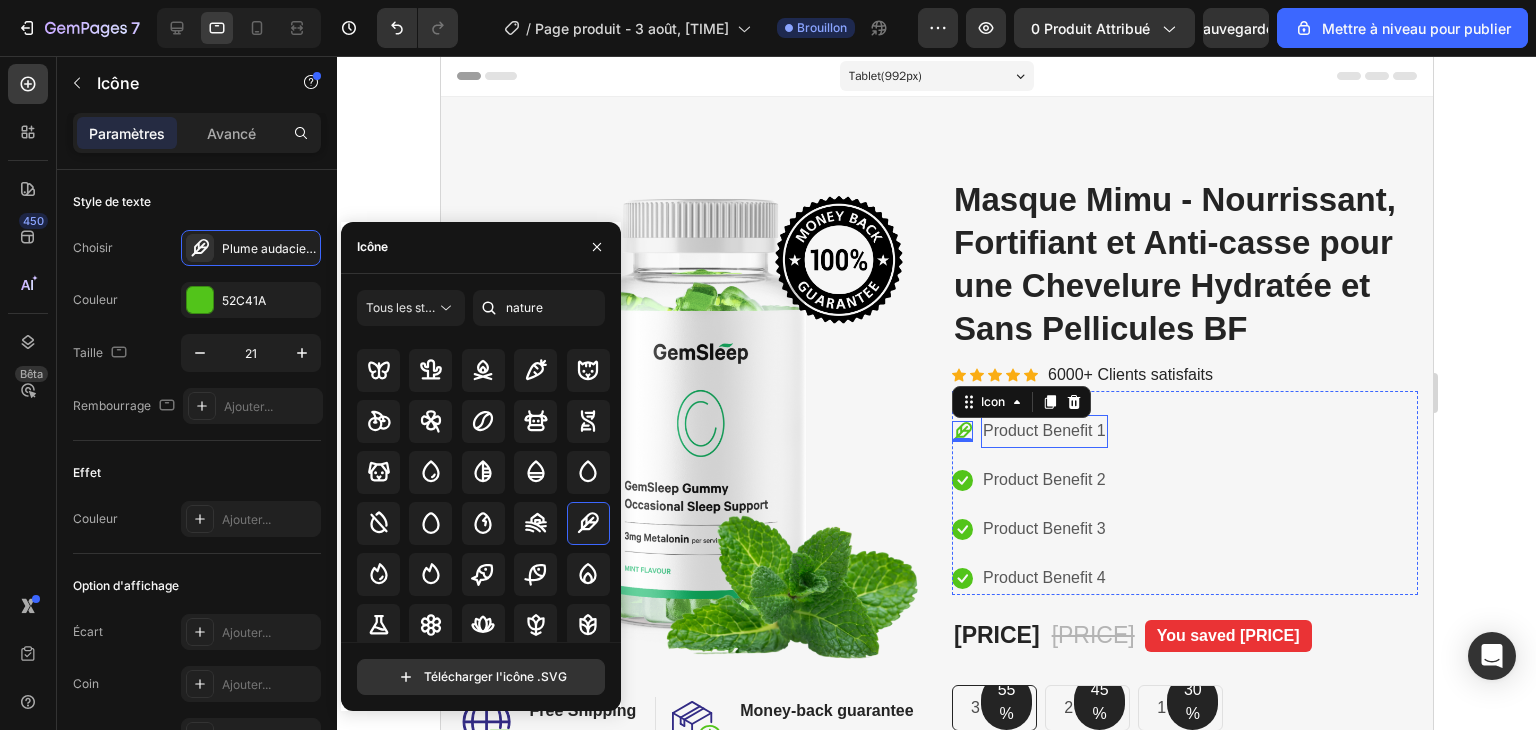 click on "Product Benefit 1" at bounding box center (1043, 431) 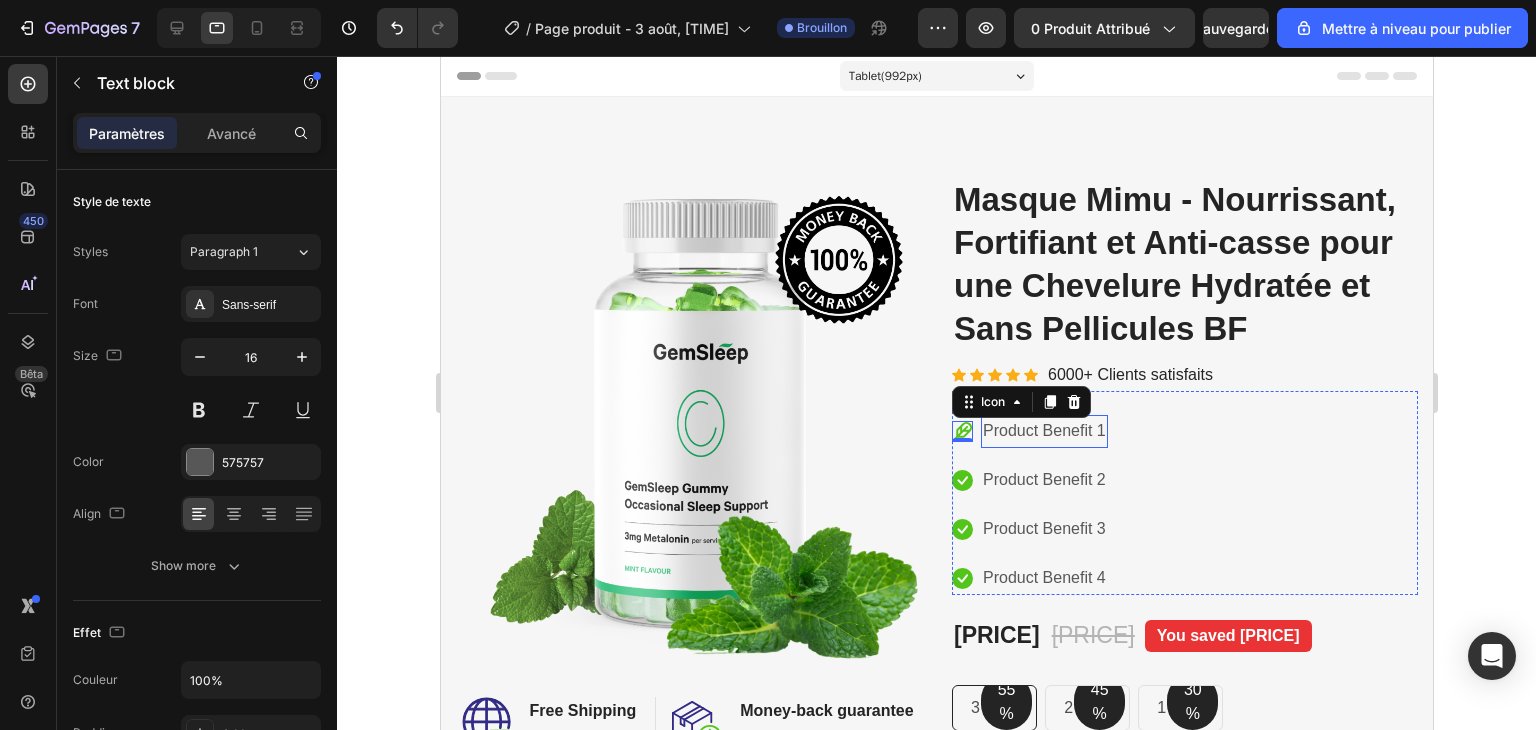 click on "Product Benefit 1" at bounding box center [1043, 431] 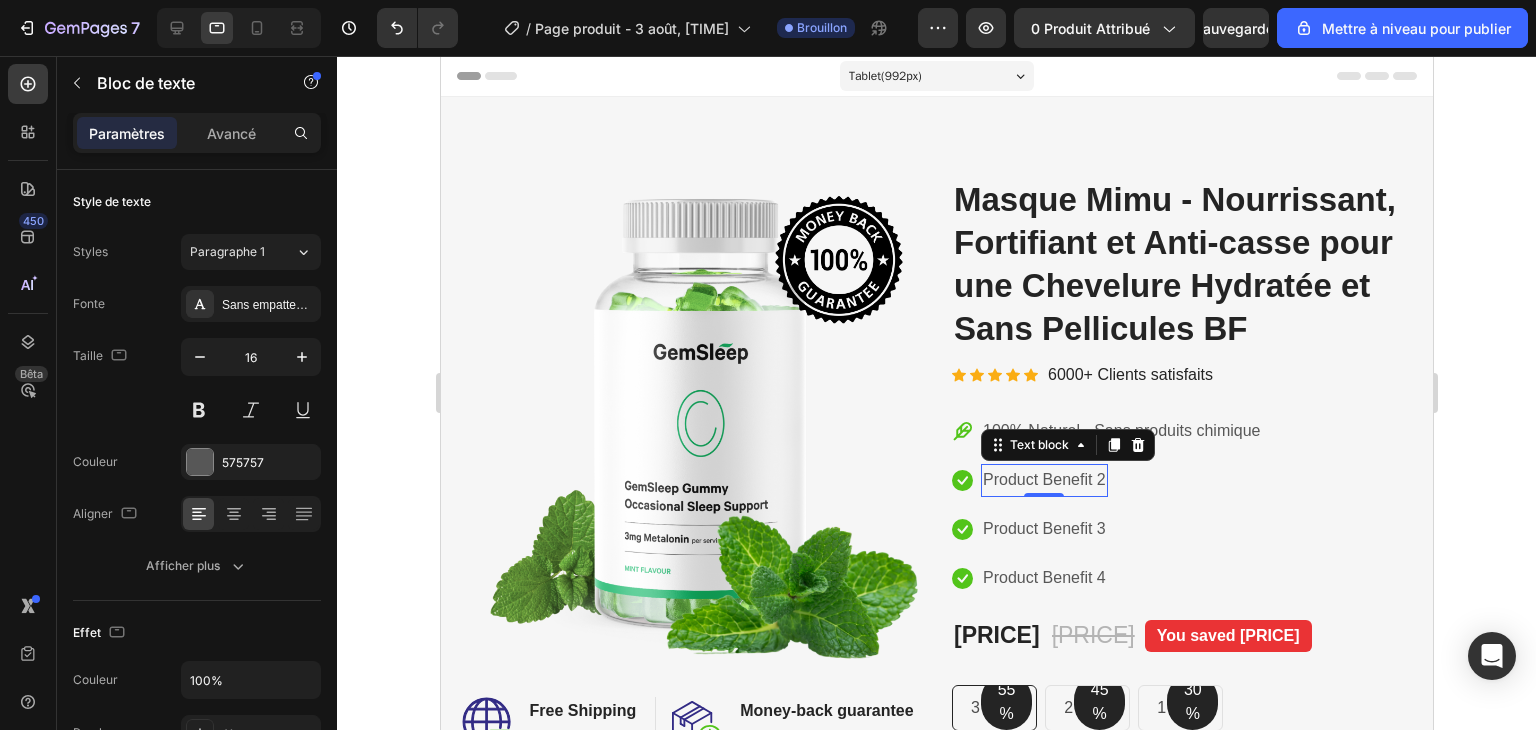 click on "Product Benefit 2" at bounding box center [1043, 480] 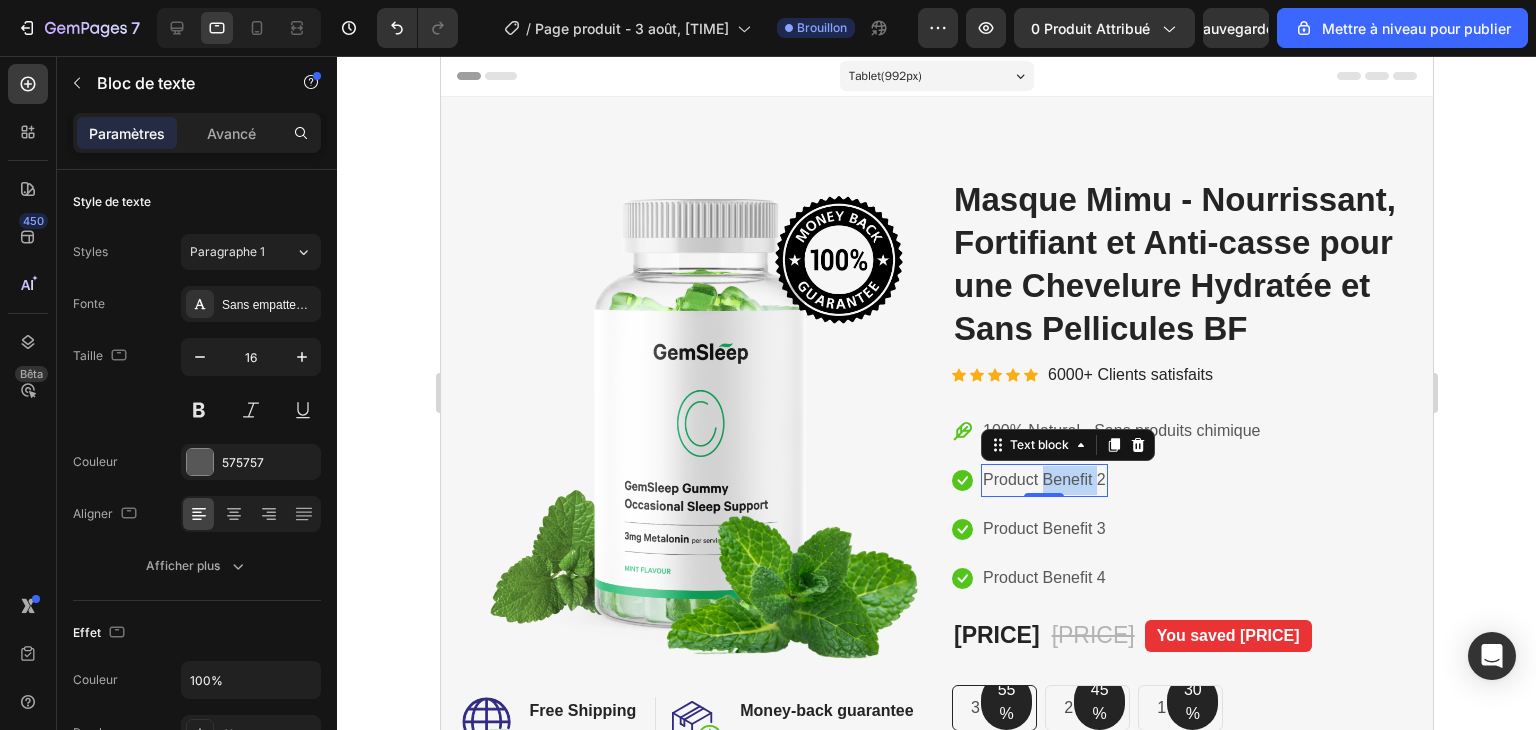 click on "Product Benefit 2" at bounding box center (1043, 480) 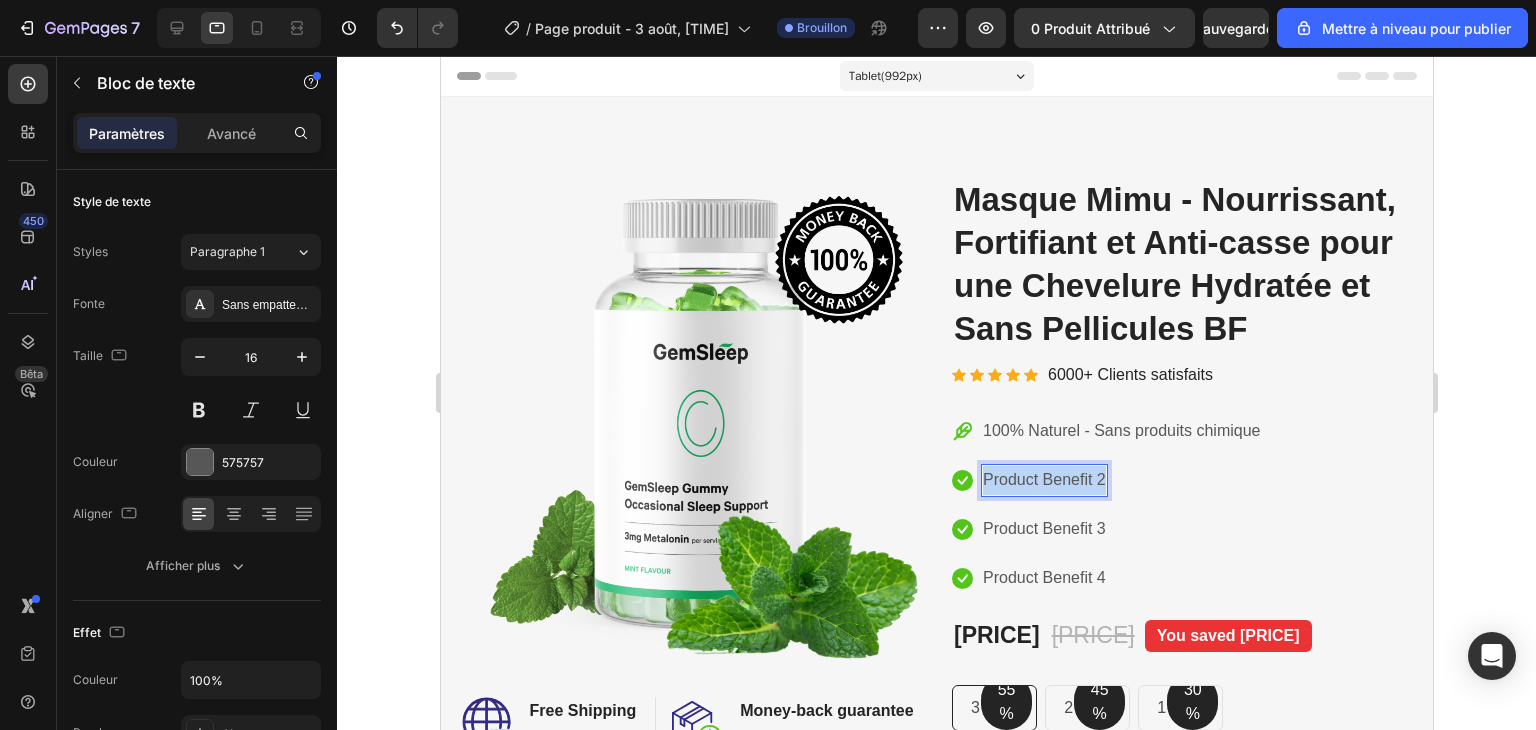 click on "Product Benefit 2" at bounding box center (1043, 480) 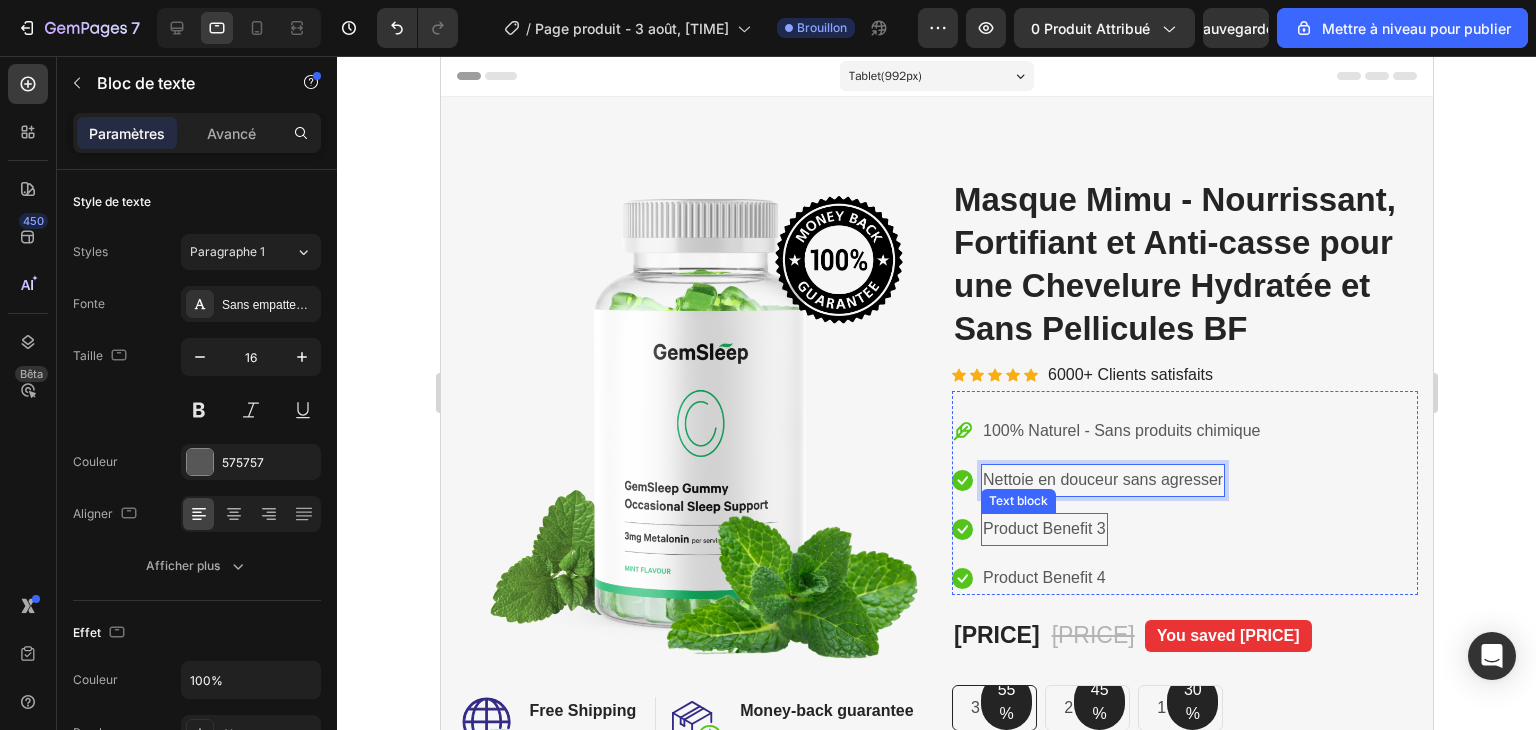 click on "Product Benefit 3" at bounding box center [1043, 529] 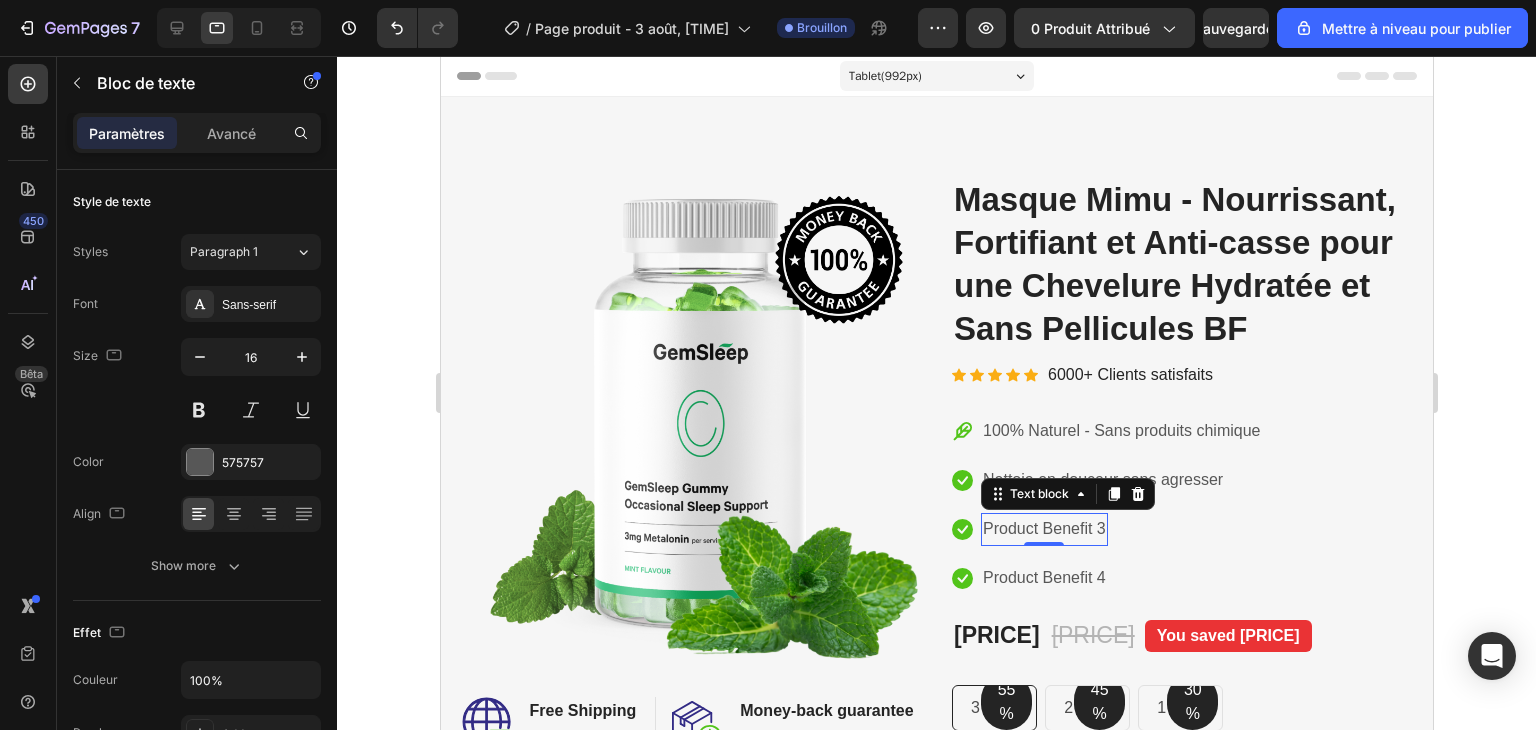 click on "Product Benefit 3" at bounding box center (1043, 529) 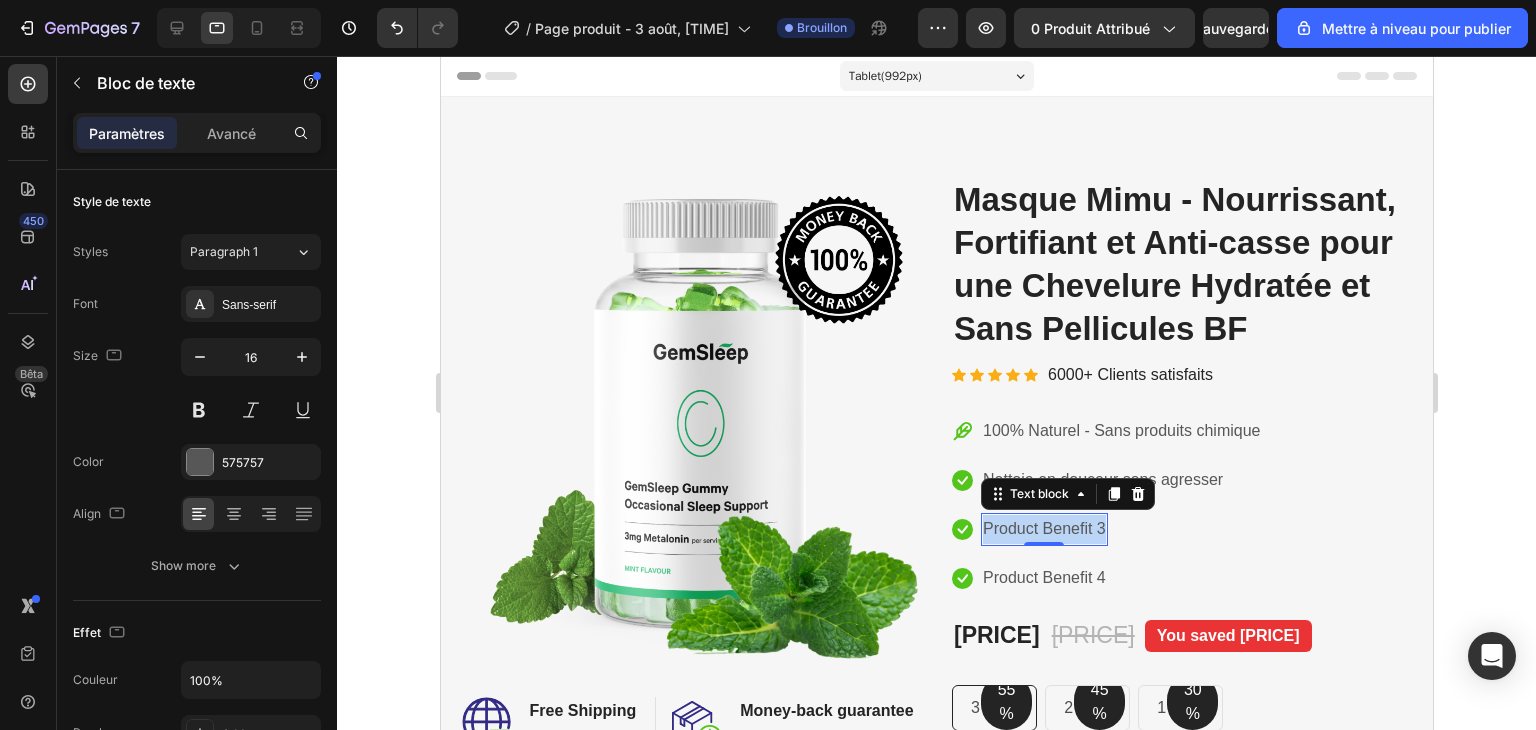 click on "Product Benefit 3" at bounding box center (1043, 529) 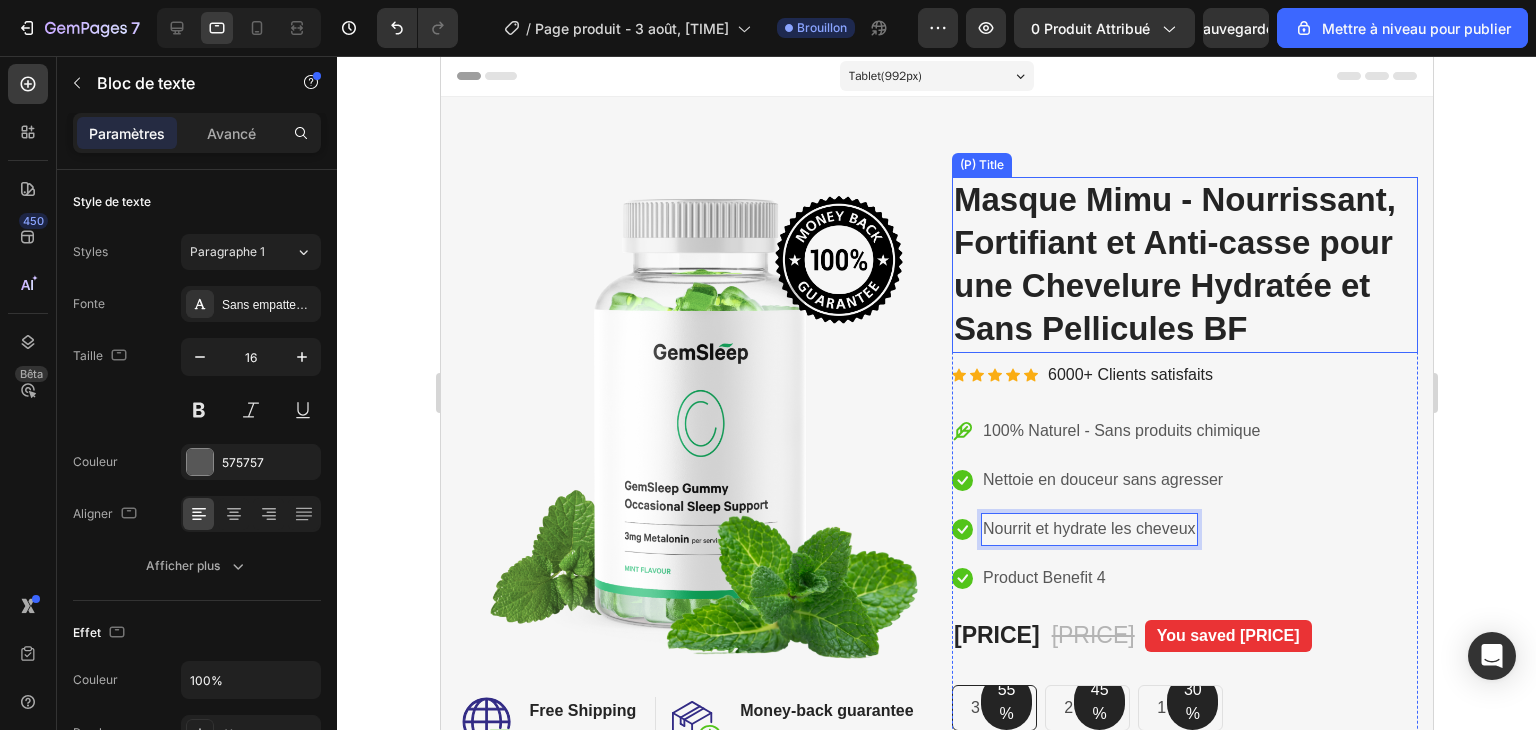 click 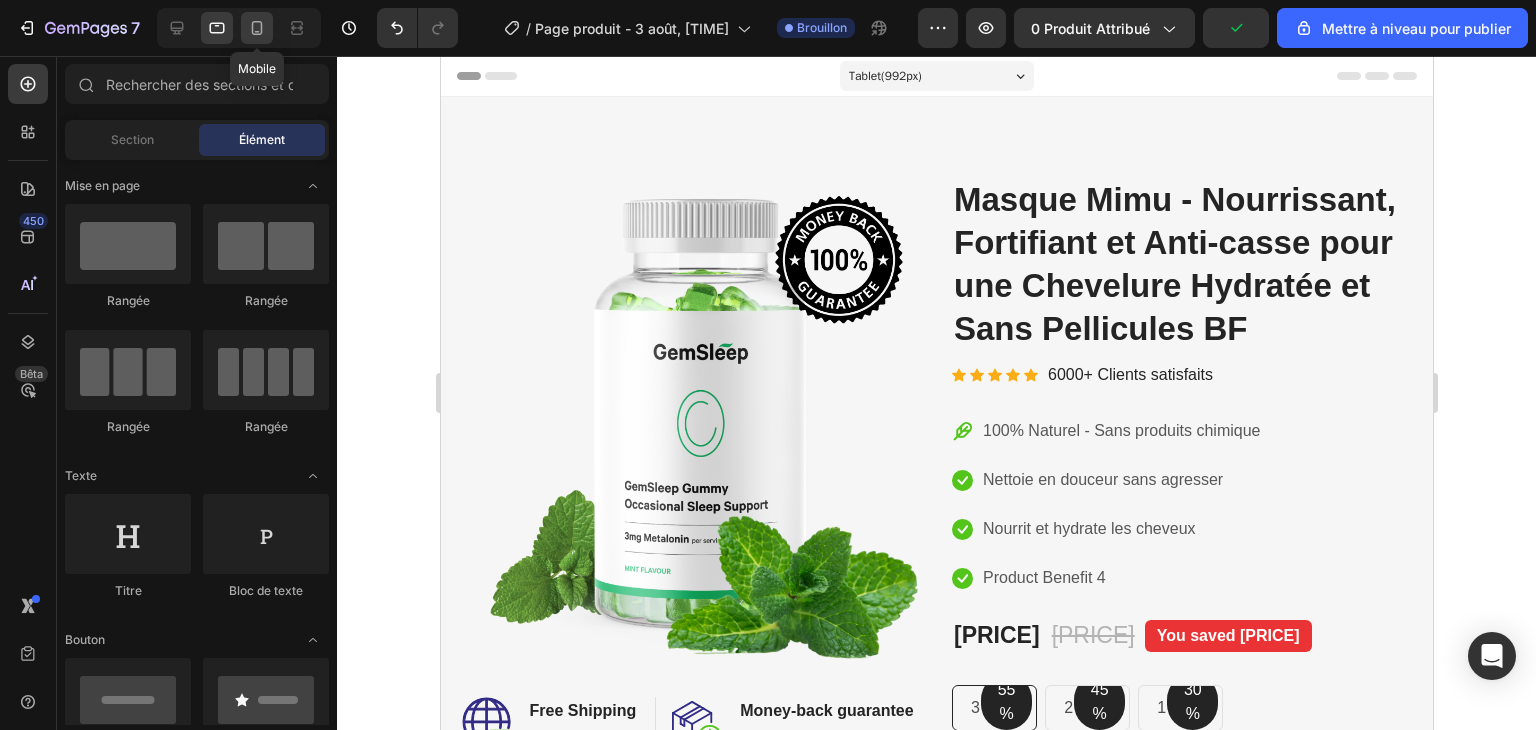 click 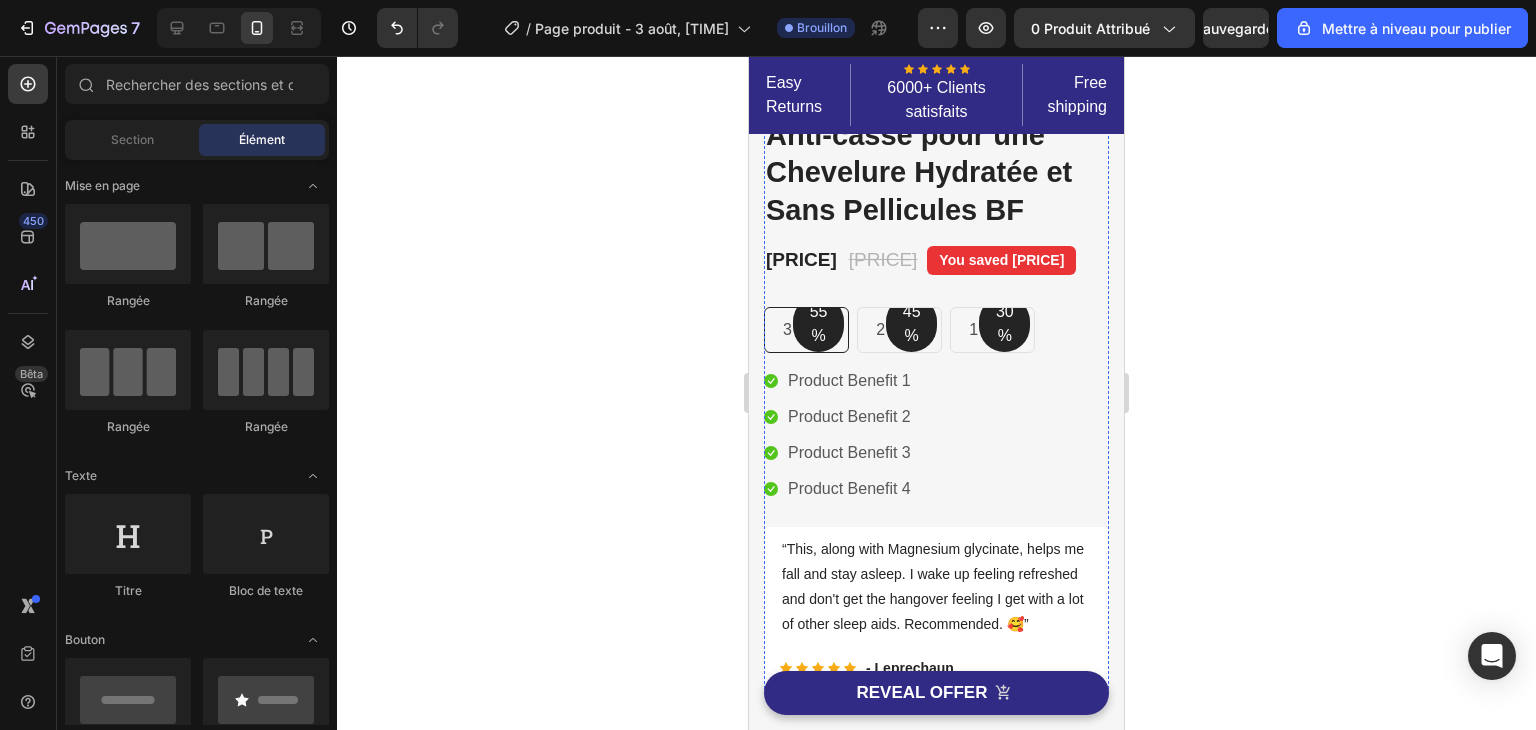 scroll, scrollTop: 520, scrollLeft: 0, axis: vertical 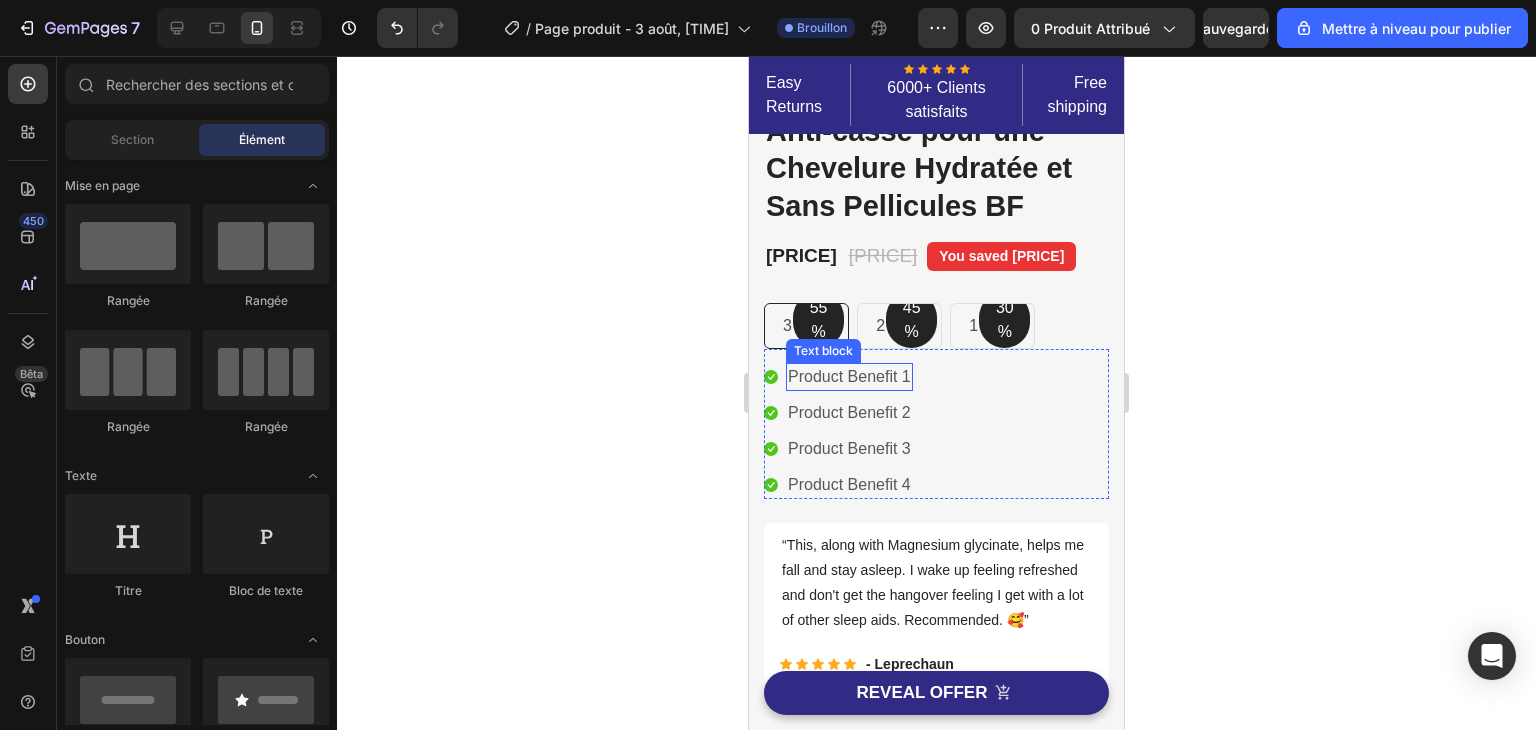 click on "Product Benefit 1" at bounding box center [849, 377] 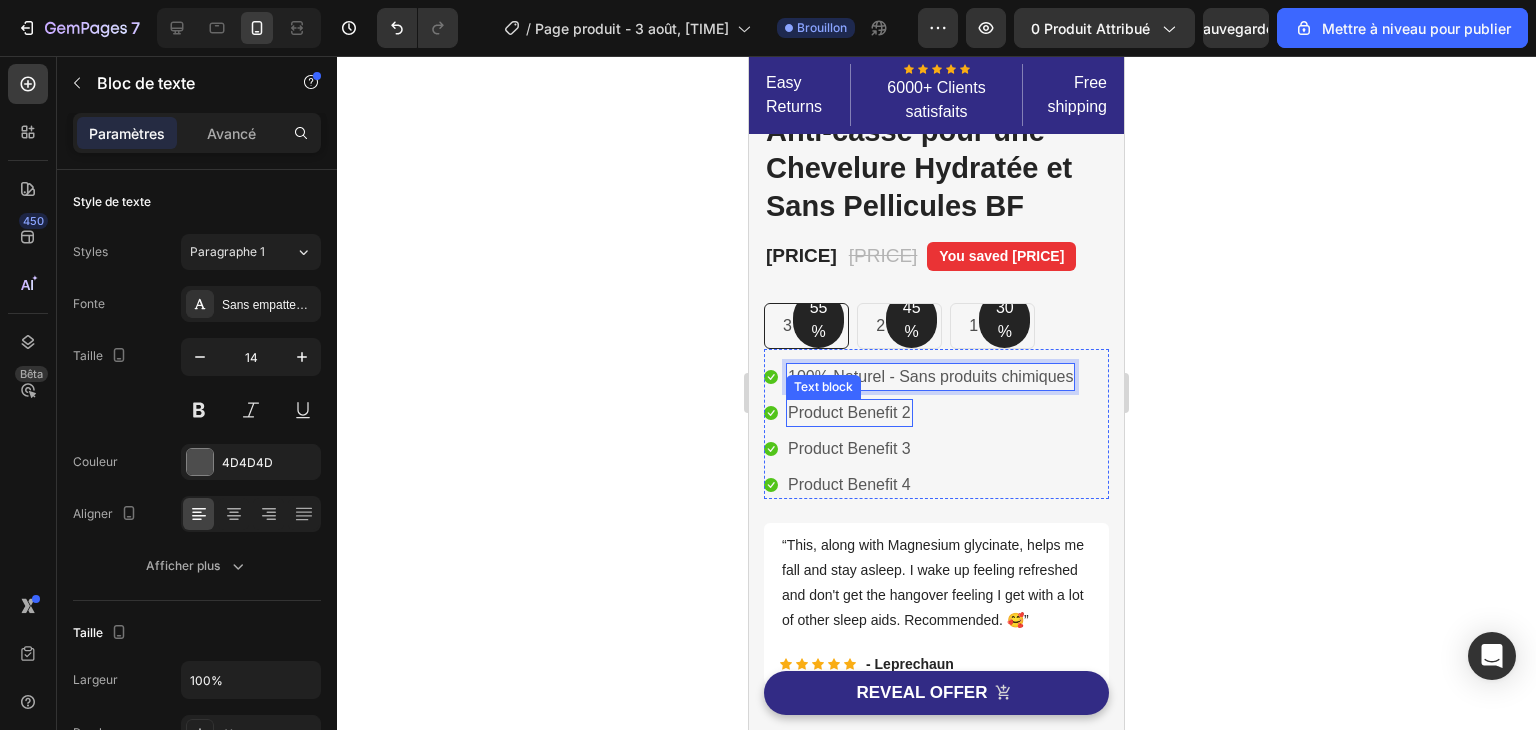 click on "Product Benefit 2" at bounding box center (849, 413) 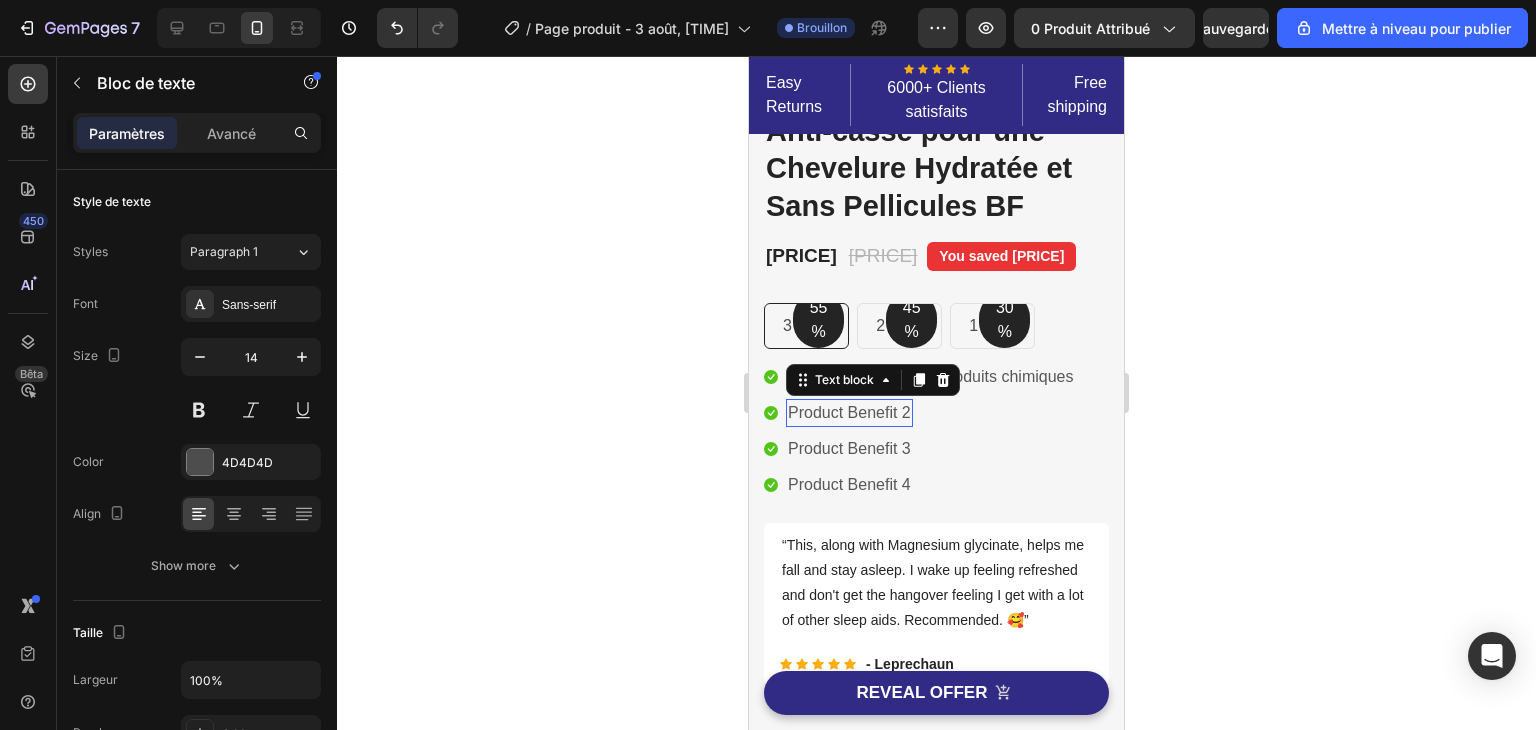click on "Product Benefit 2" at bounding box center [849, 413] 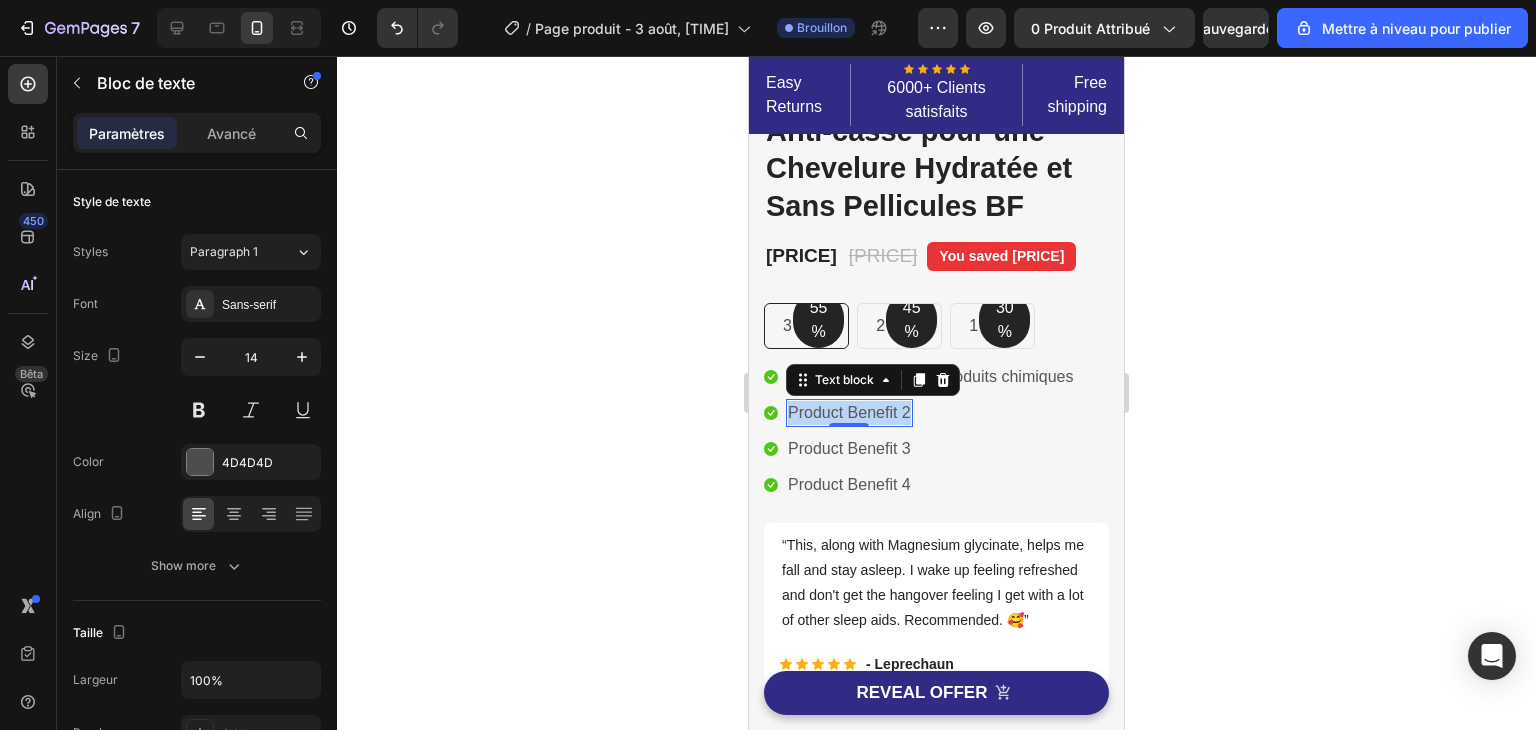 click on "Product Benefit 2" at bounding box center [849, 413] 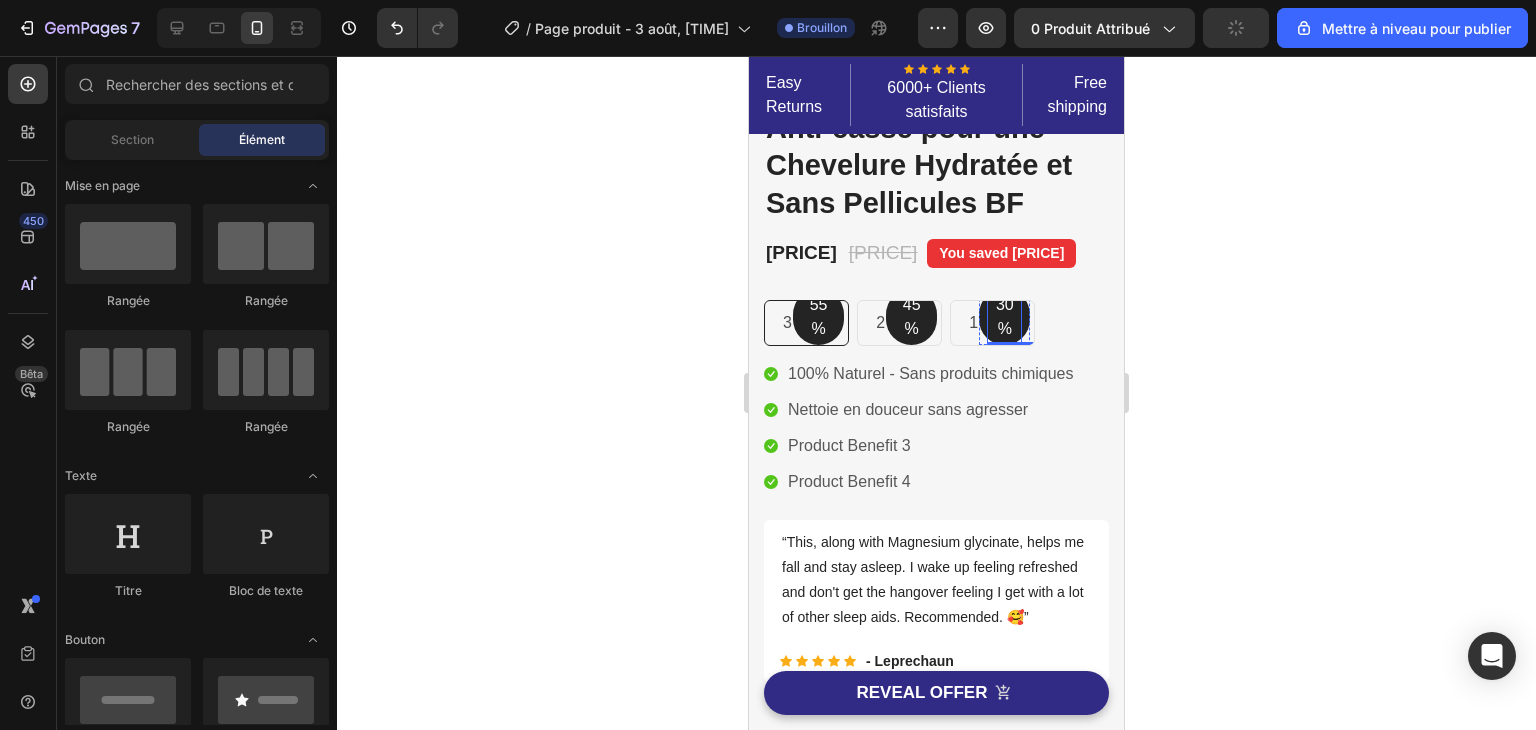 scroll, scrollTop: 524, scrollLeft: 0, axis: vertical 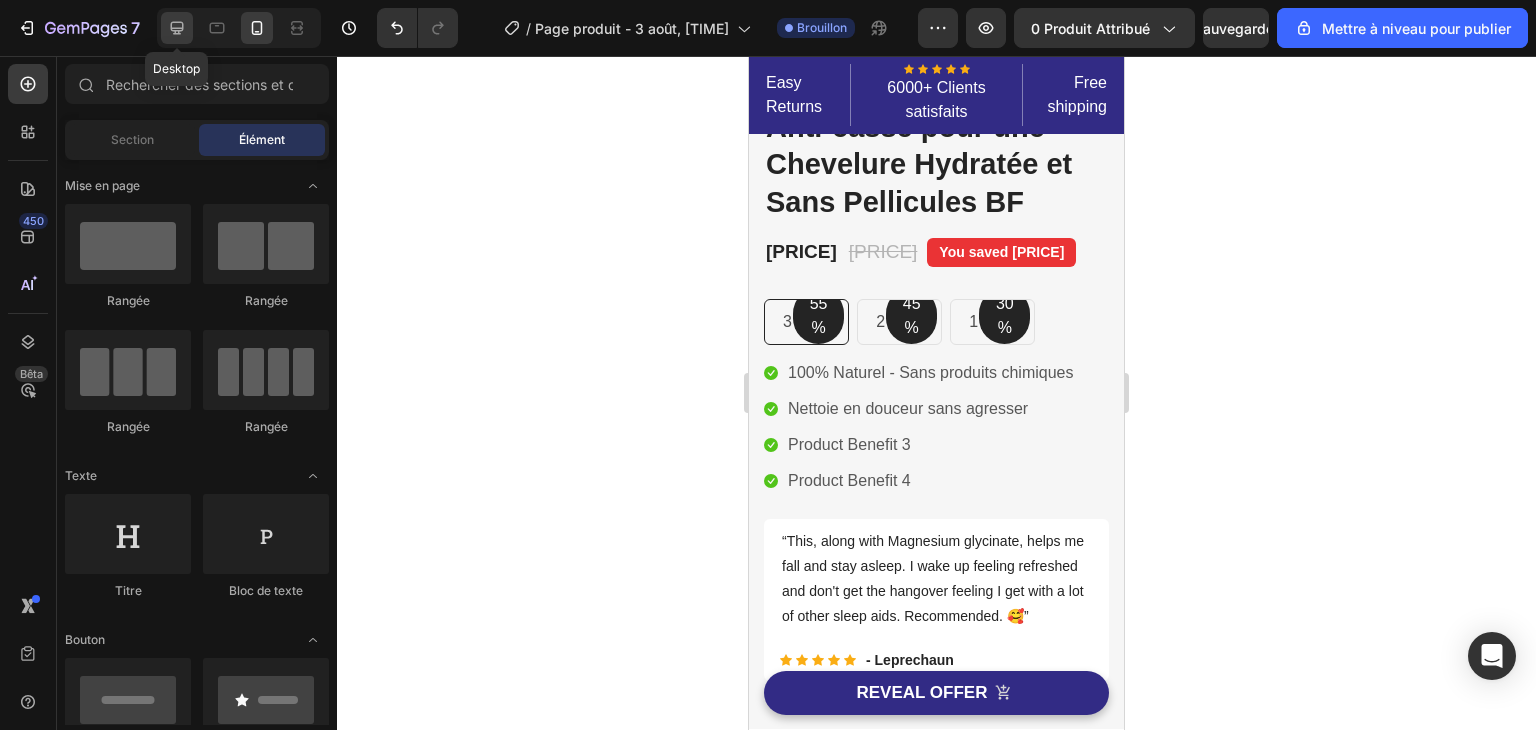 click 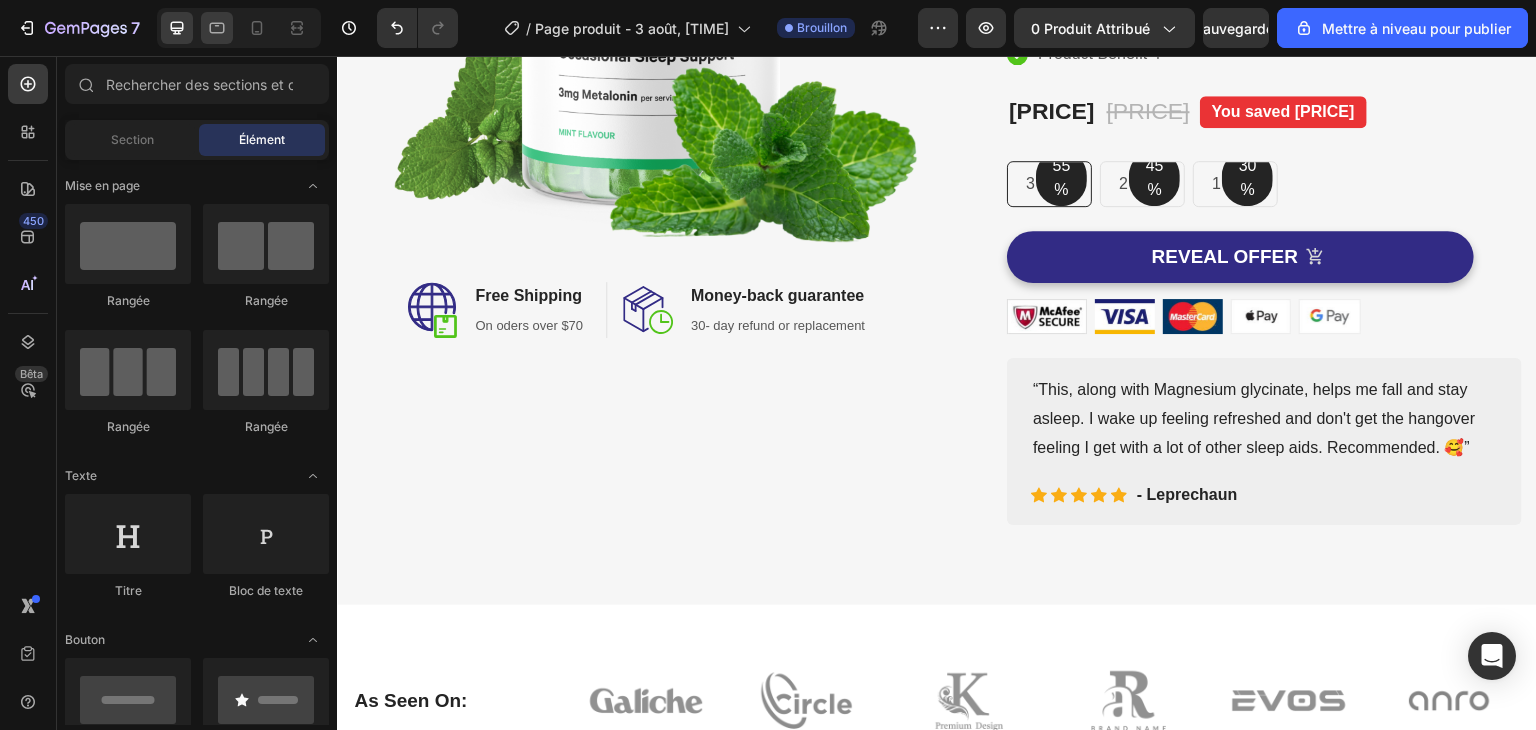 click 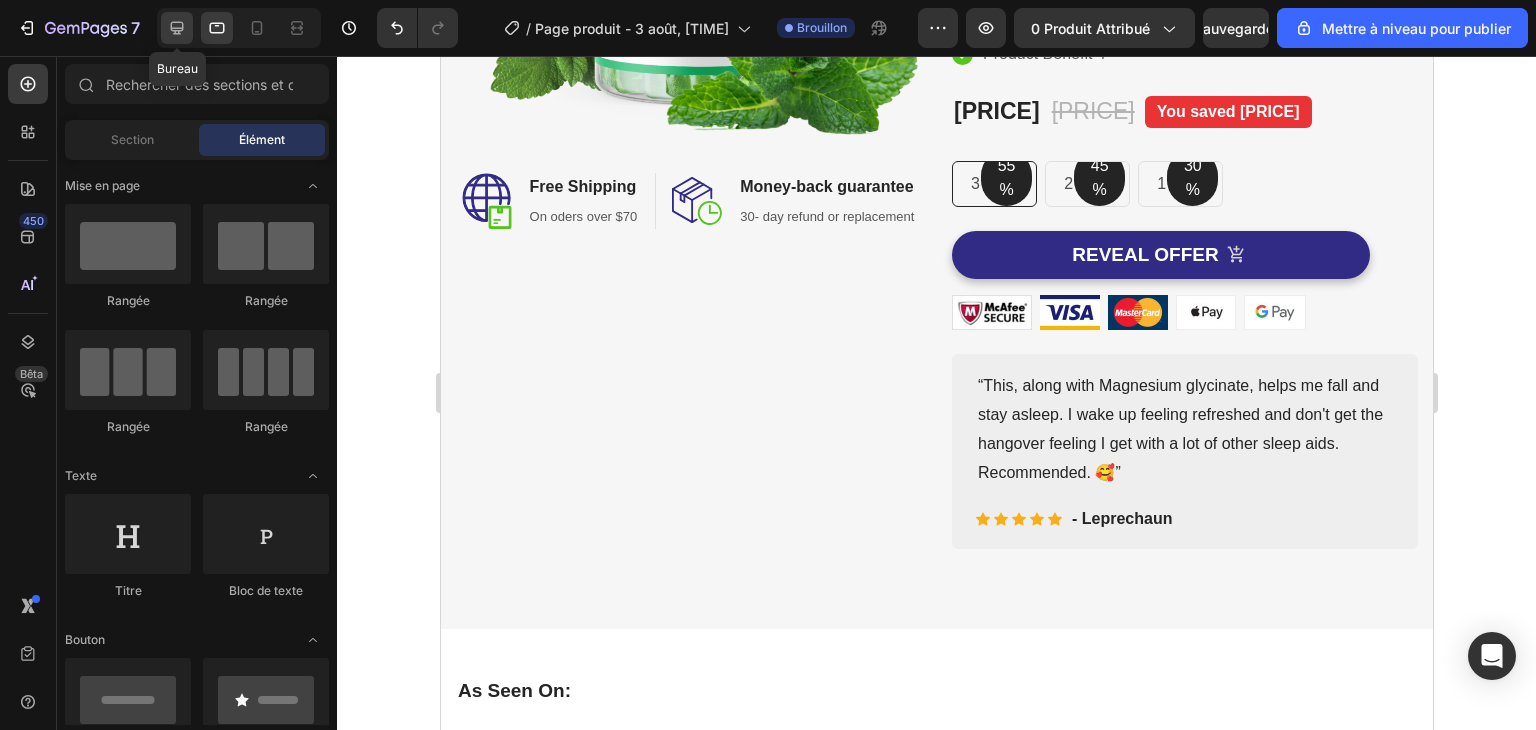 click 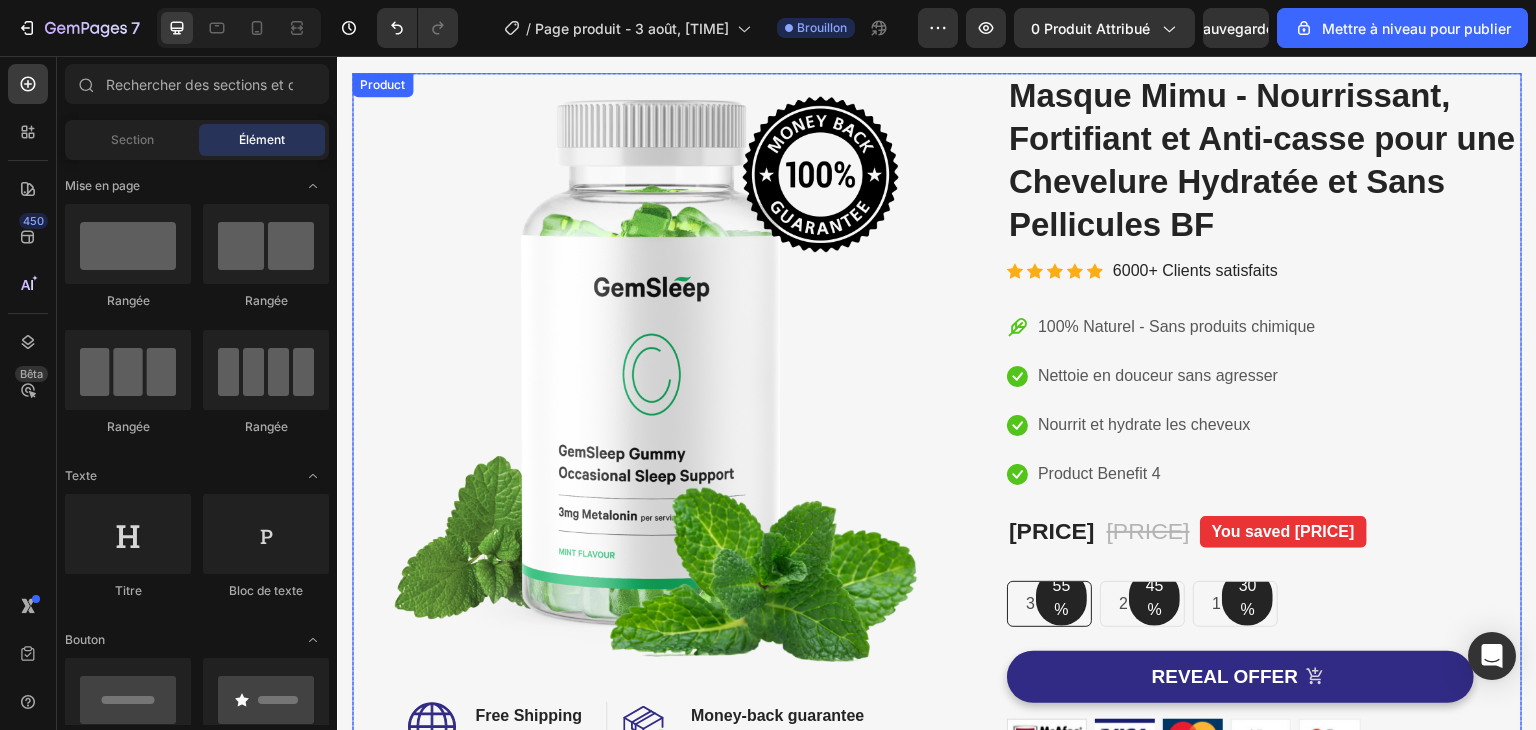 scroll, scrollTop: 100, scrollLeft: 0, axis: vertical 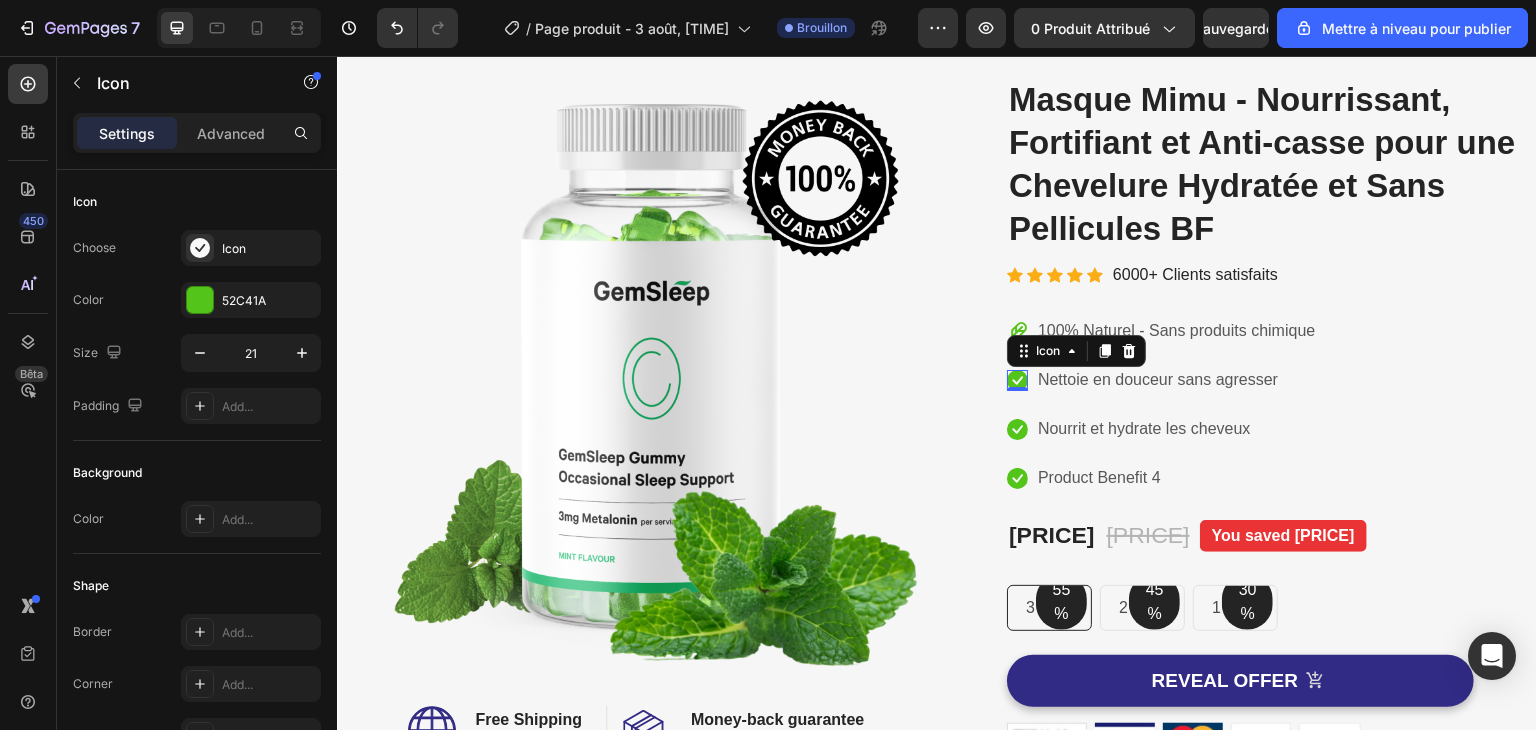click 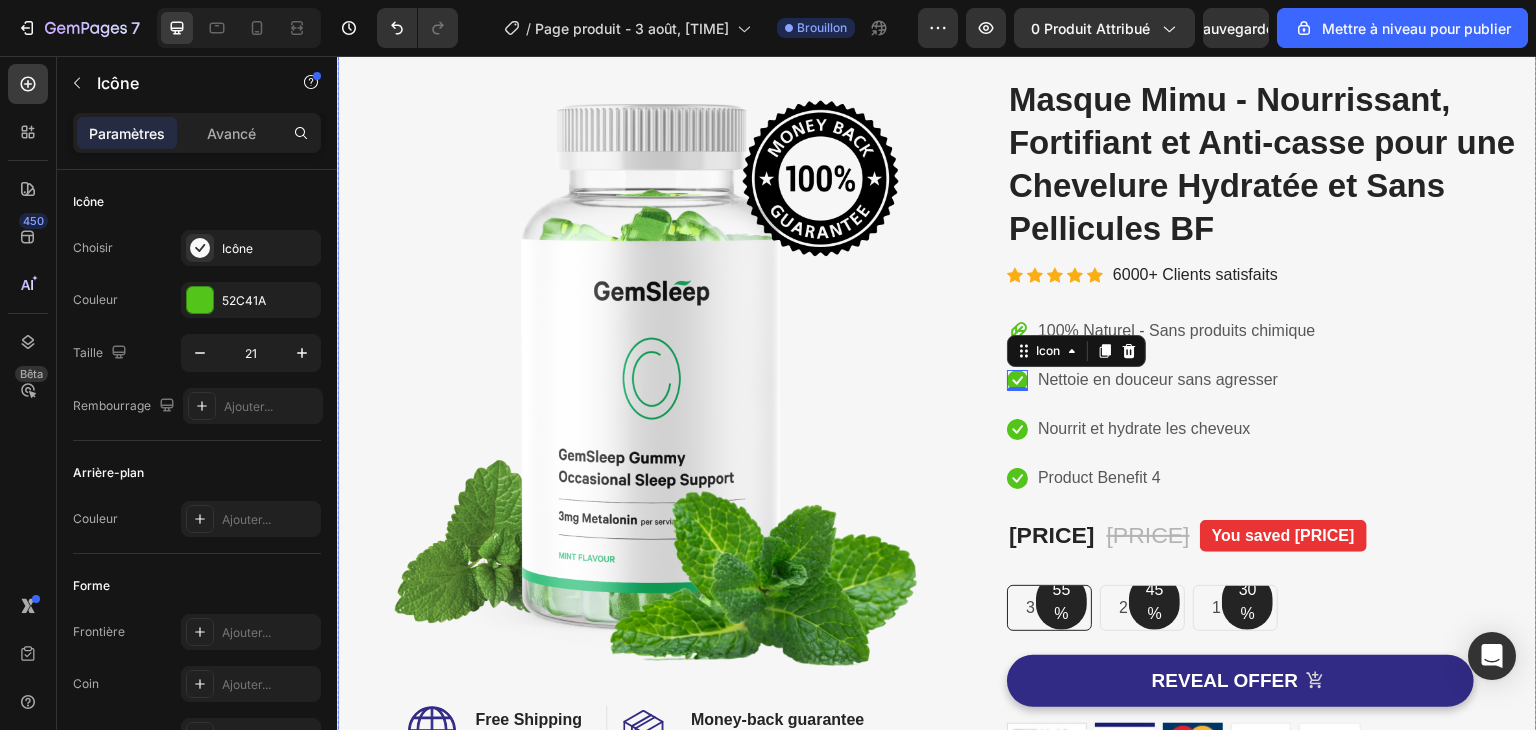 click on "Image Image Free Shipping Heading On oders over $70 Text block Row Image Money-back guarantee Heading 30- day refund or replacement Text block Row Row Row (P) Images & Gallery Masque Mimu - Nourrissant, Fortifiant et Anti-casse pour une Chevelure Hydratée et Sans Pellicules BF (P) Title Icon Icon Icon Icon Icon Icon Icon List Hoz 6000+ Clients satisfaits Text block Row Icon 100% Naturel - Sans produits chimique Text block Icon 0 Nettoie en douceur sans agresser Text block Icon Nourrit et hydrate les cheveux Text block Icon Product Benefit 4 Text block Icon List [PRICE] (P) Price (P) Price [PRICE] (P) Price (P) Price You saved [PRICE] Product Badge Row 55% Text block Row 3 pack Text block Row 45% Text block Row 2 pack Text block Row 30% Text block Row 1 pack Text block Row Row Icon 100% Naturel - Sans produits chimiques Text block" at bounding box center (937, 513) 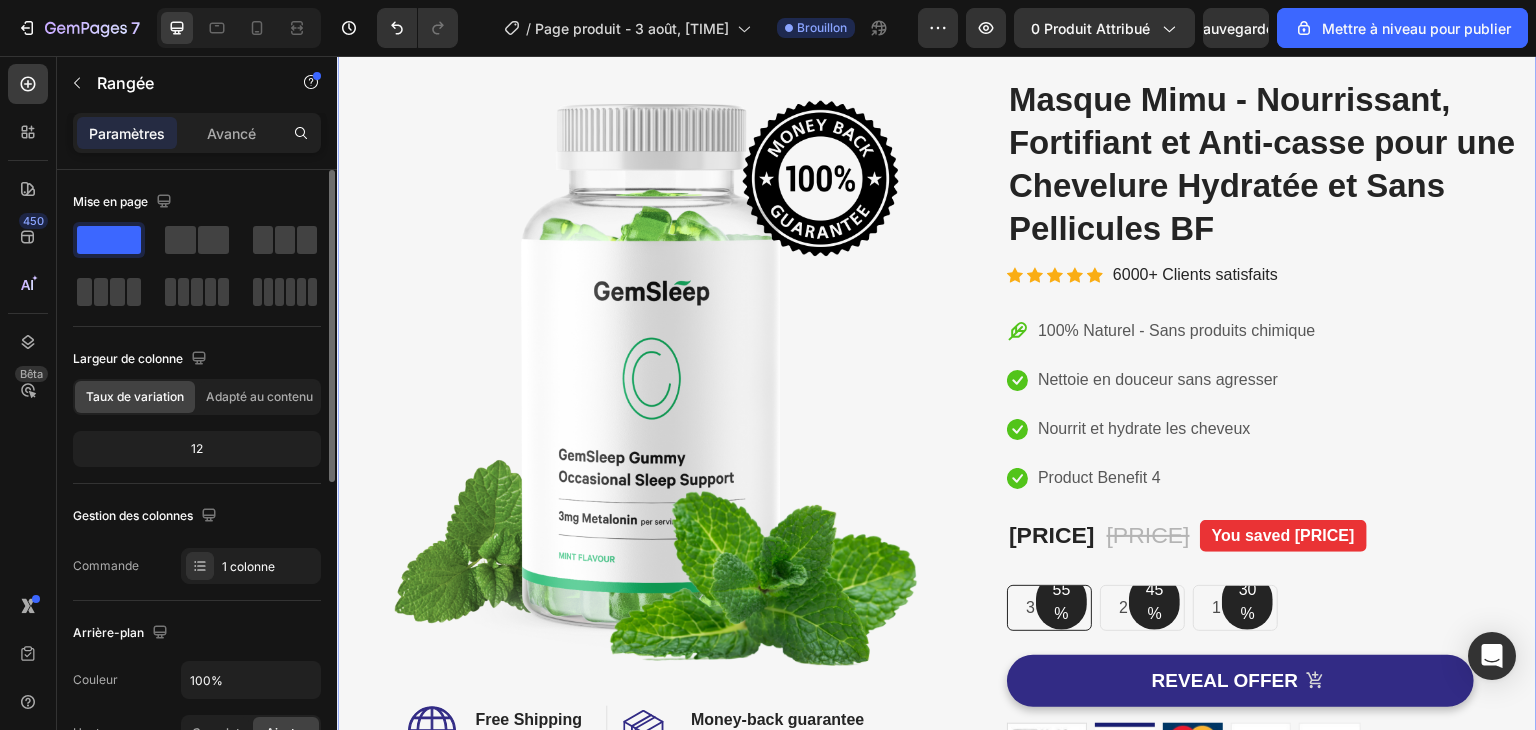 click 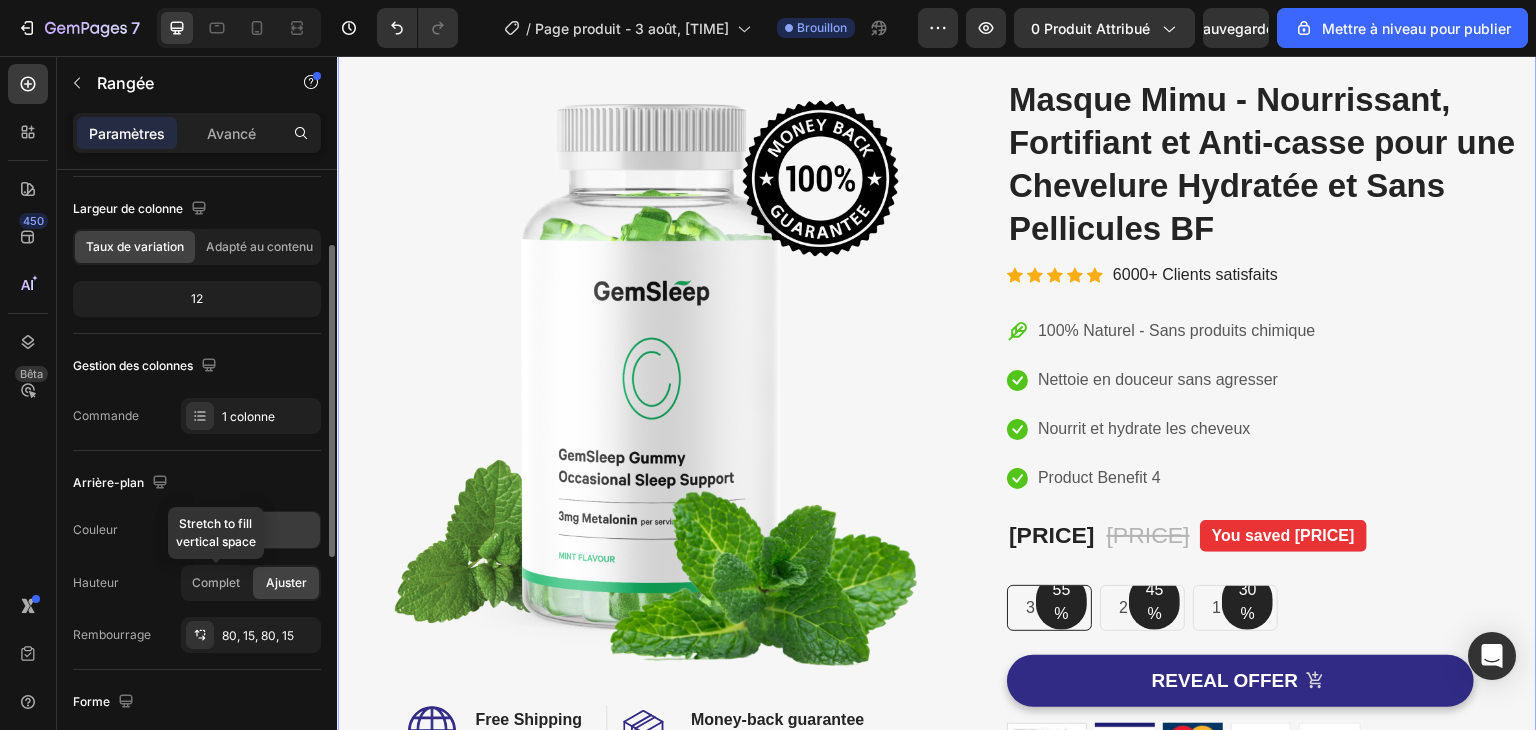 scroll, scrollTop: 151, scrollLeft: 0, axis: vertical 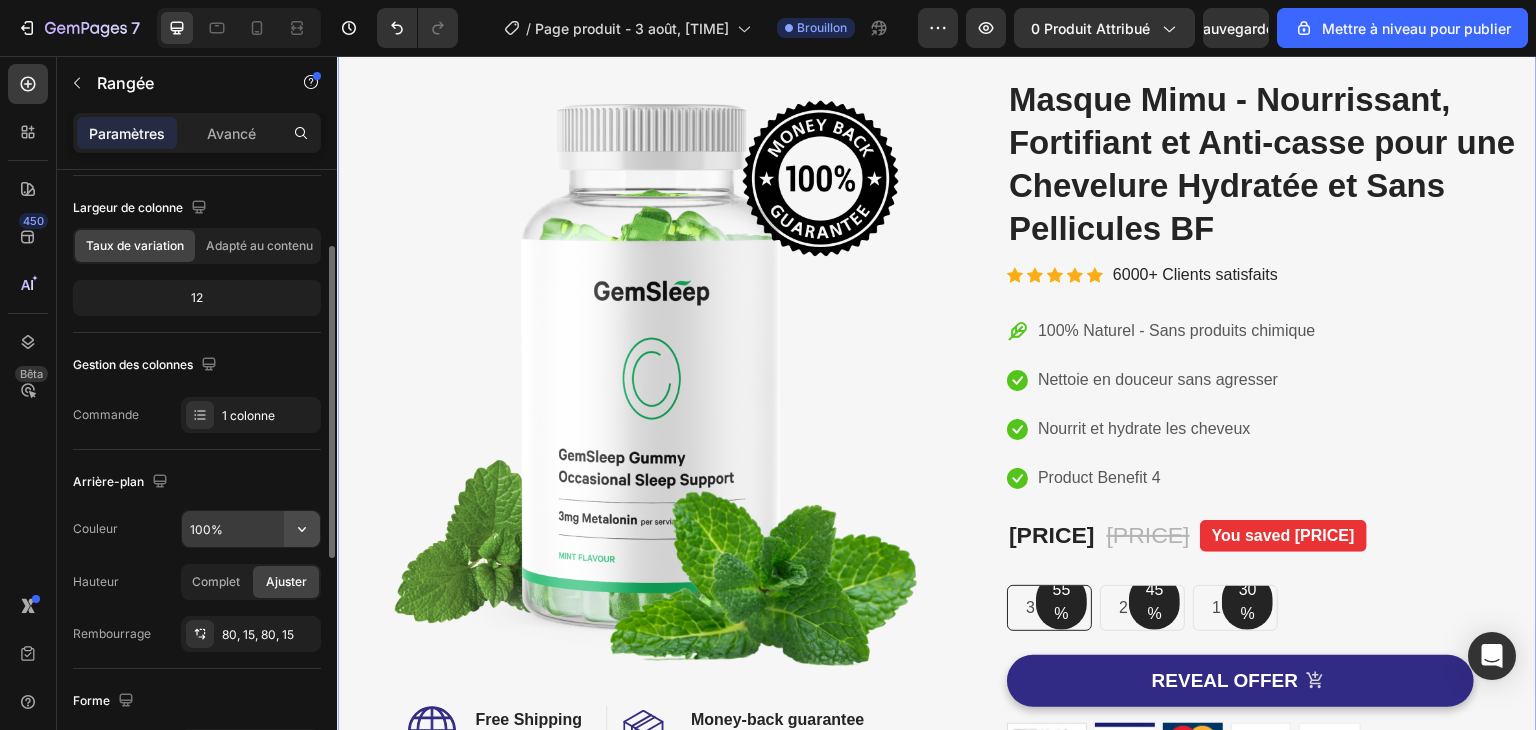 click 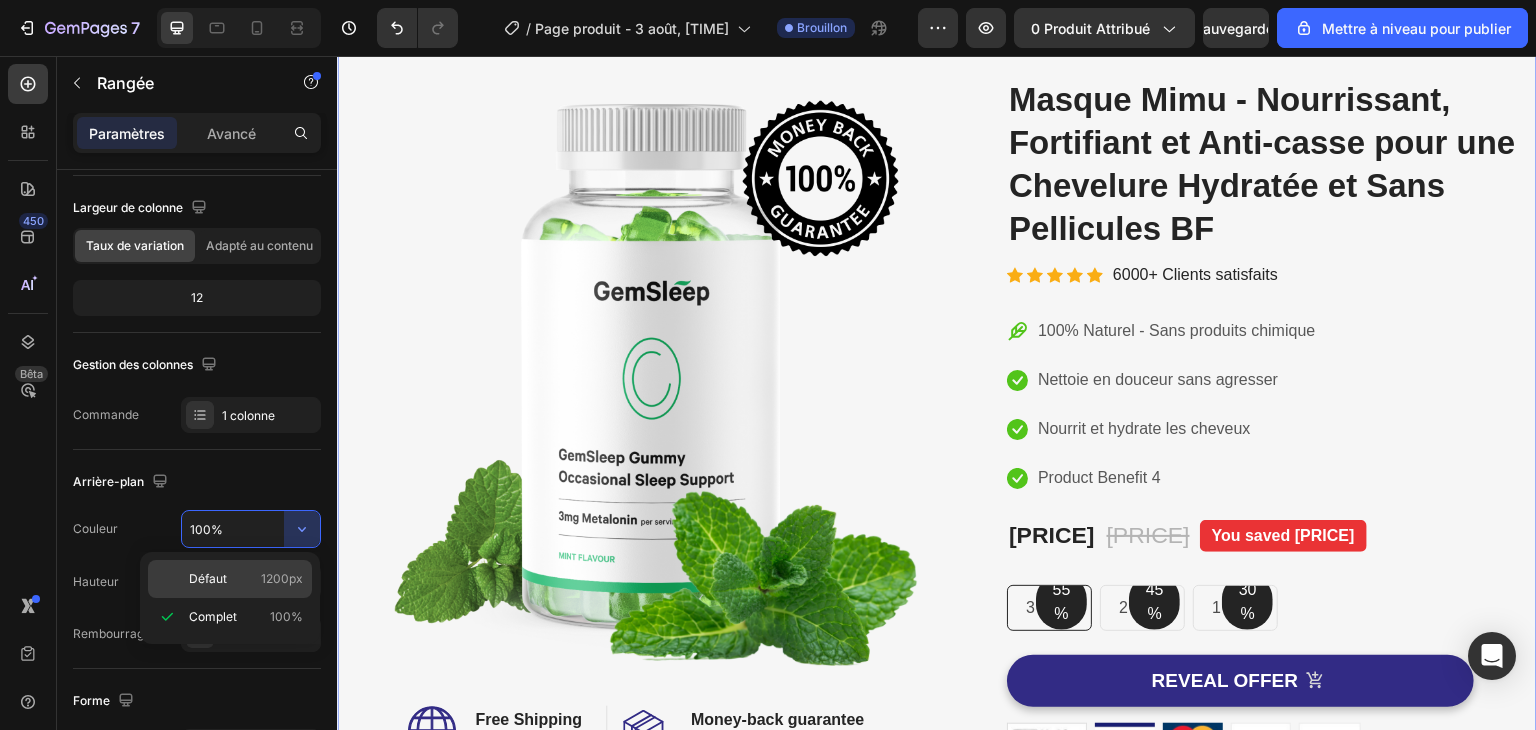 click on "Défaut 1200px" 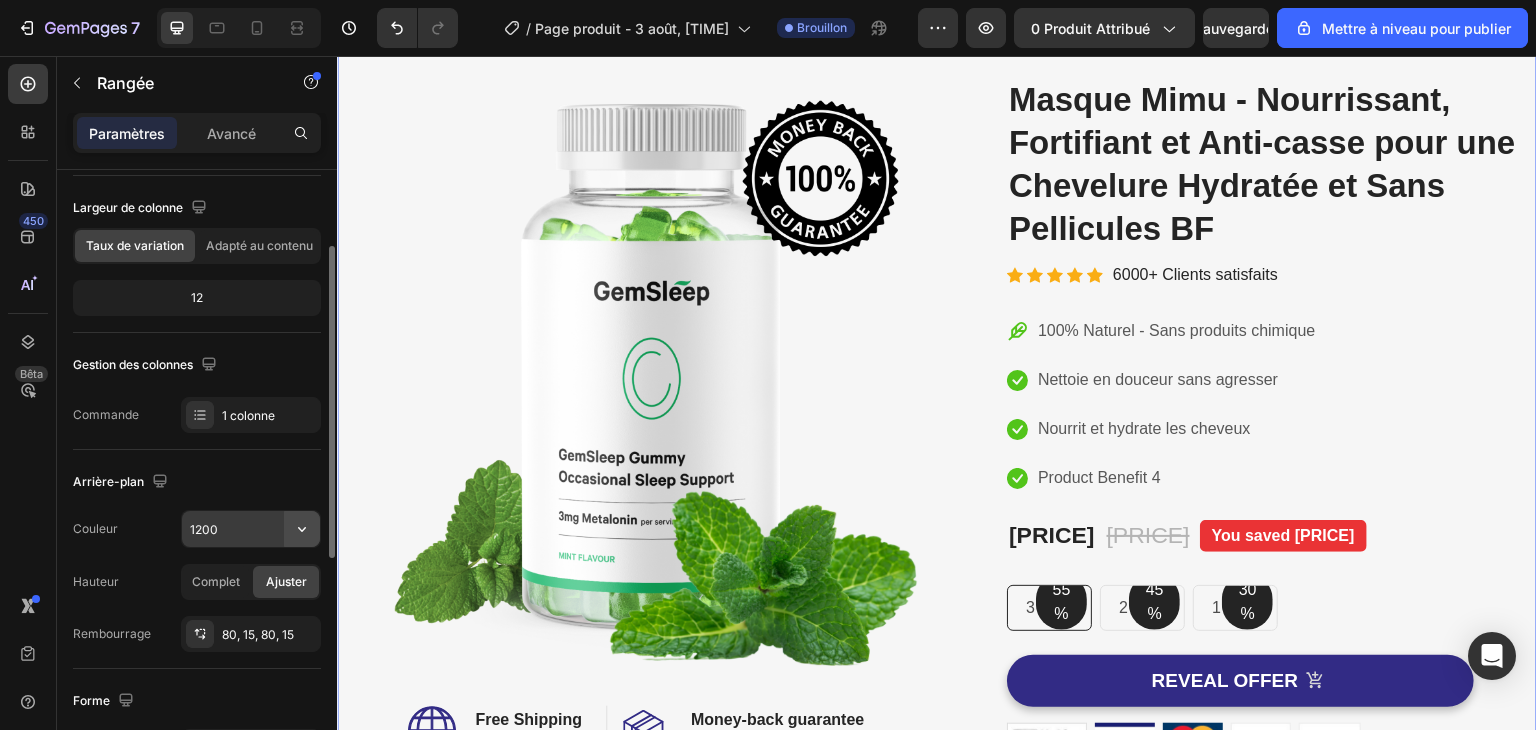 click 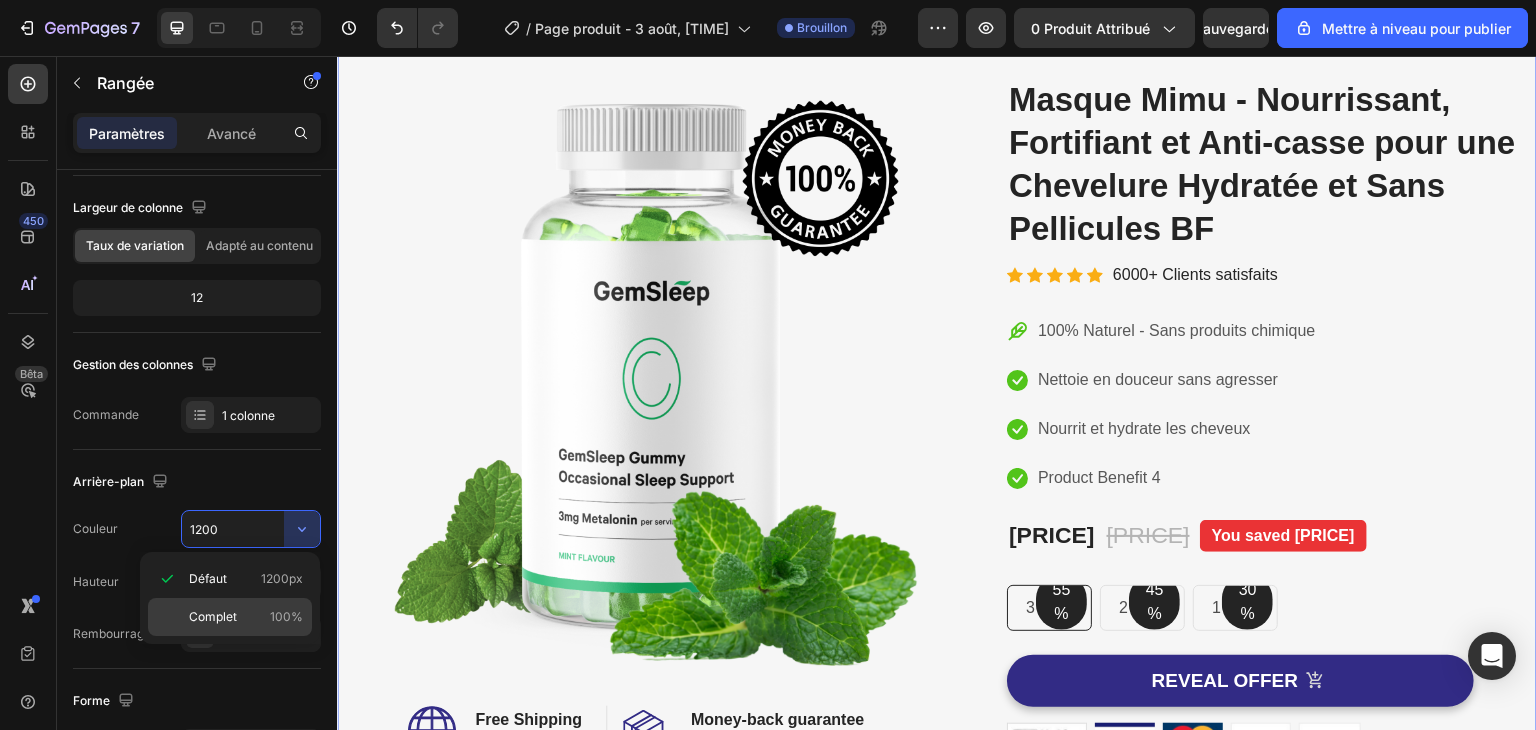click on "Complet 100%" 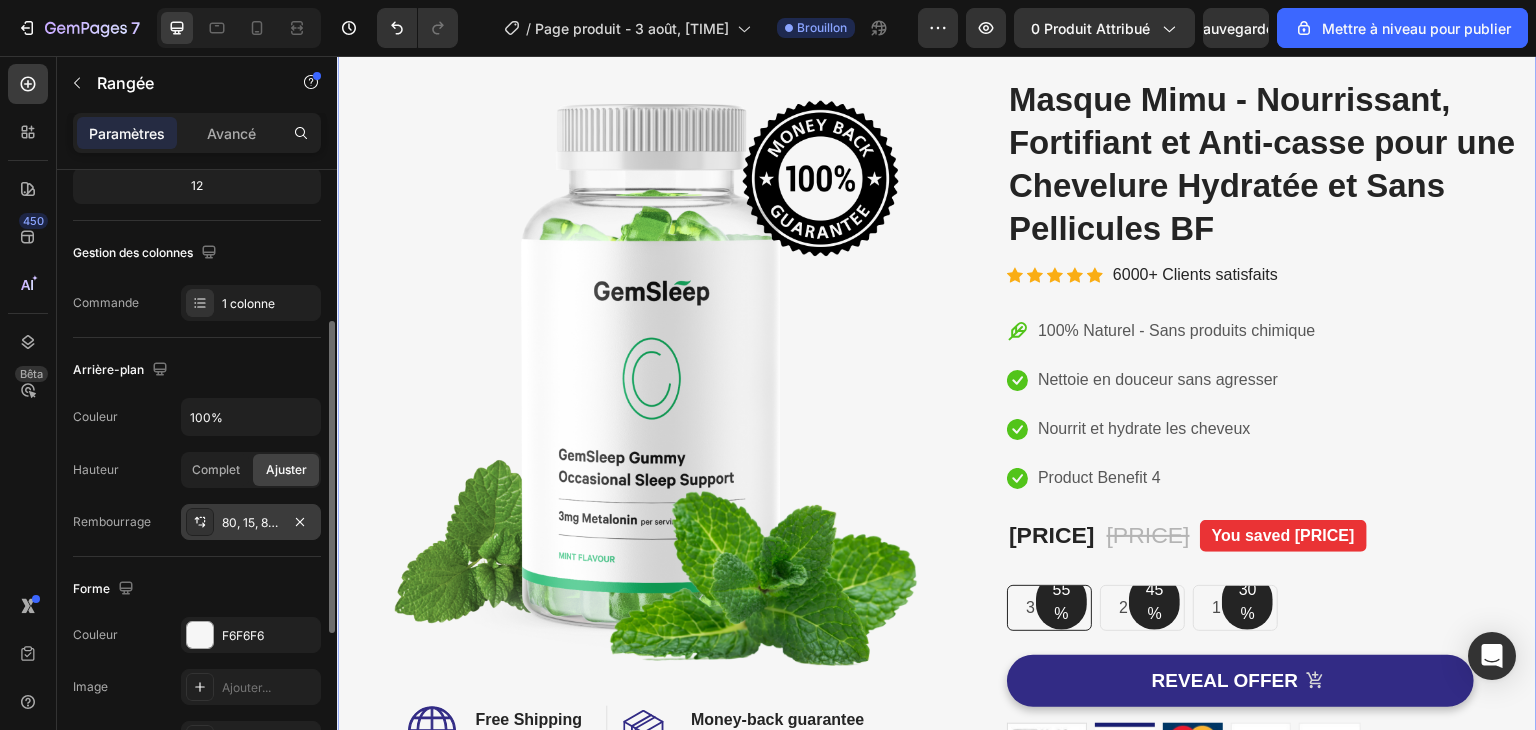 scroll, scrollTop: 276, scrollLeft: 0, axis: vertical 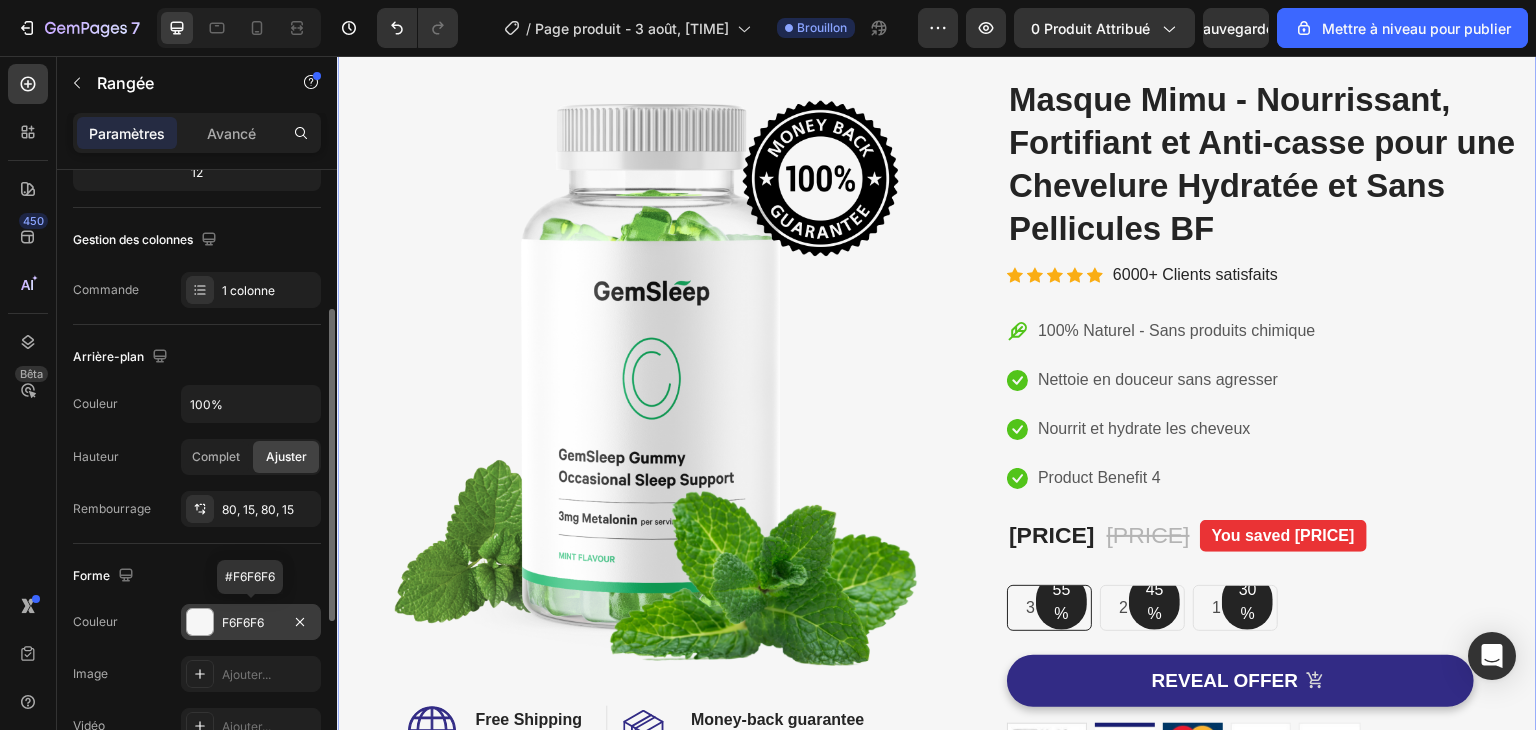 click at bounding box center [200, 622] 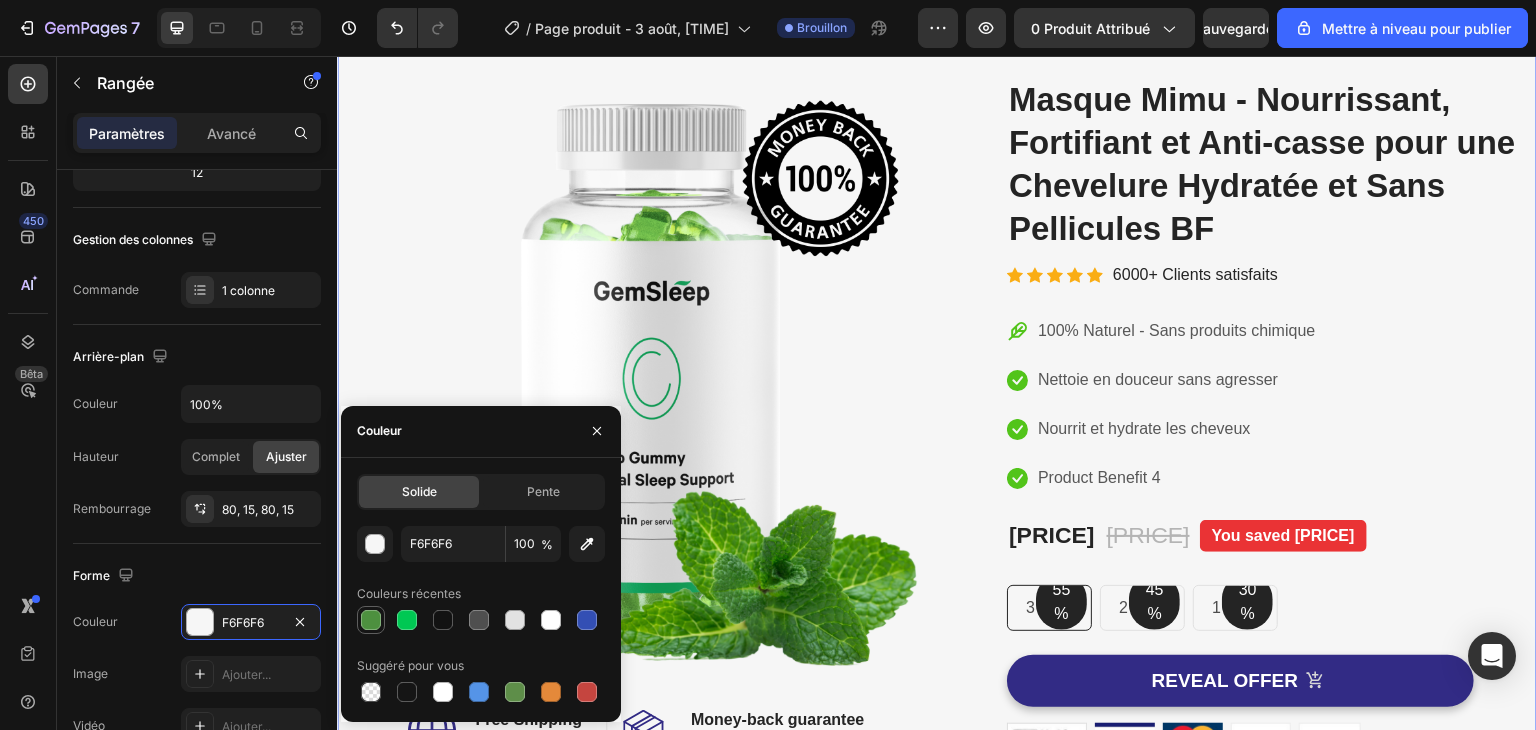 click at bounding box center (371, 620) 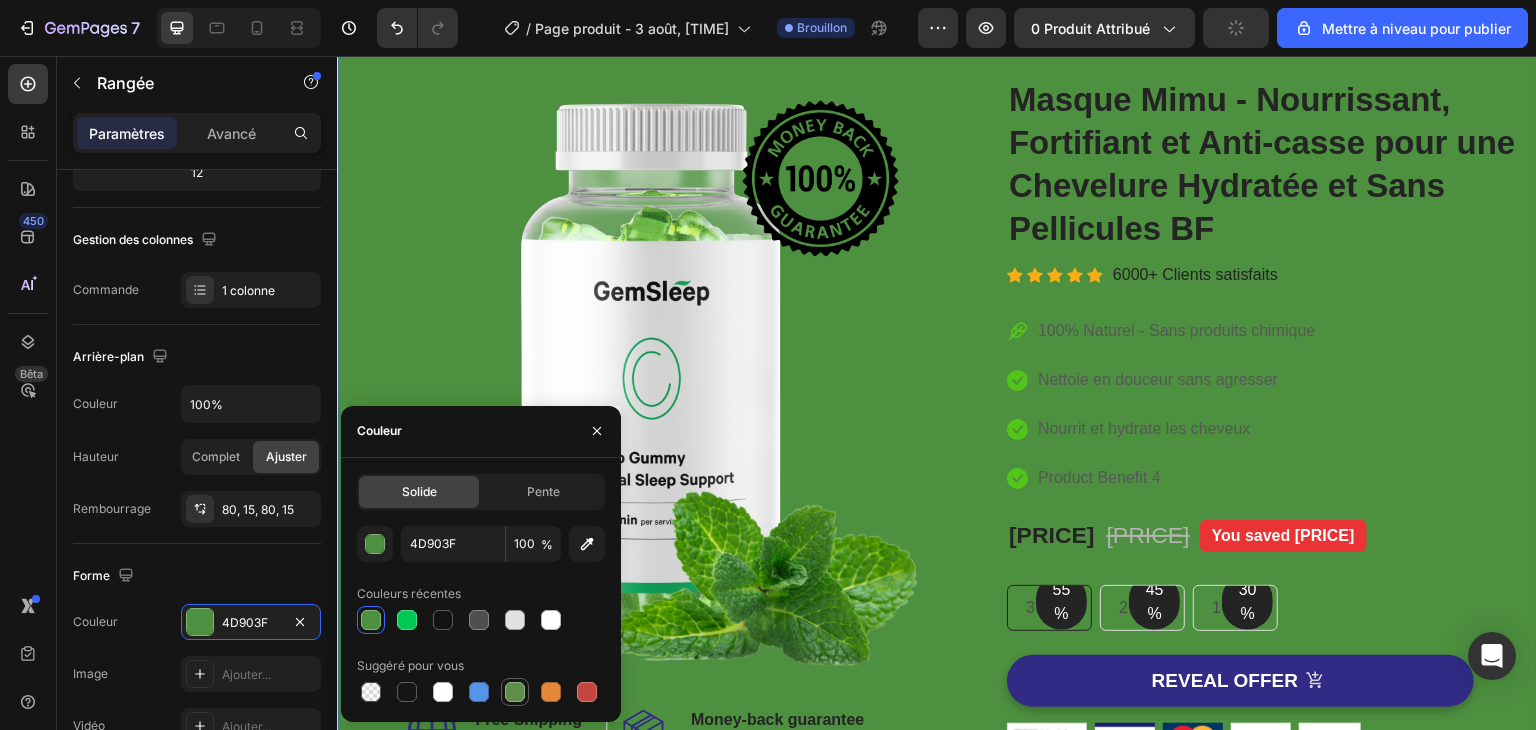 click at bounding box center [515, 692] 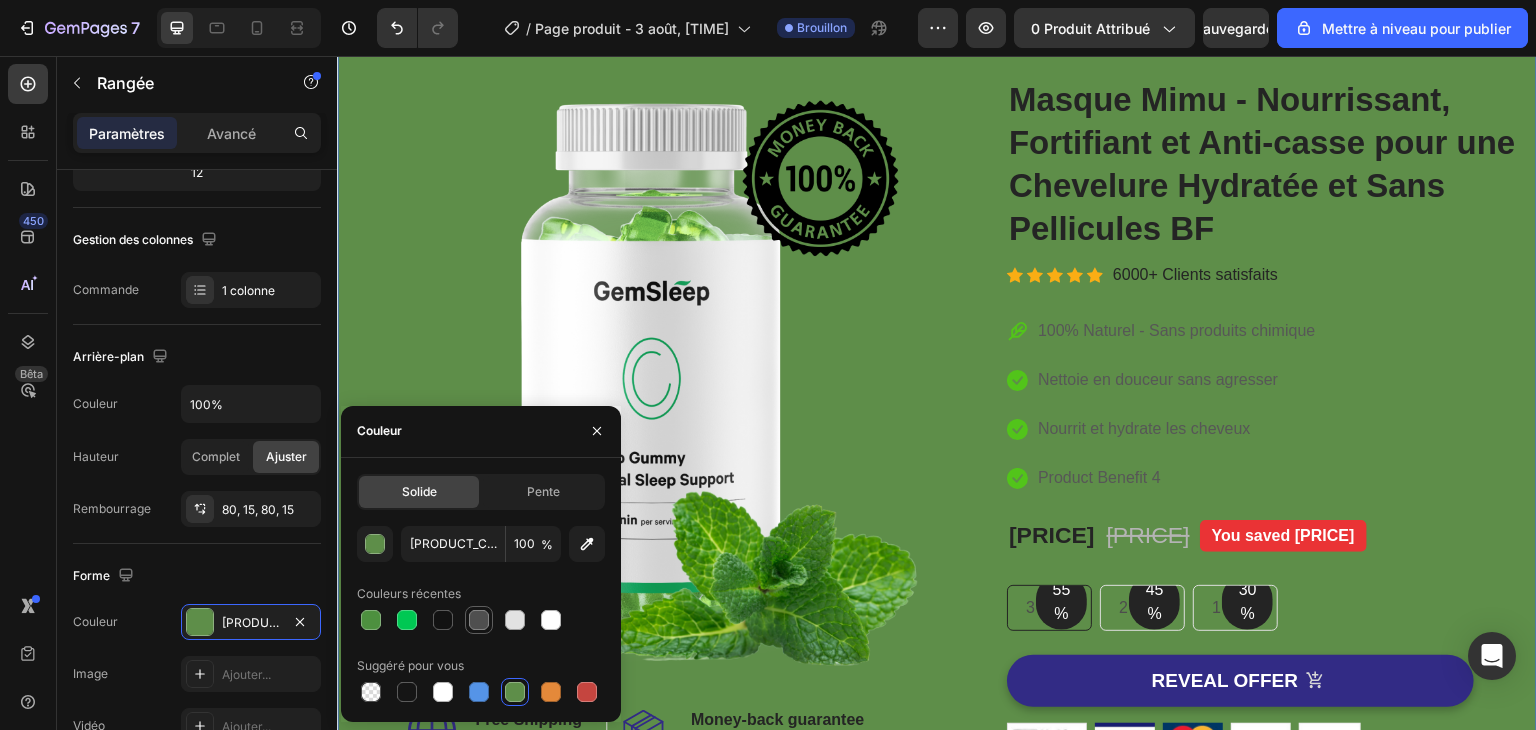 click at bounding box center [479, 620] 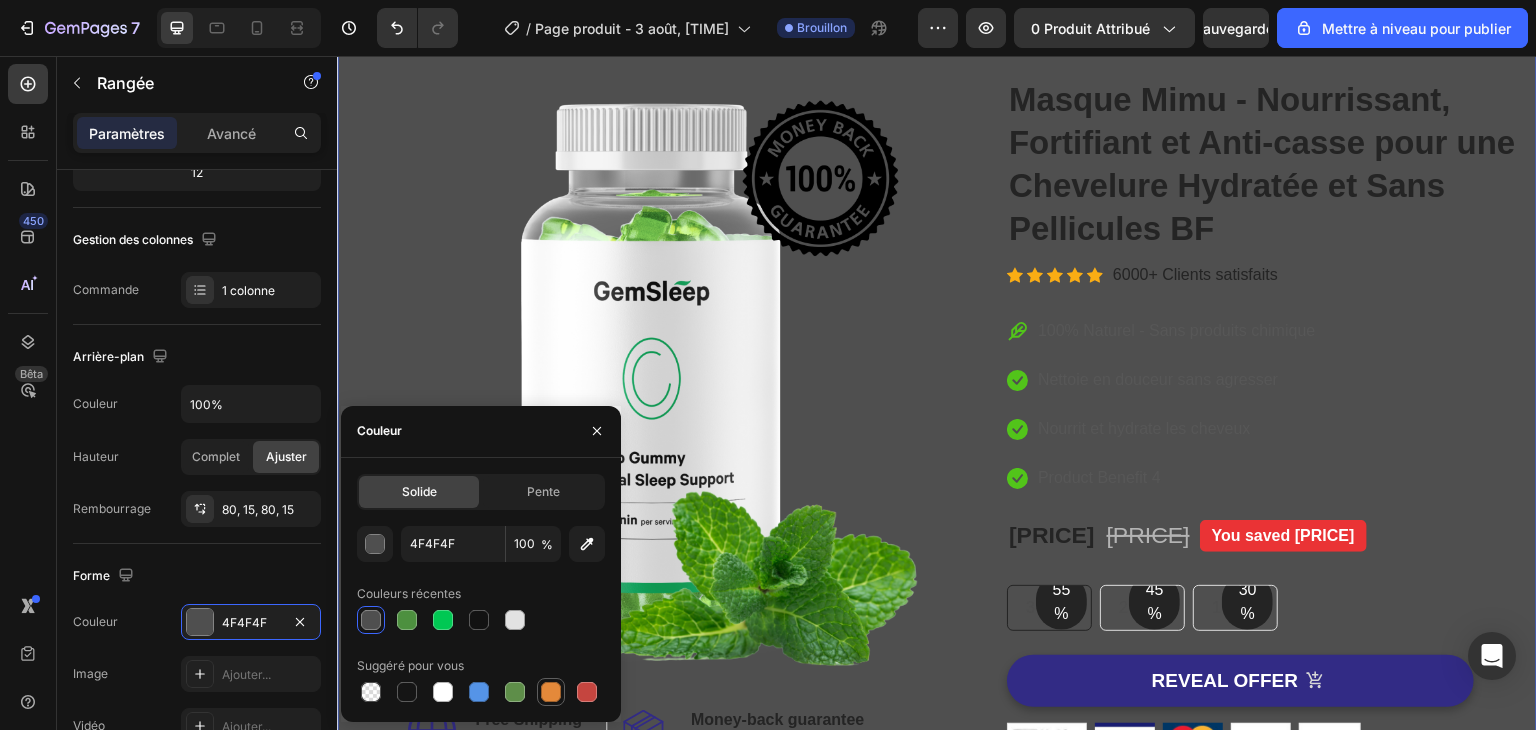 click at bounding box center (551, 692) 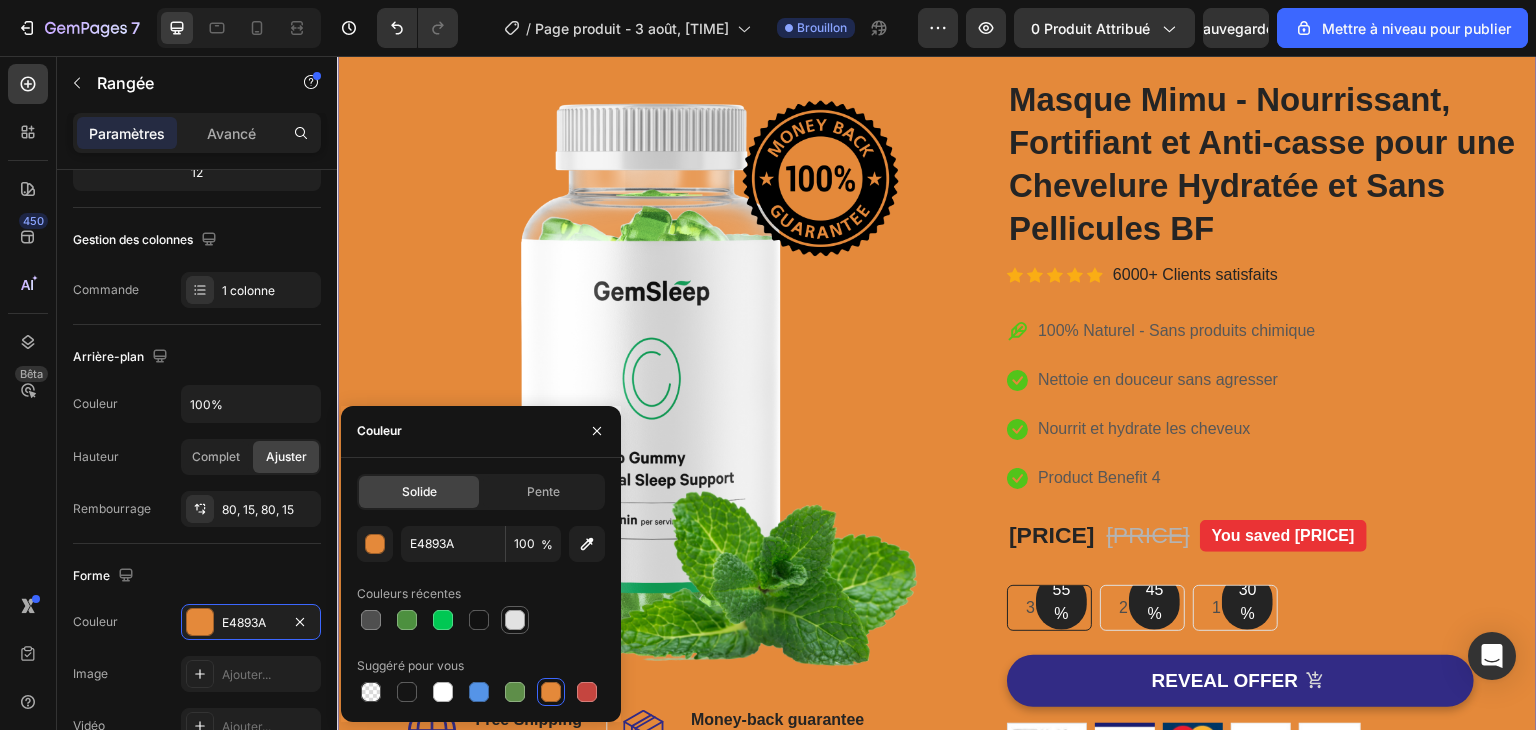 click at bounding box center [515, 620] 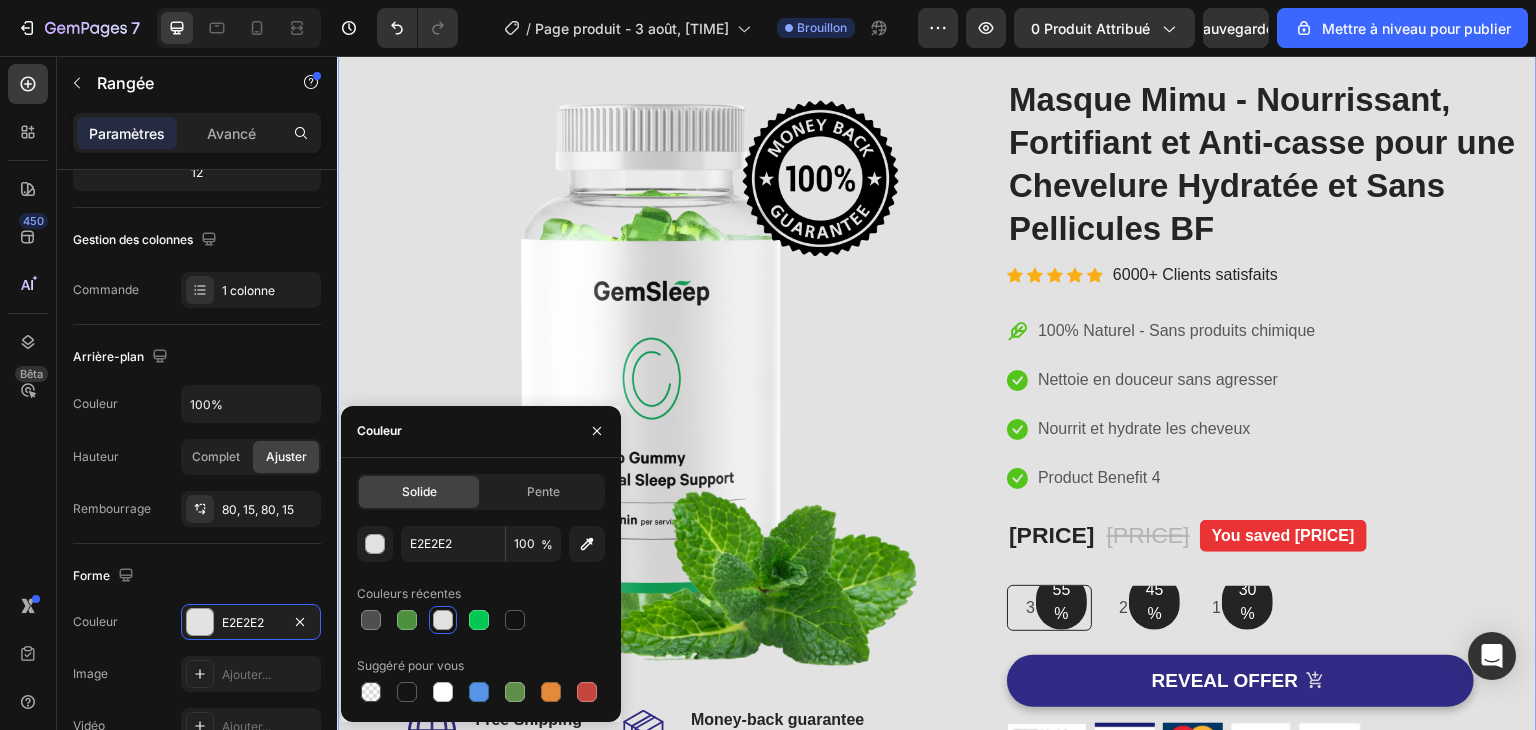 click at bounding box center [515, 620] 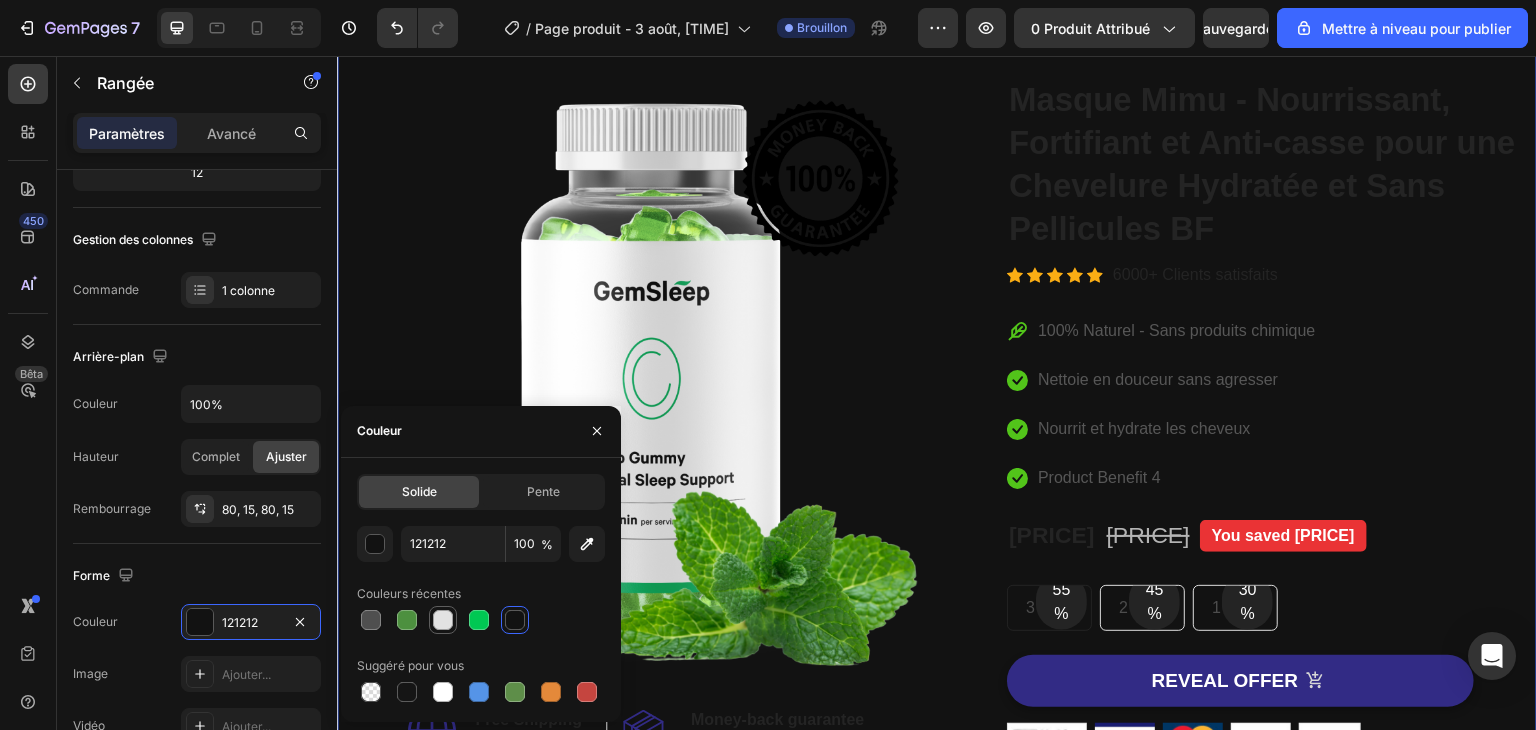 click at bounding box center [443, 620] 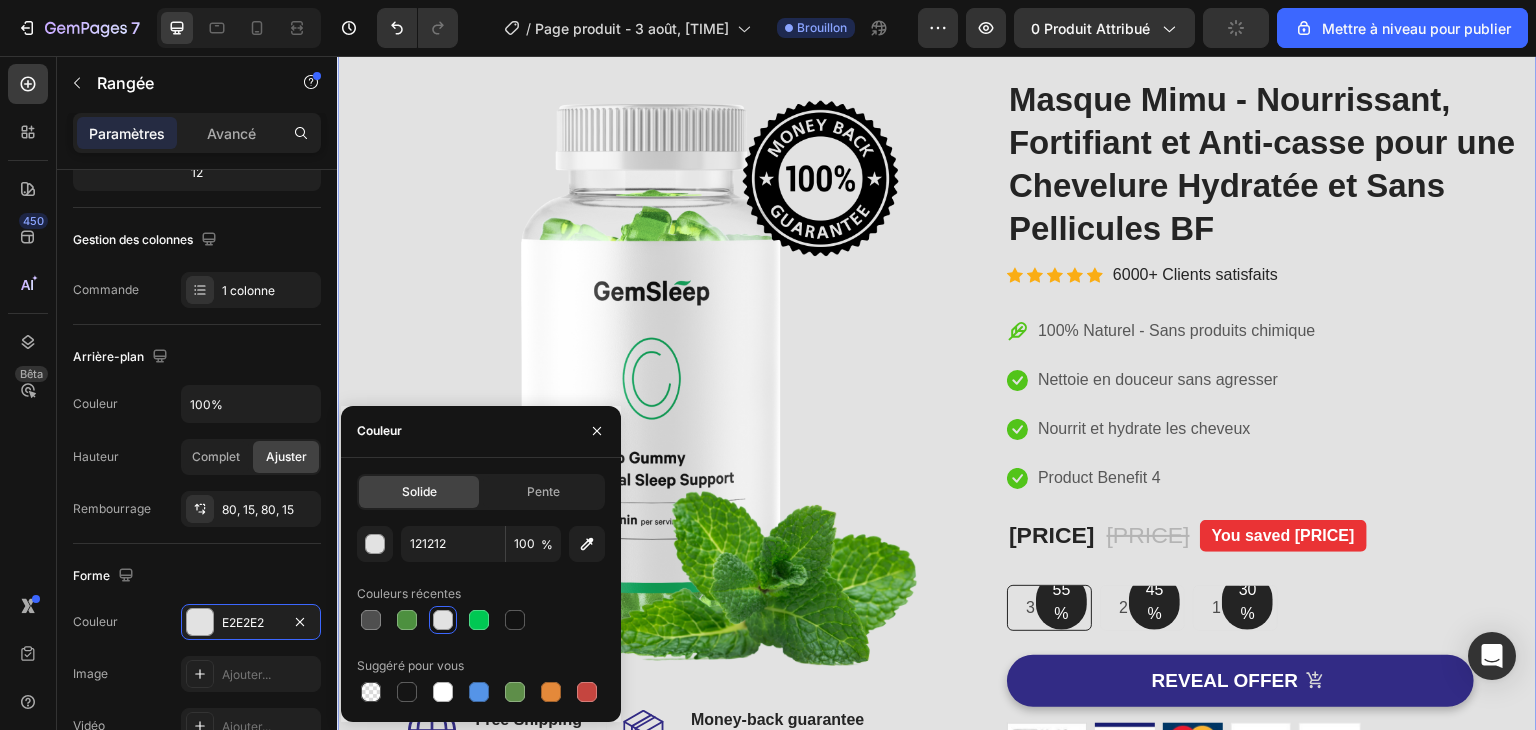 type on "E2E2E2" 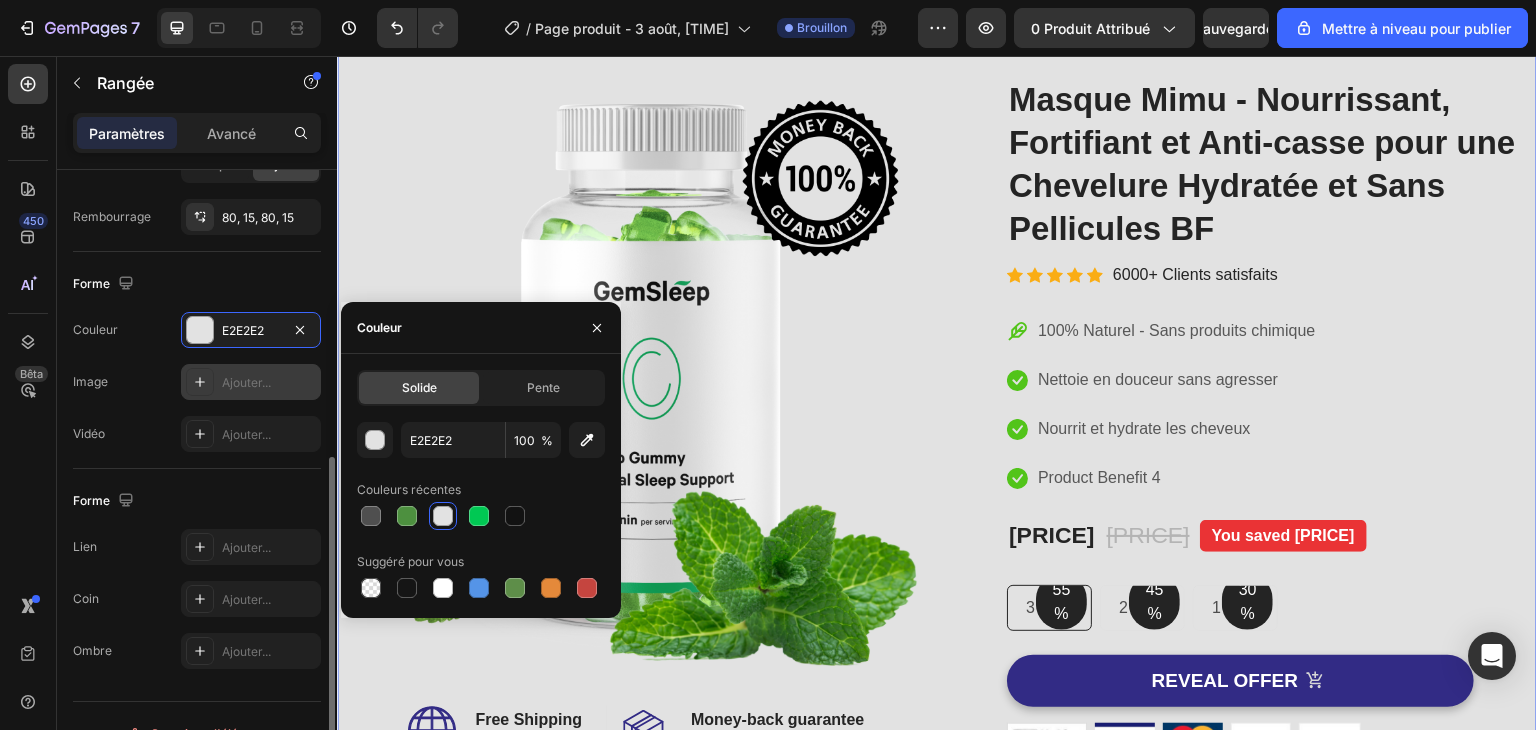 scroll, scrollTop: 601, scrollLeft: 0, axis: vertical 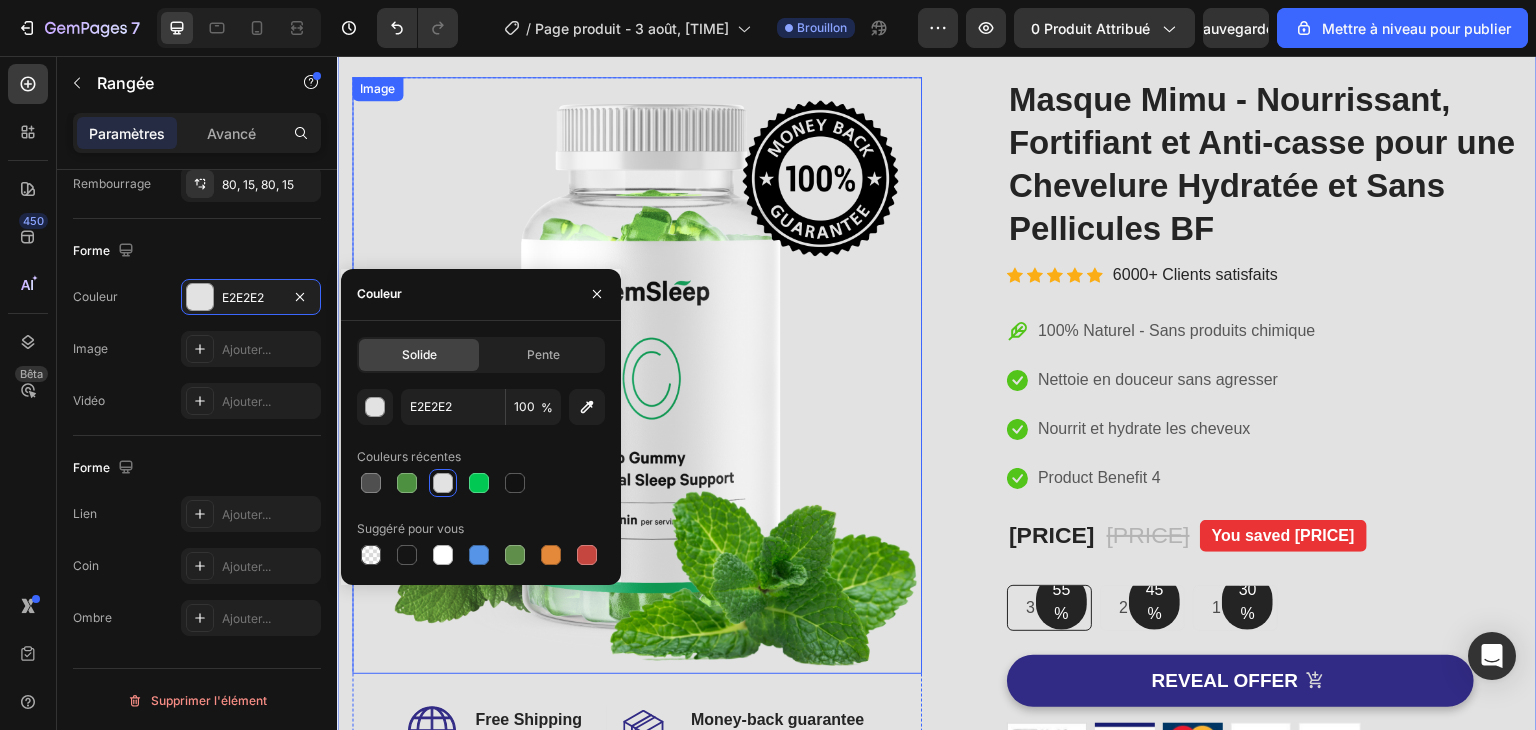 click at bounding box center [637, 375] 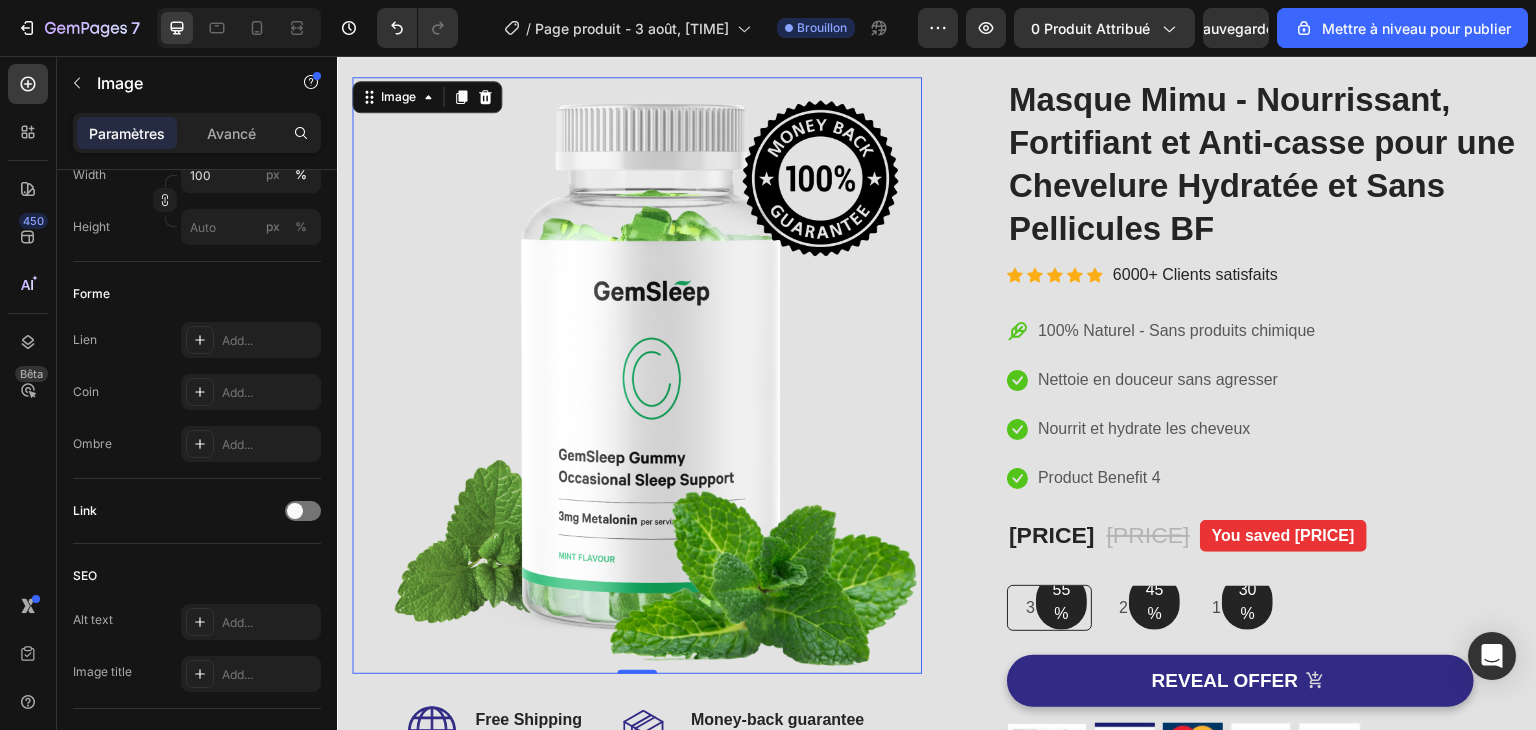 scroll, scrollTop: 0, scrollLeft: 0, axis: both 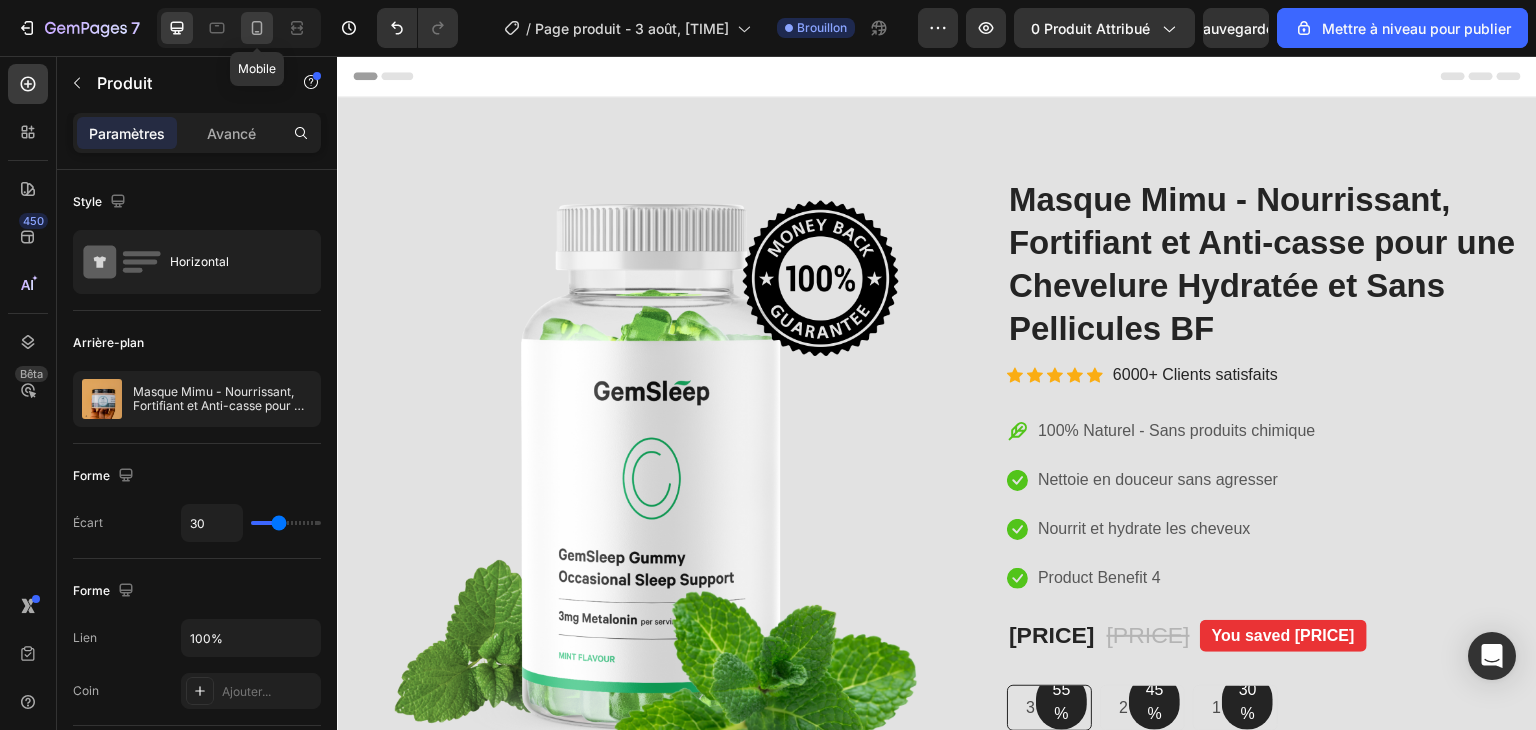 click 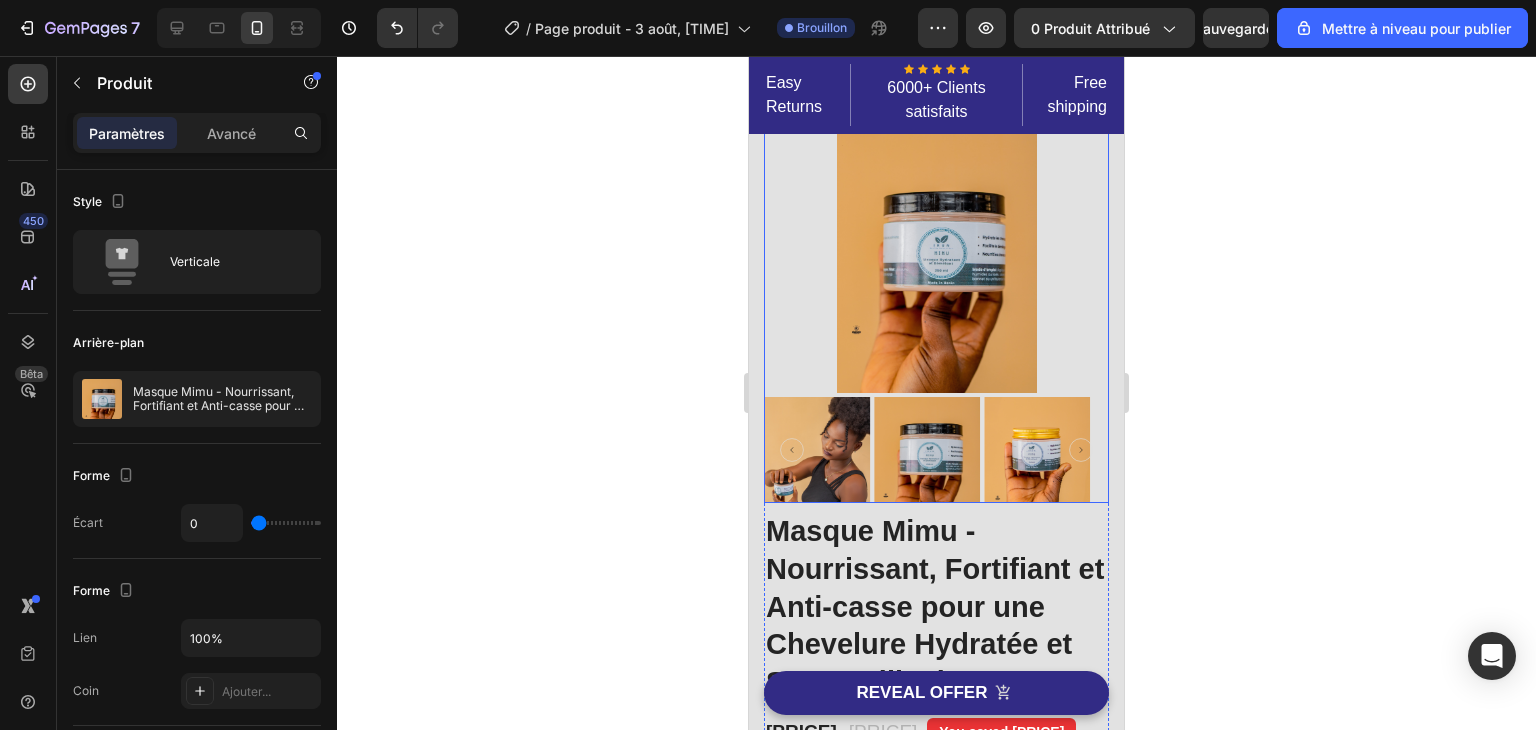 scroll, scrollTop: 0, scrollLeft: 0, axis: both 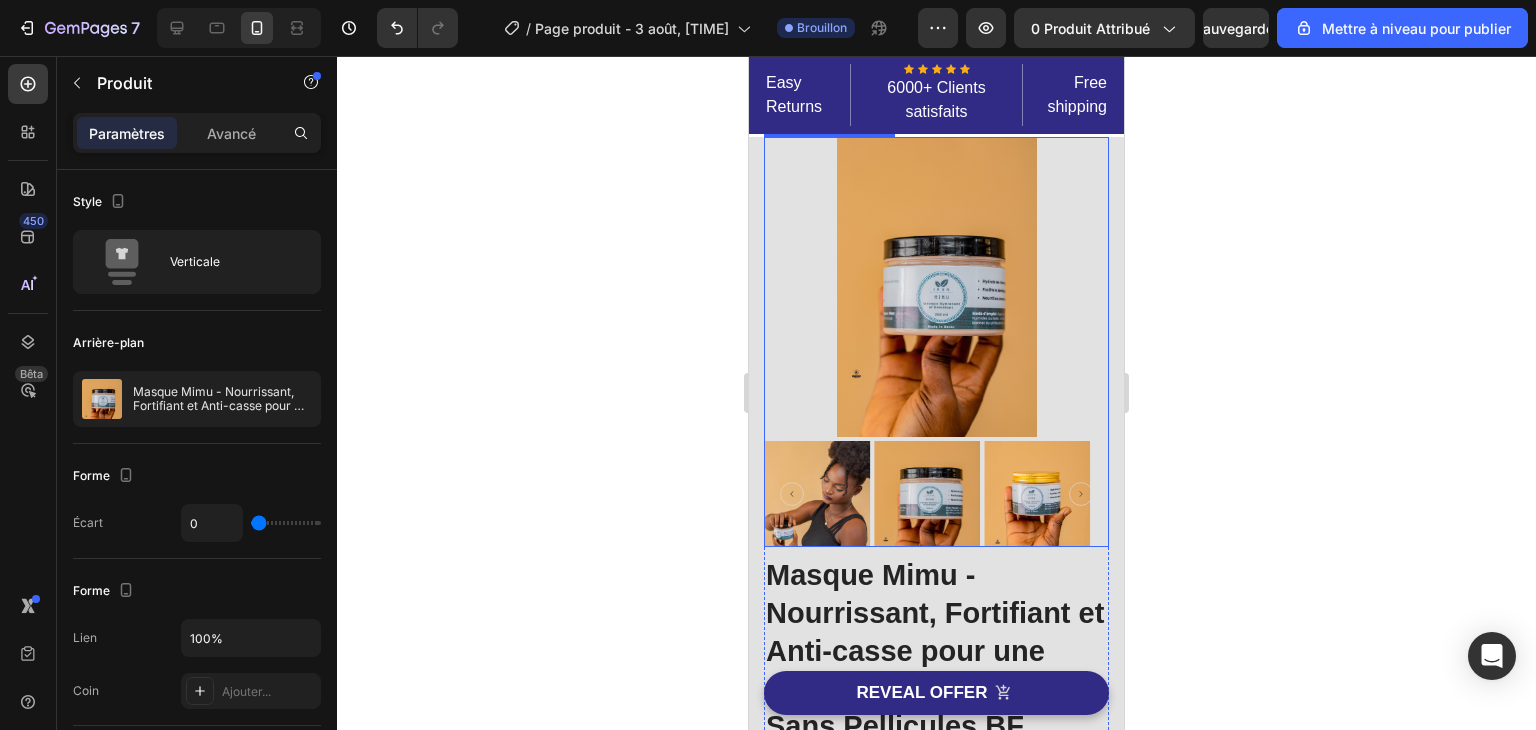 click at bounding box center (927, 494) 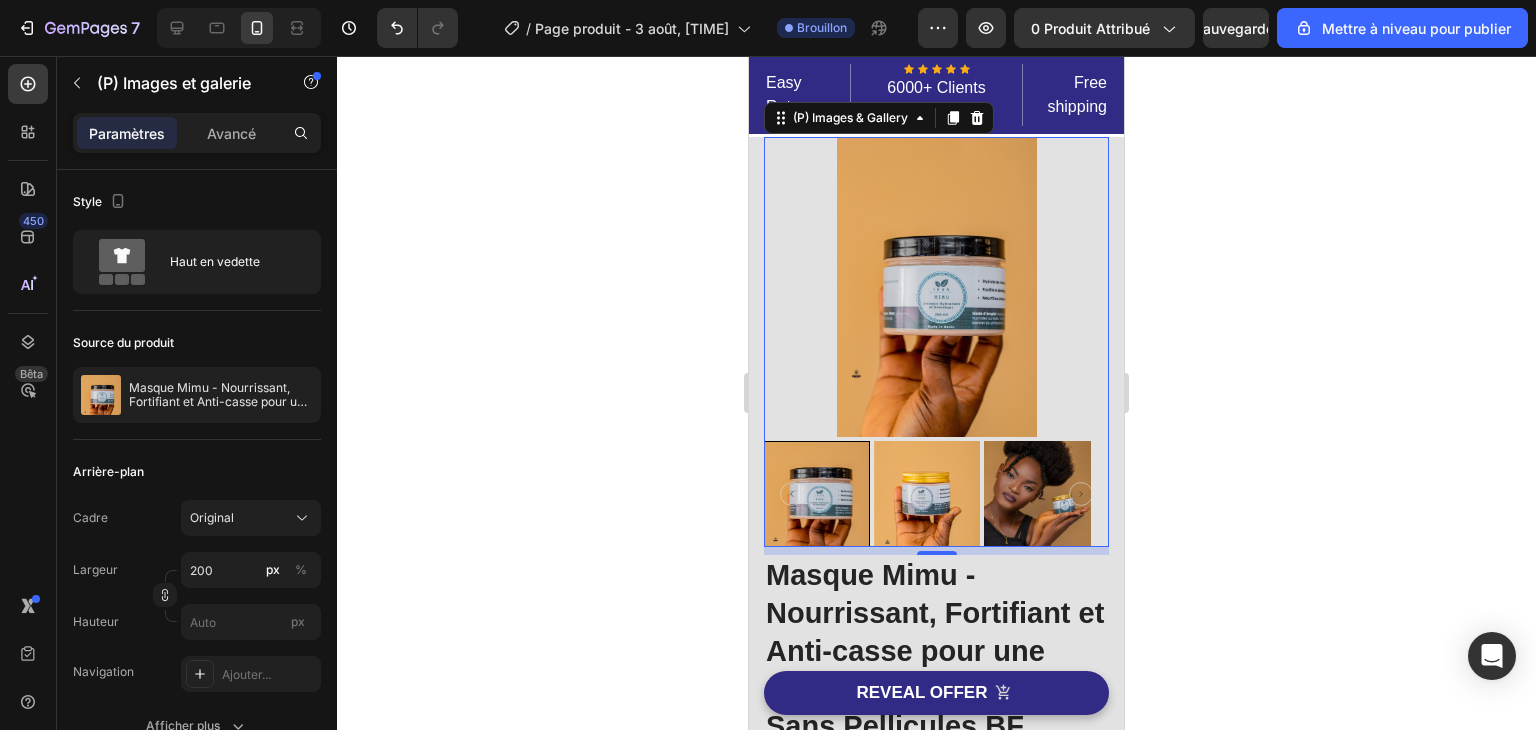 click 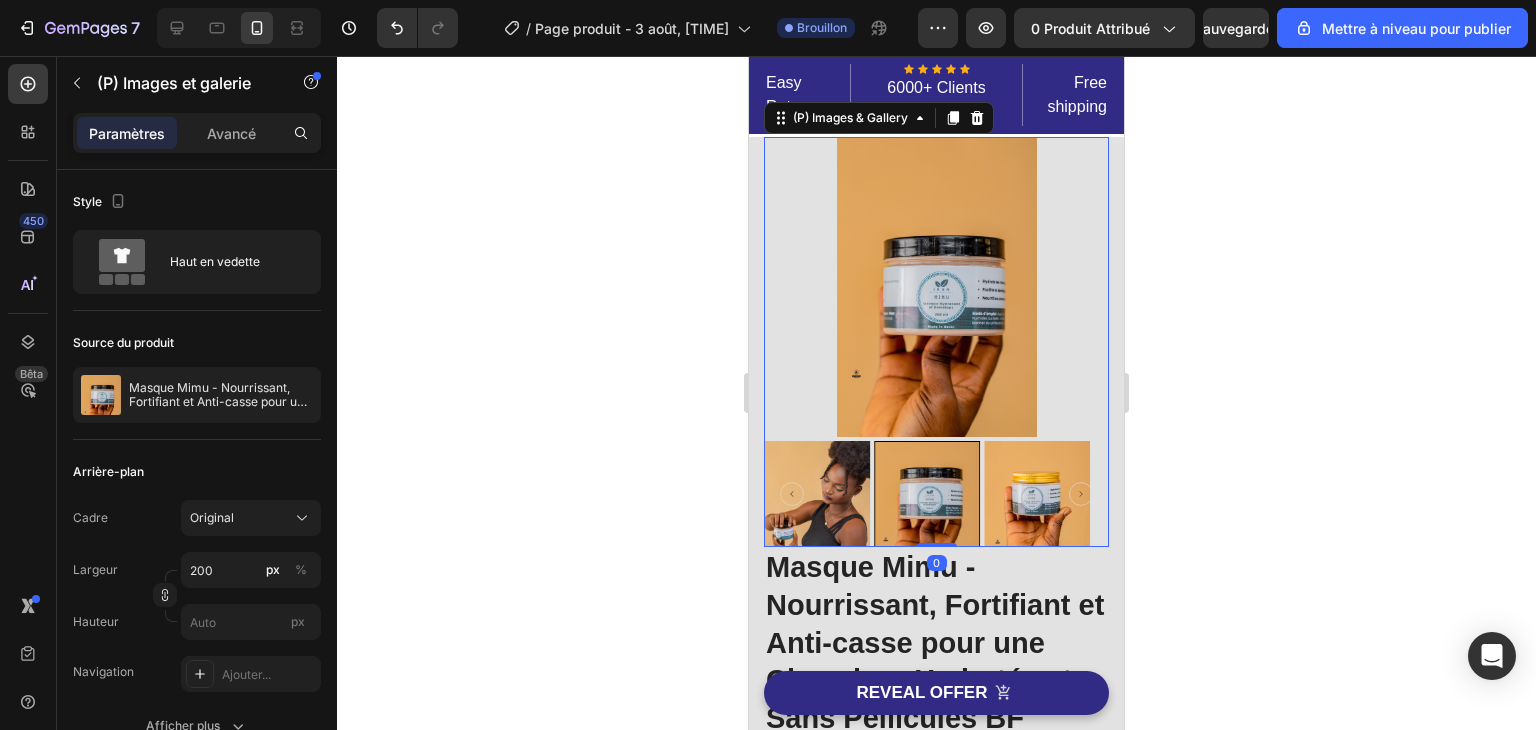 drag, startPoint x: 939, startPoint y: 551, endPoint x: 936, endPoint y: 468, distance: 83.0542 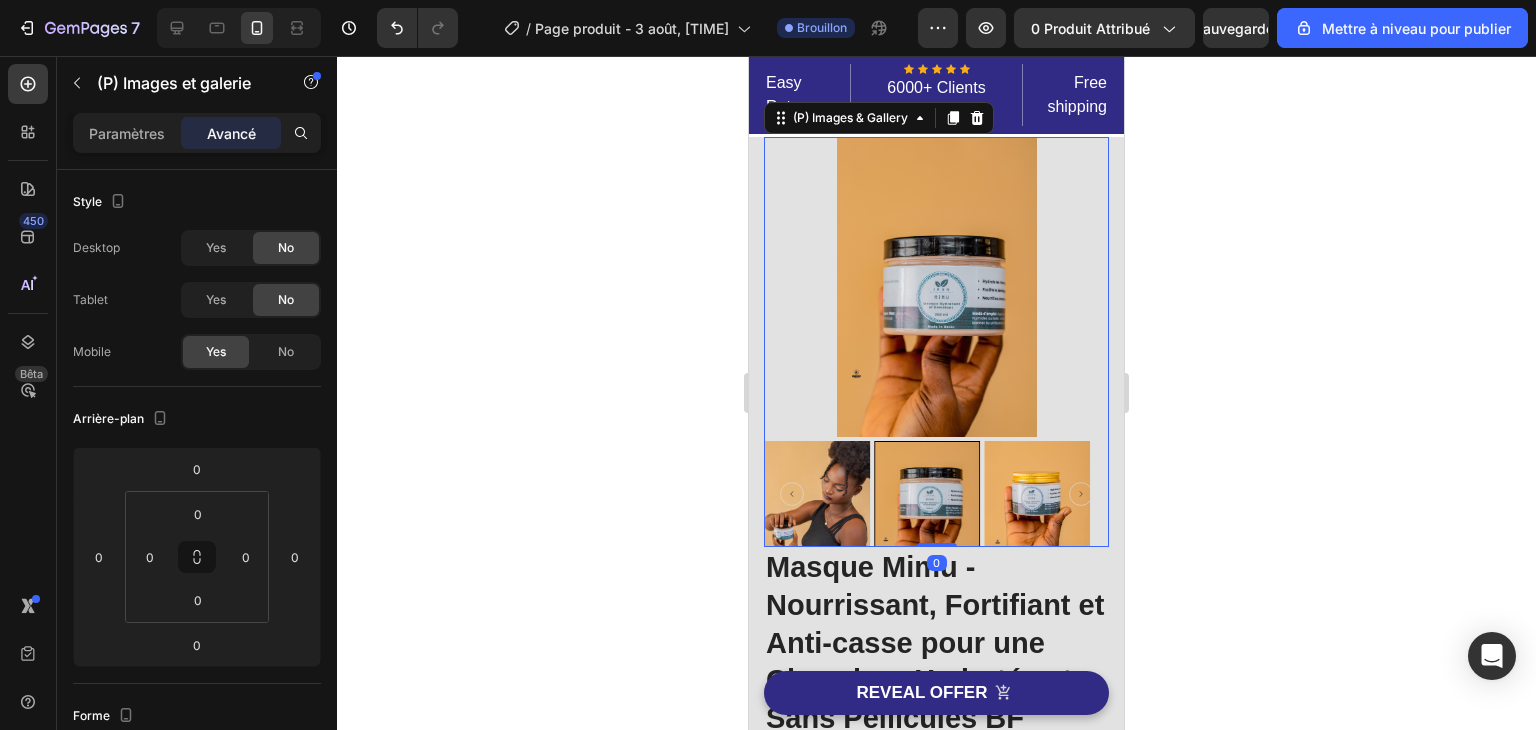 click at bounding box center [937, 287] 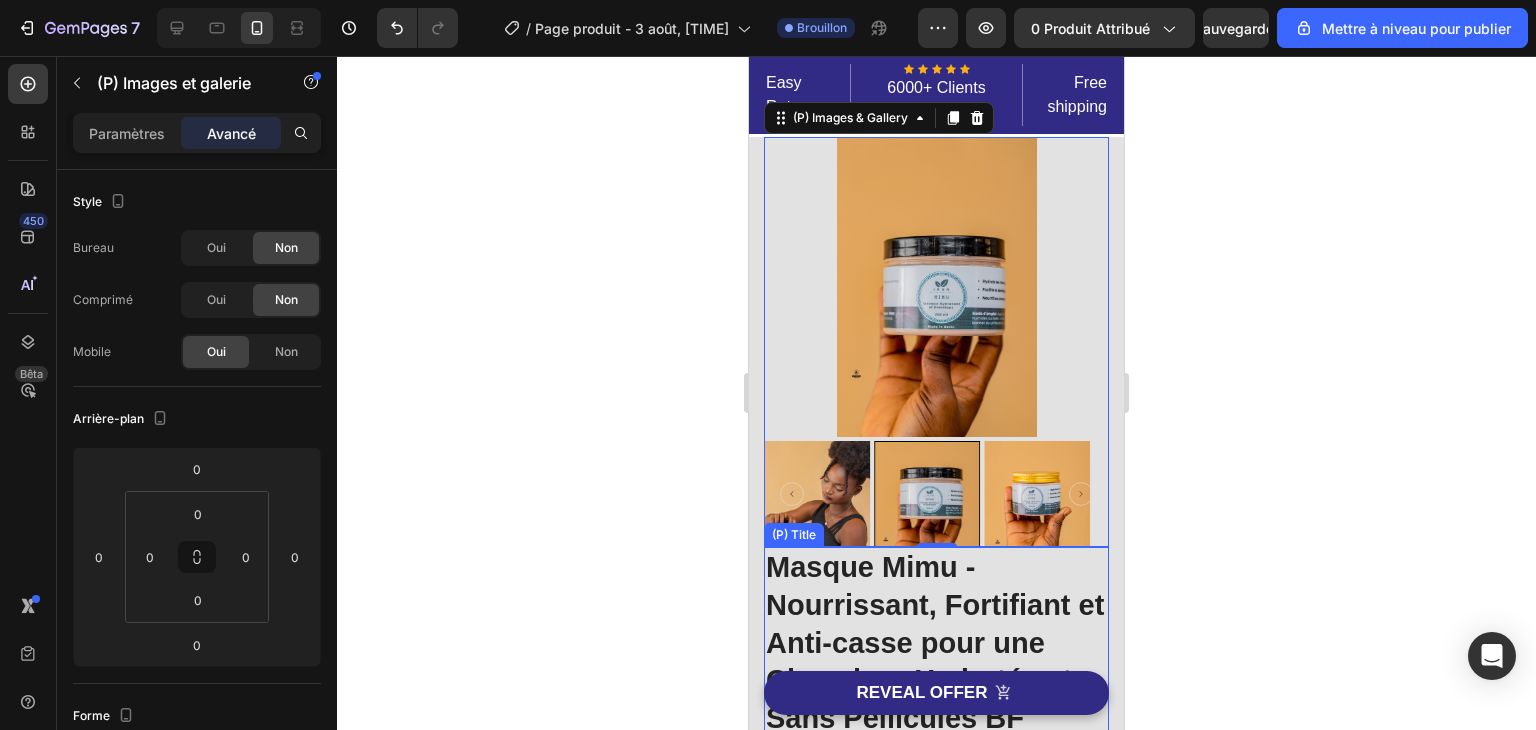 click on "Masque Mimu - Nourrissant, Fortifiant et Anti-casse pour une Chevelure Hydratée et Sans Pellicules BF" at bounding box center (936, 643) 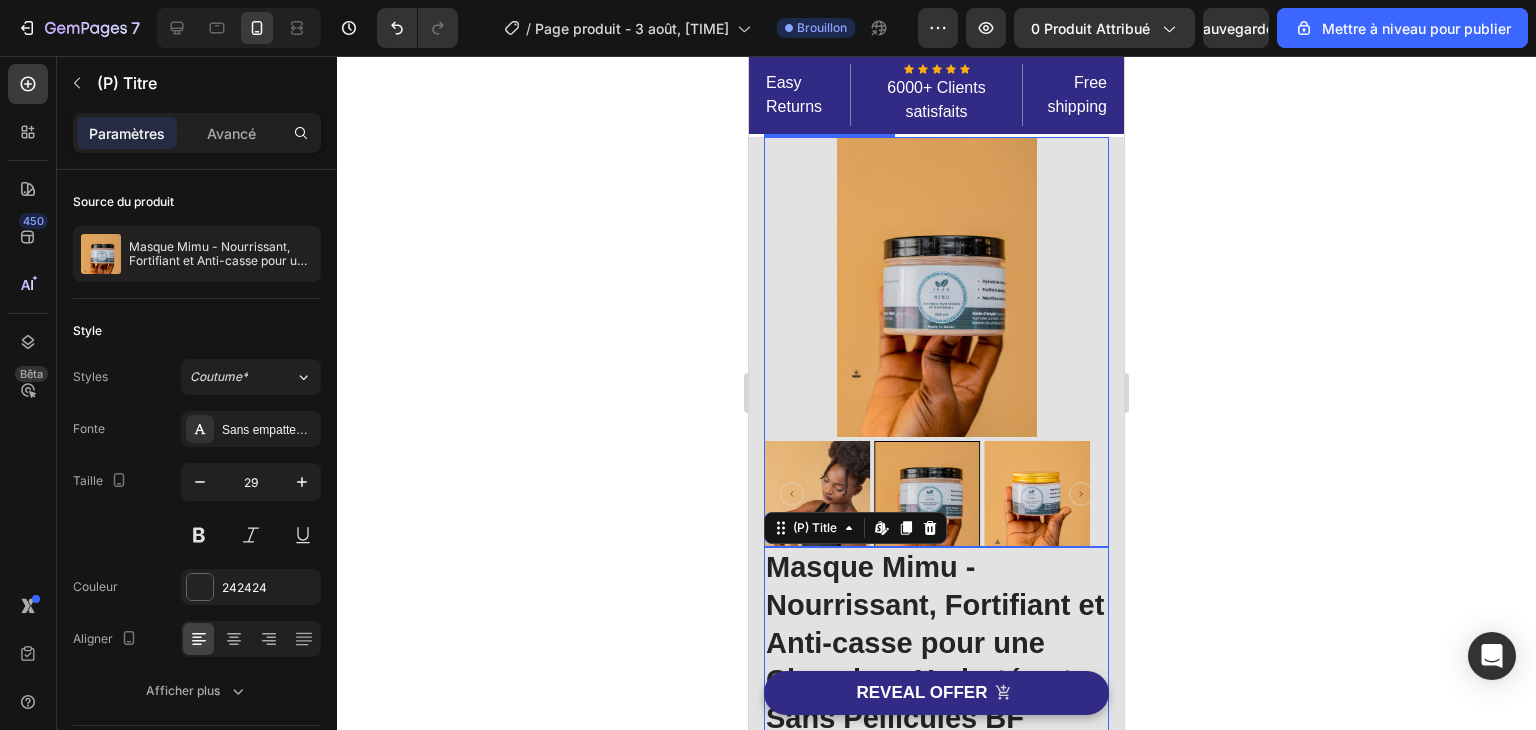 click at bounding box center (936, 287) 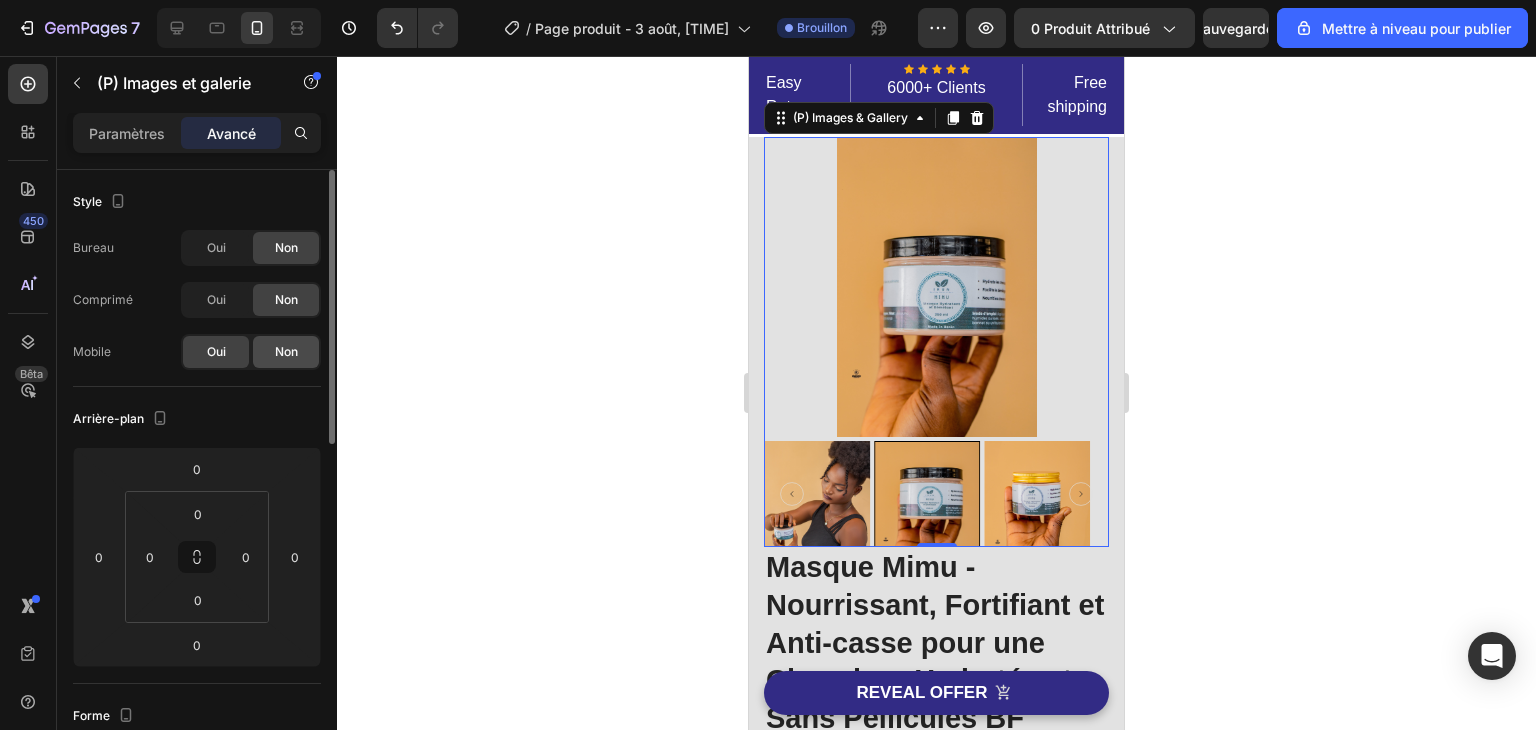 click on "Non" at bounding box center (286, 351) 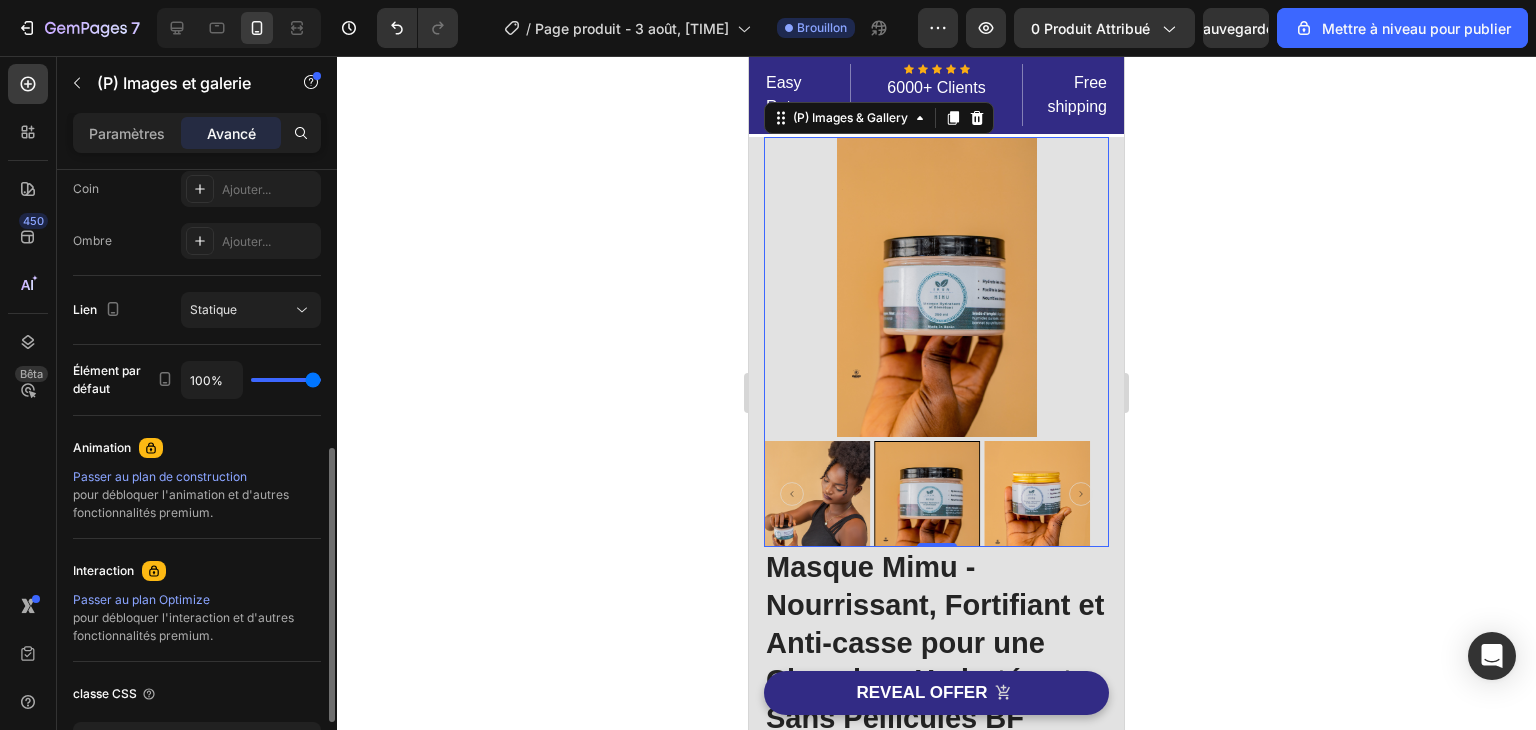 scroll, scrollTop: 626, scrollLeft: 0, axis: vertical 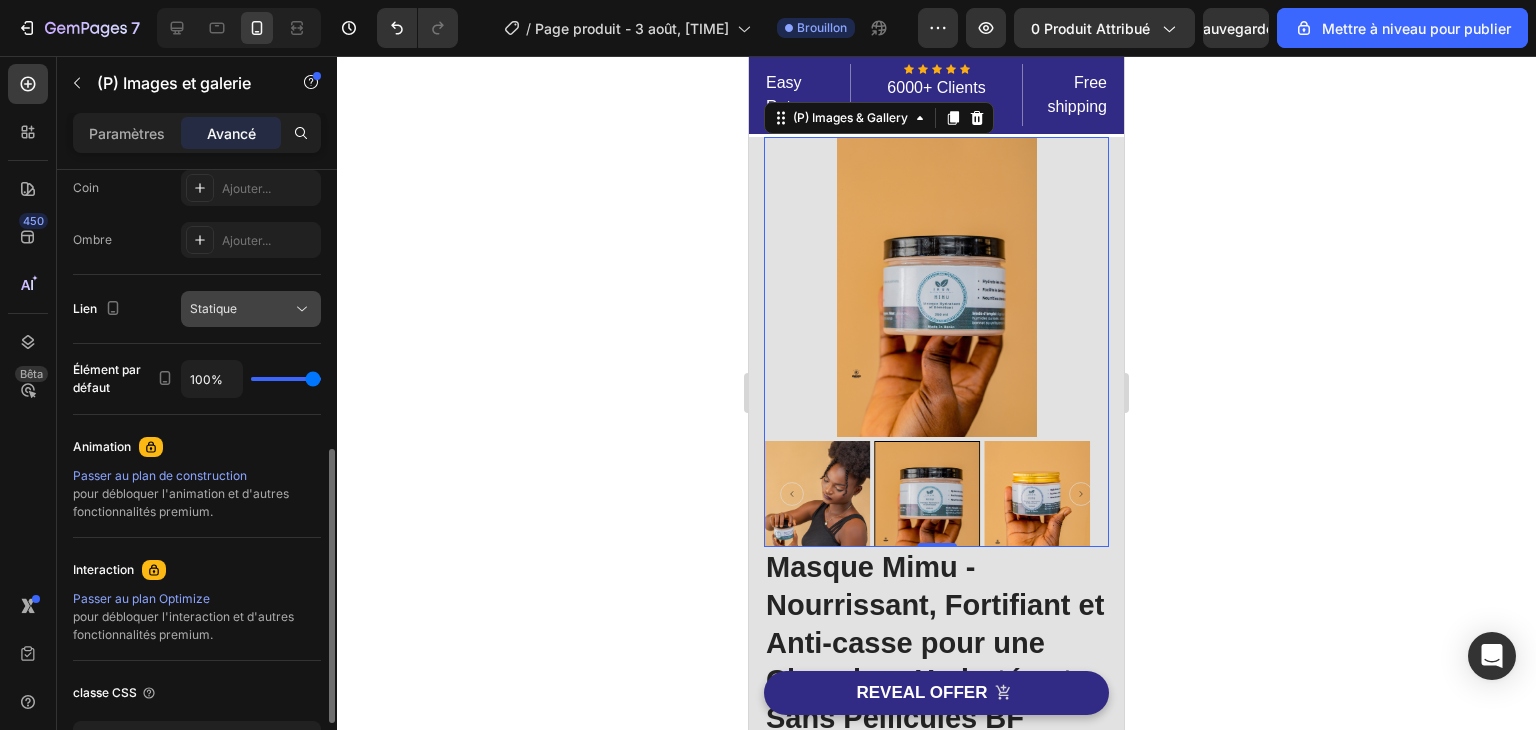 click on "Statique" 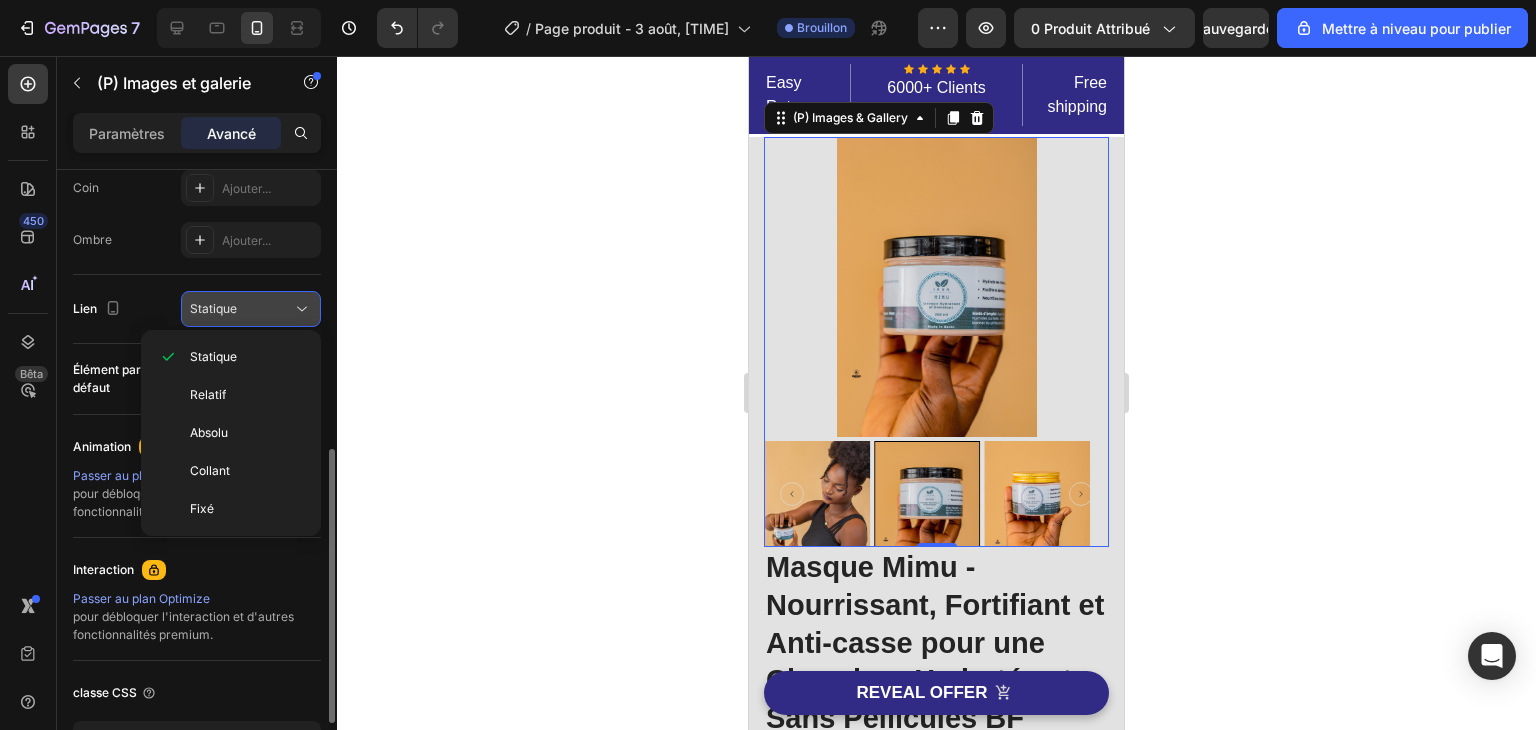click on "Statique" 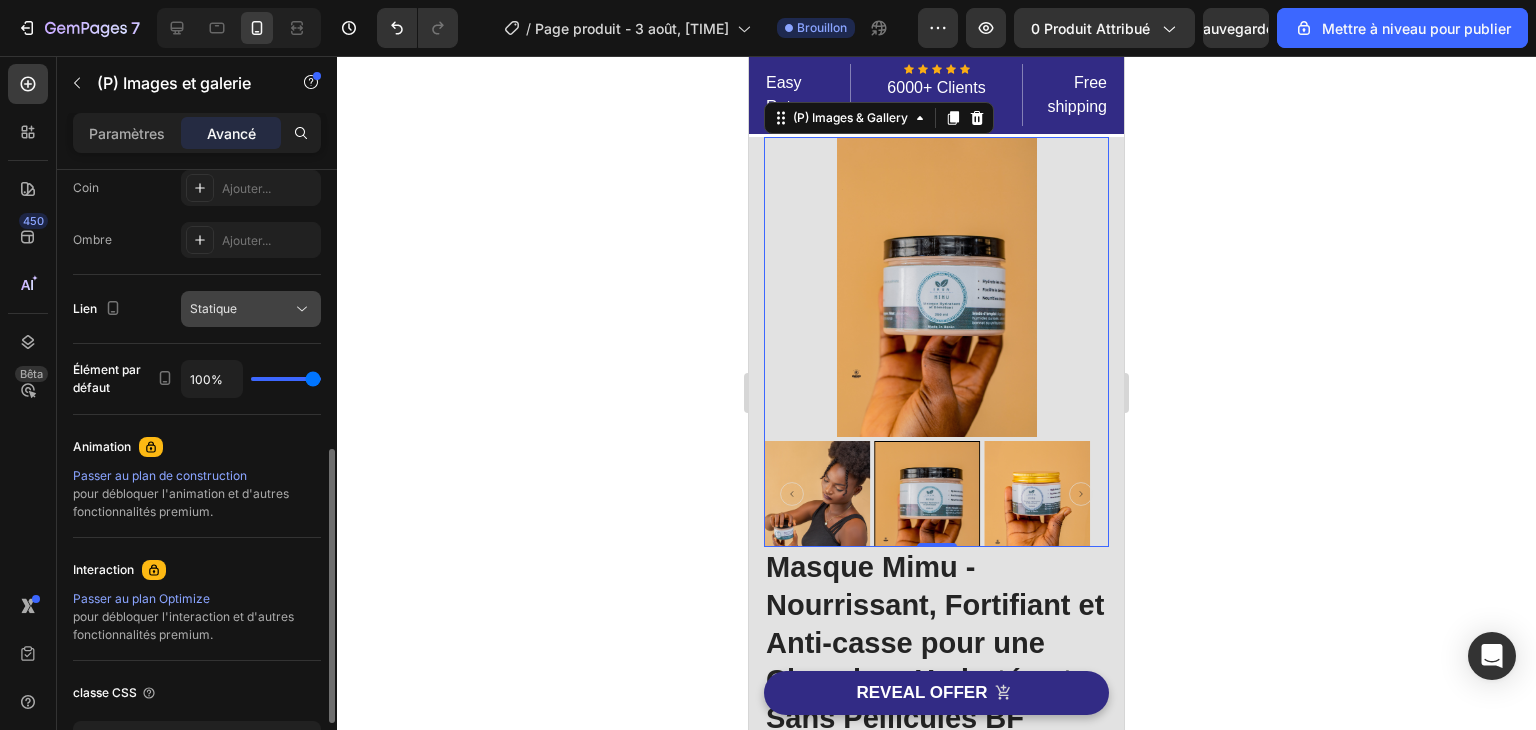 click on "Statique" 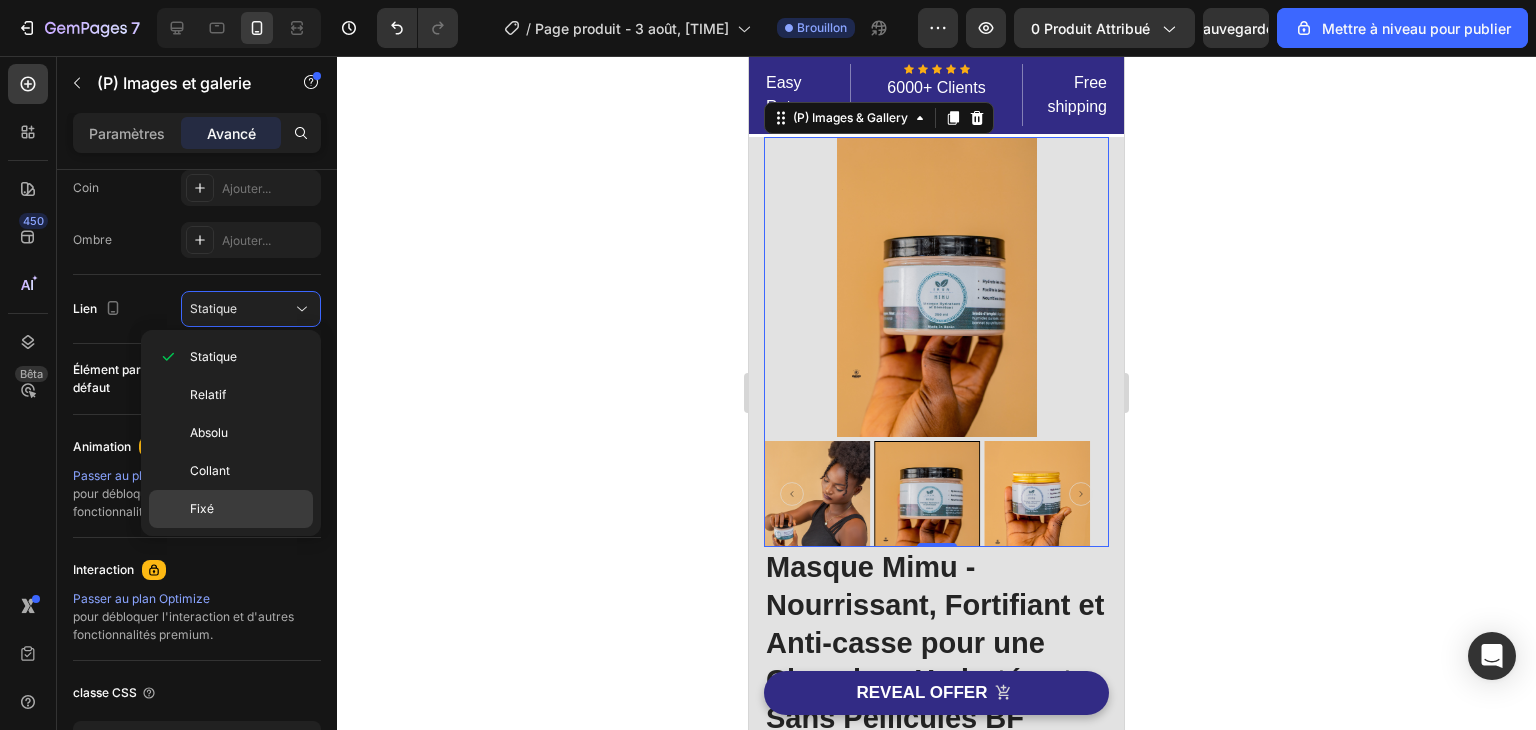click on "Fixé" 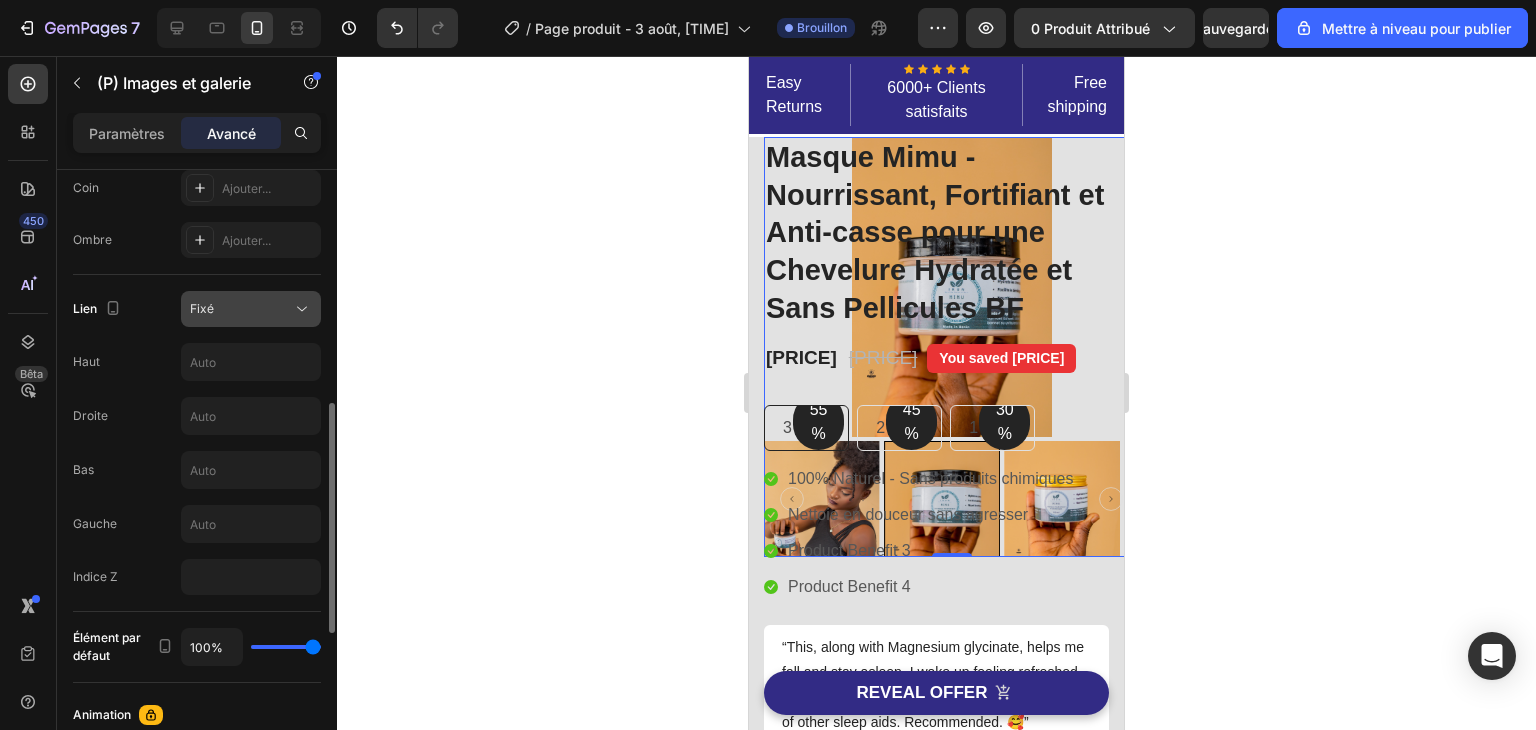 click on "Fixé" at bounding box center [251, 309] 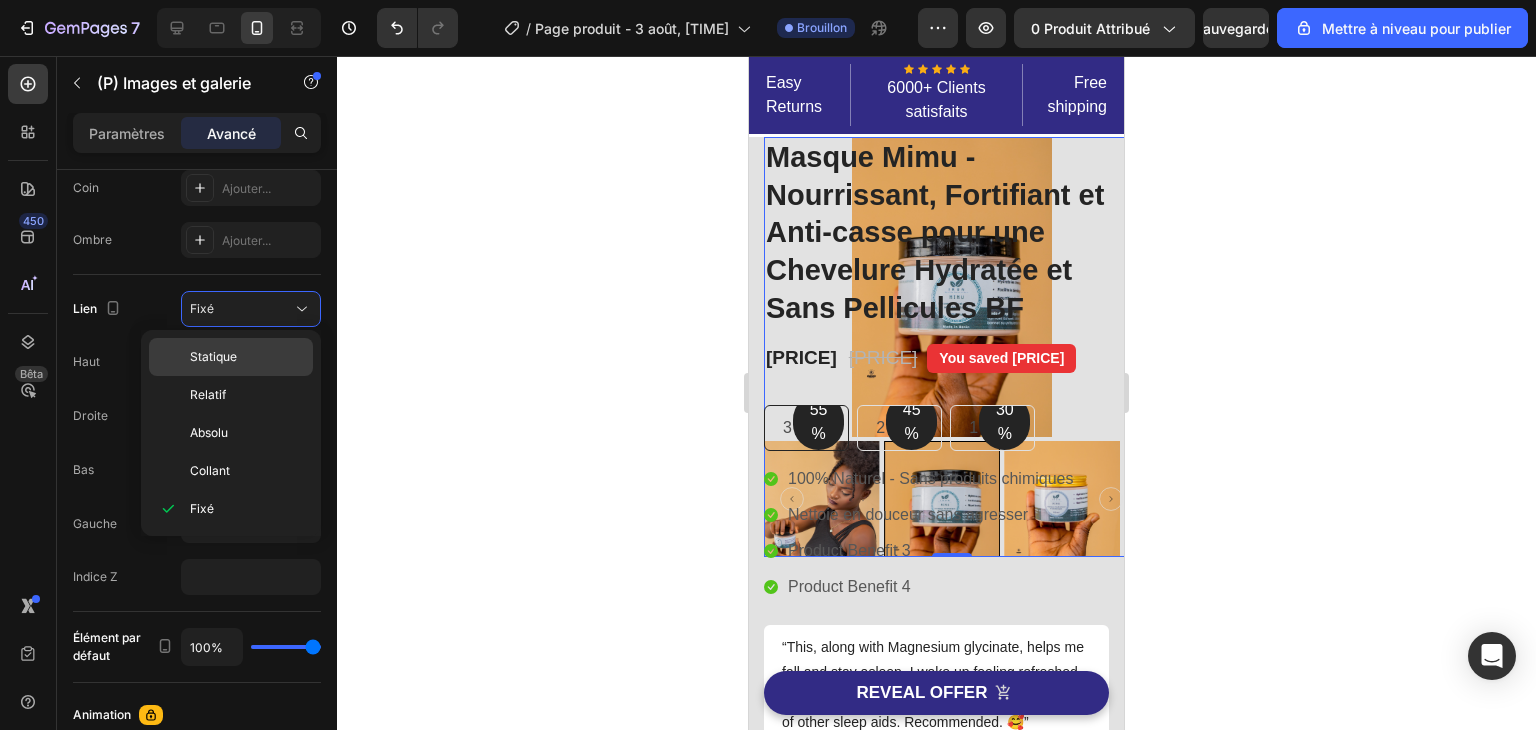 click on "Statique" at bounding box center [247, 357] 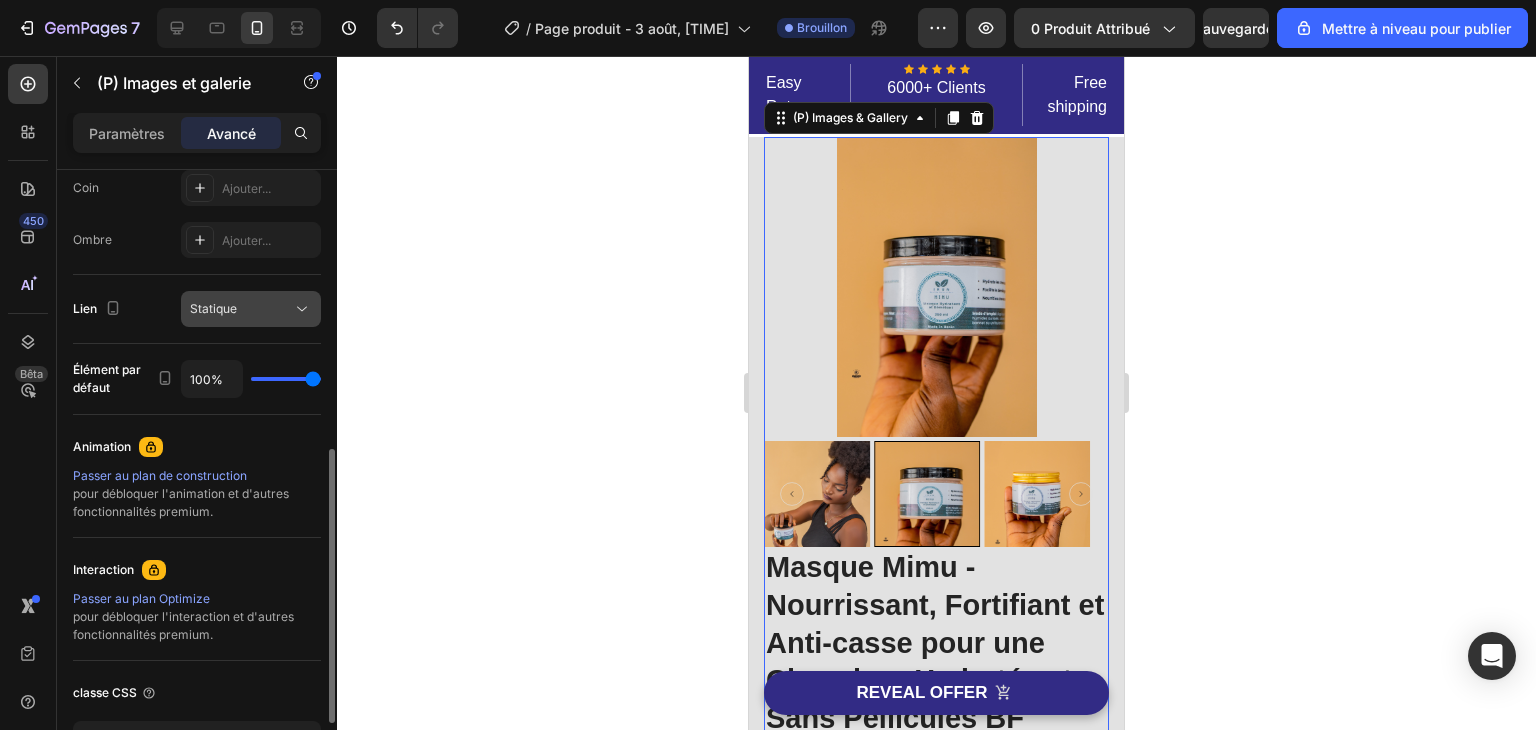 click on "Statique" at bounding box center (241, 309) 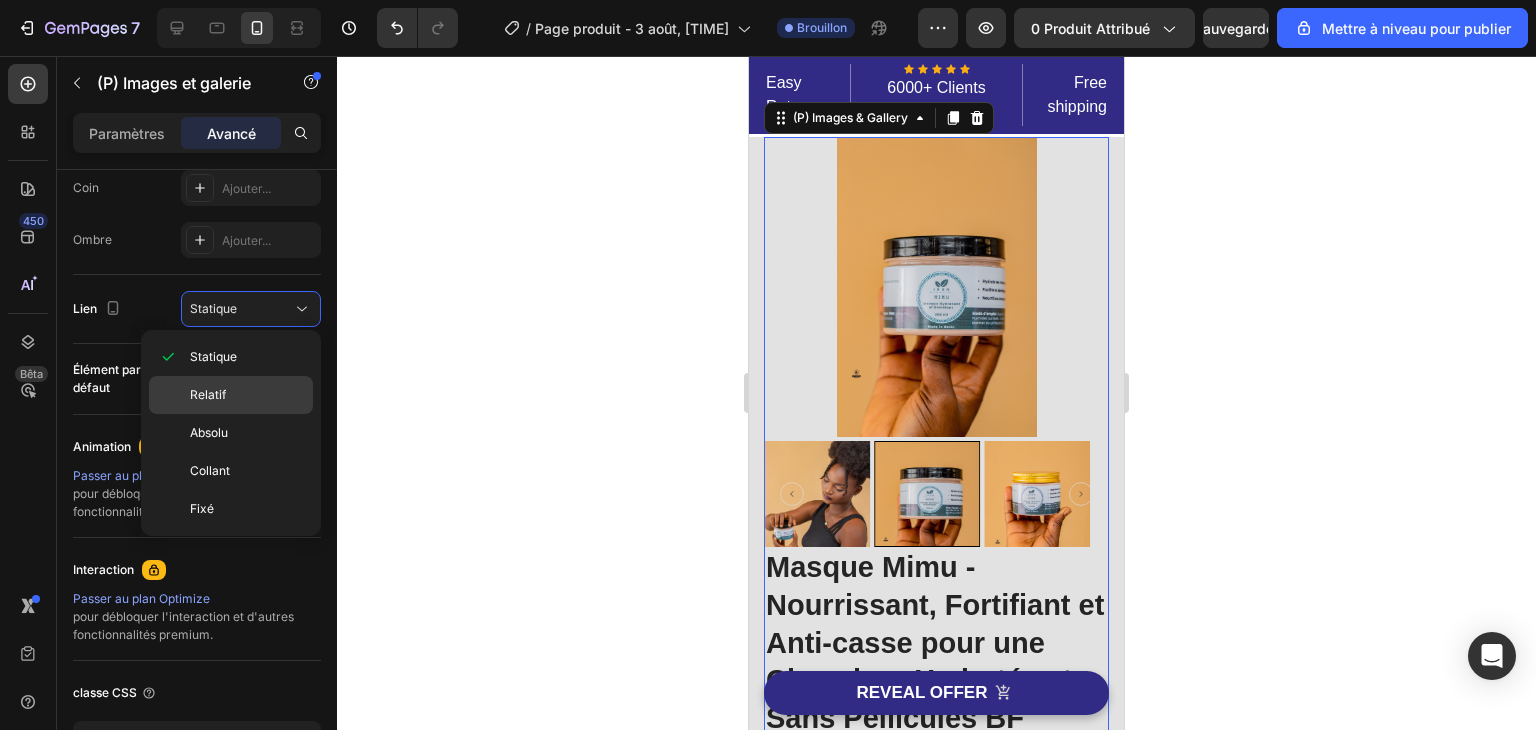 click on "Relatif" at bounding box center [247, 395] 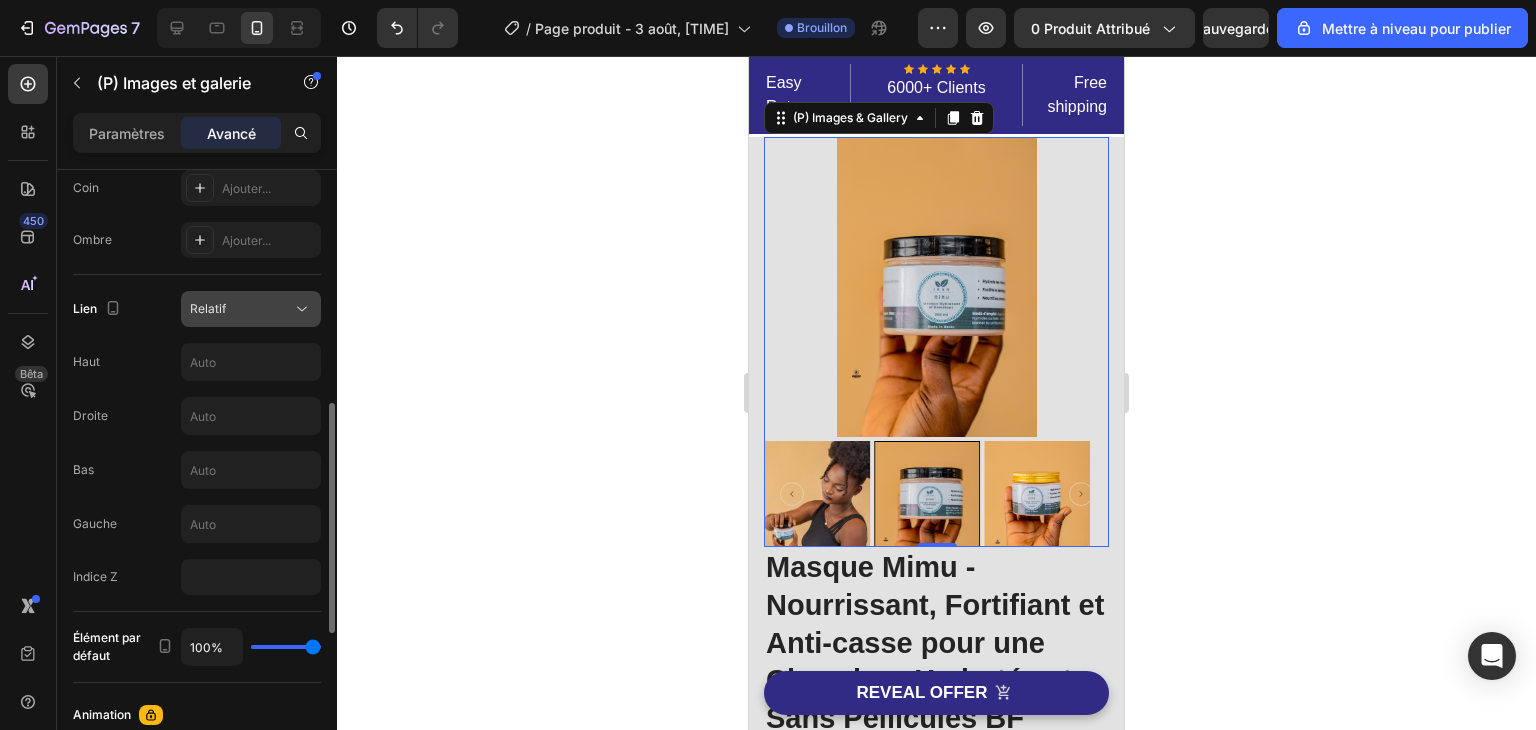 click on "Relatif" at bounding box center (241, 309) 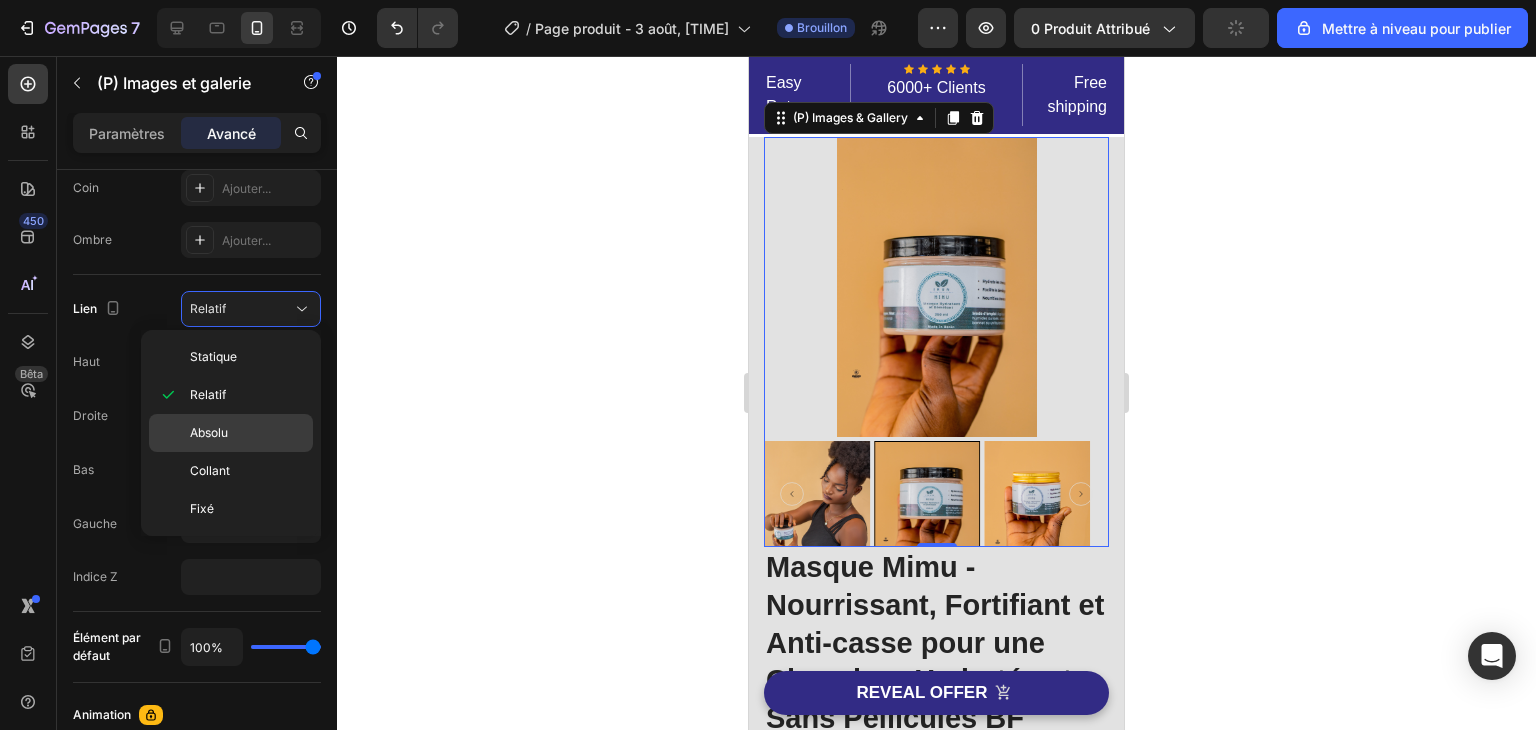 click on "Absolu" at bounding box center (247, 433) 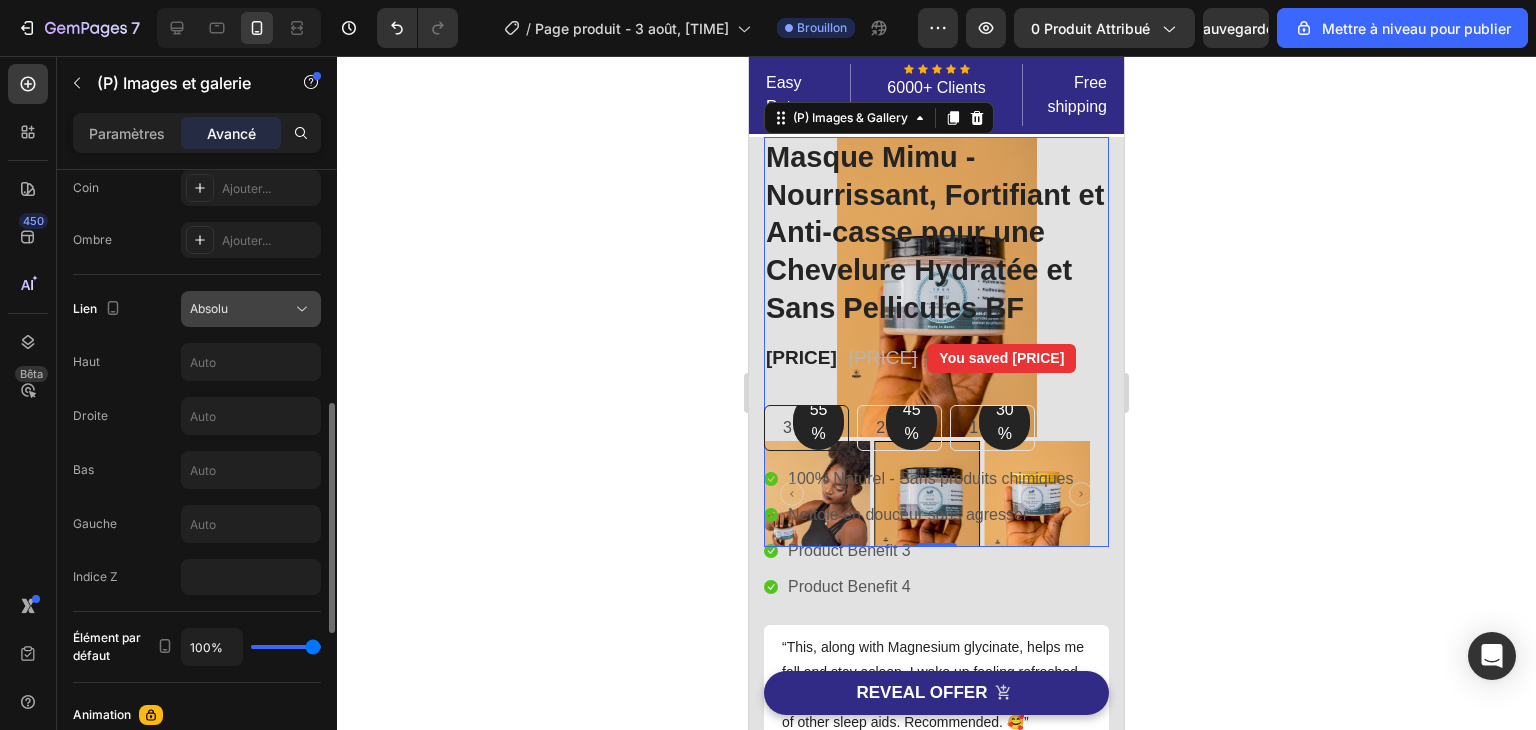 click on "Absolu" at bounding box center [241, 309] 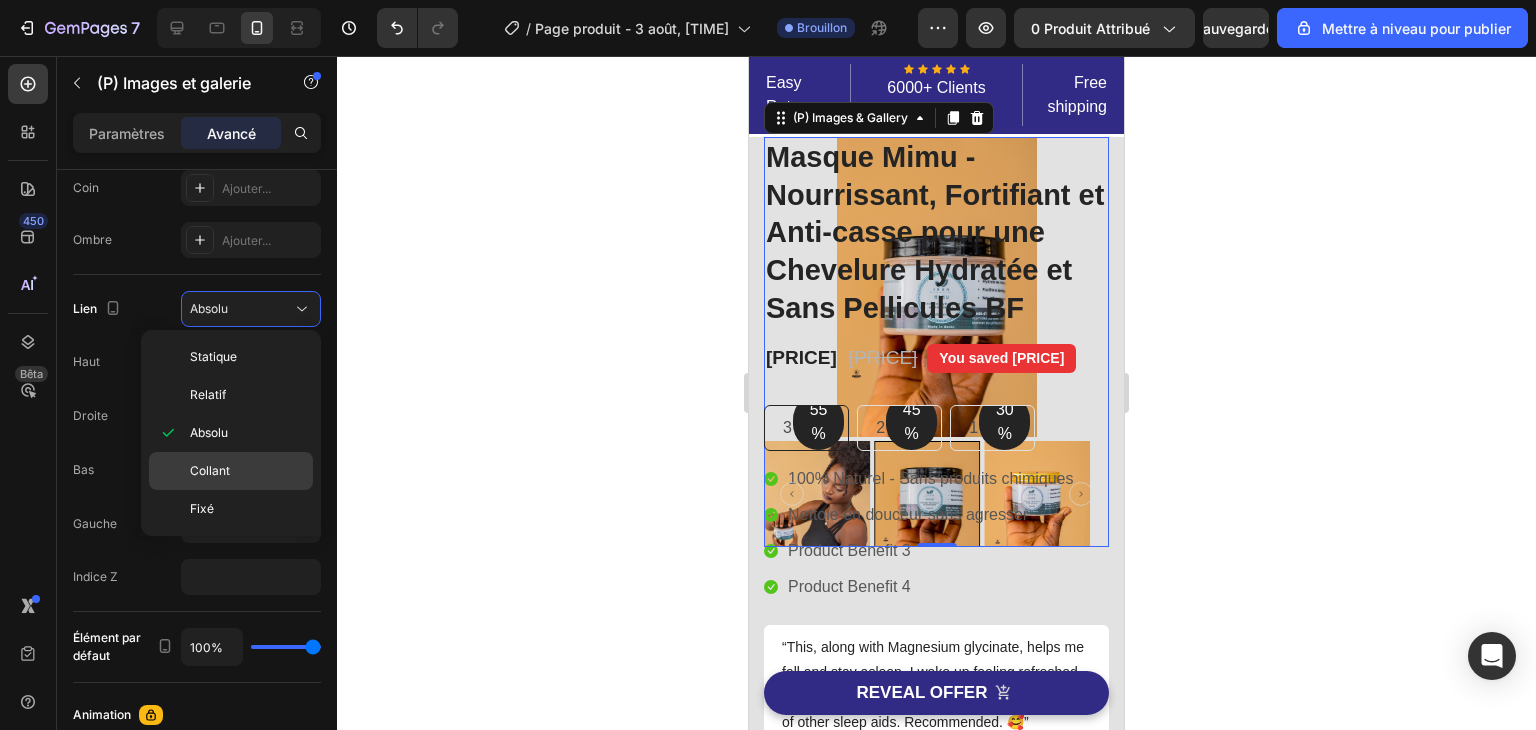 click on "Collant" at bounding box center (247, 471) 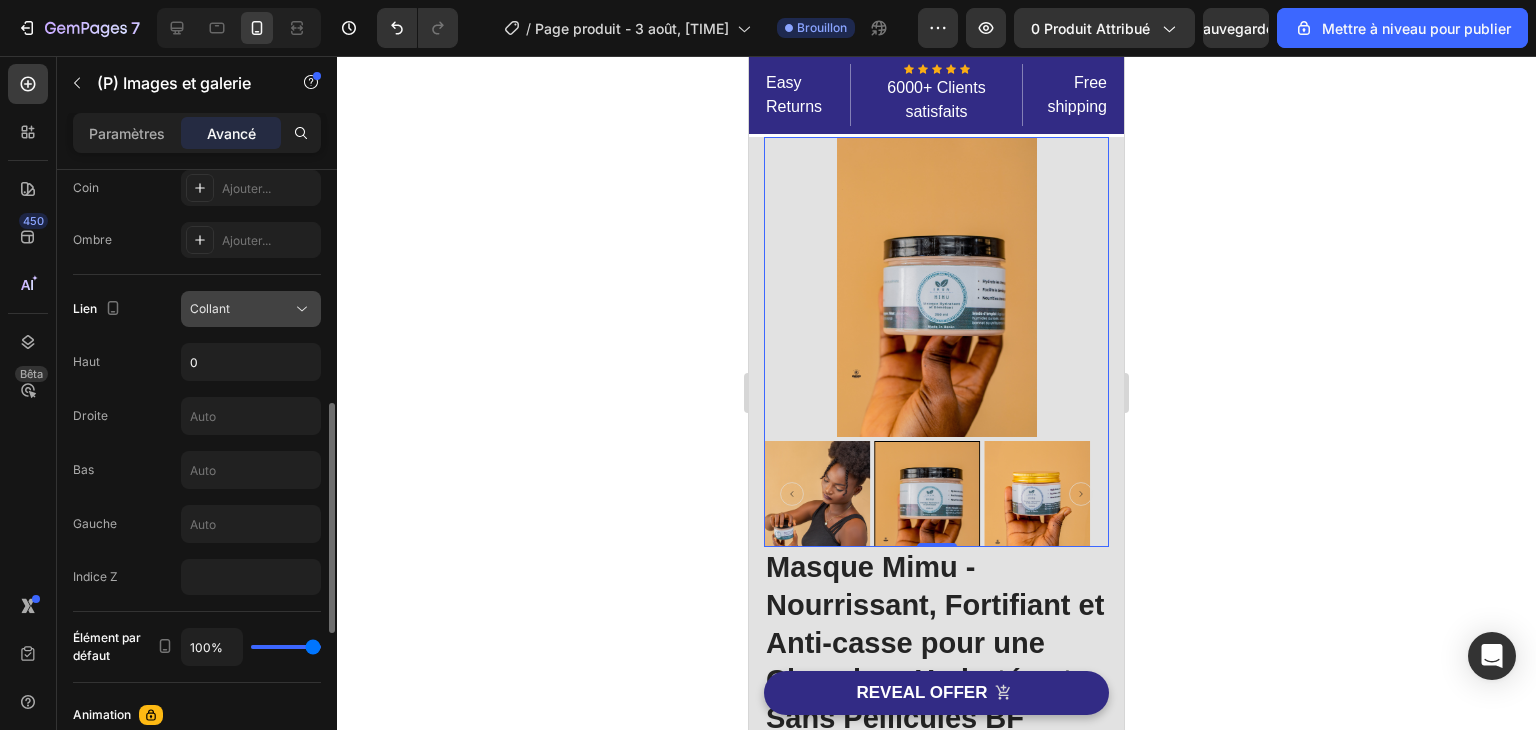 click on "Collant" at bounding box center [241, 309] 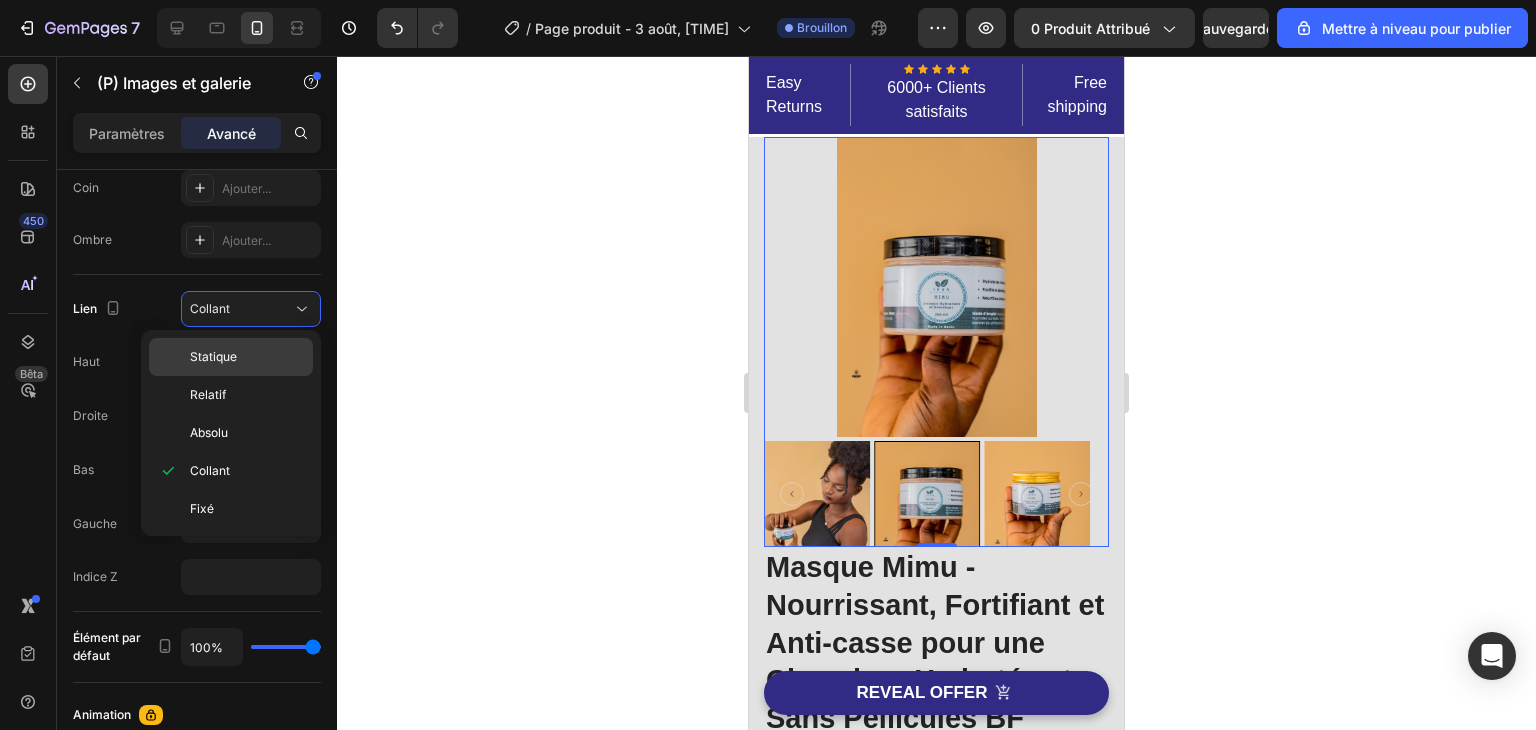 click on "Statique" at bounding box center (247, 357) 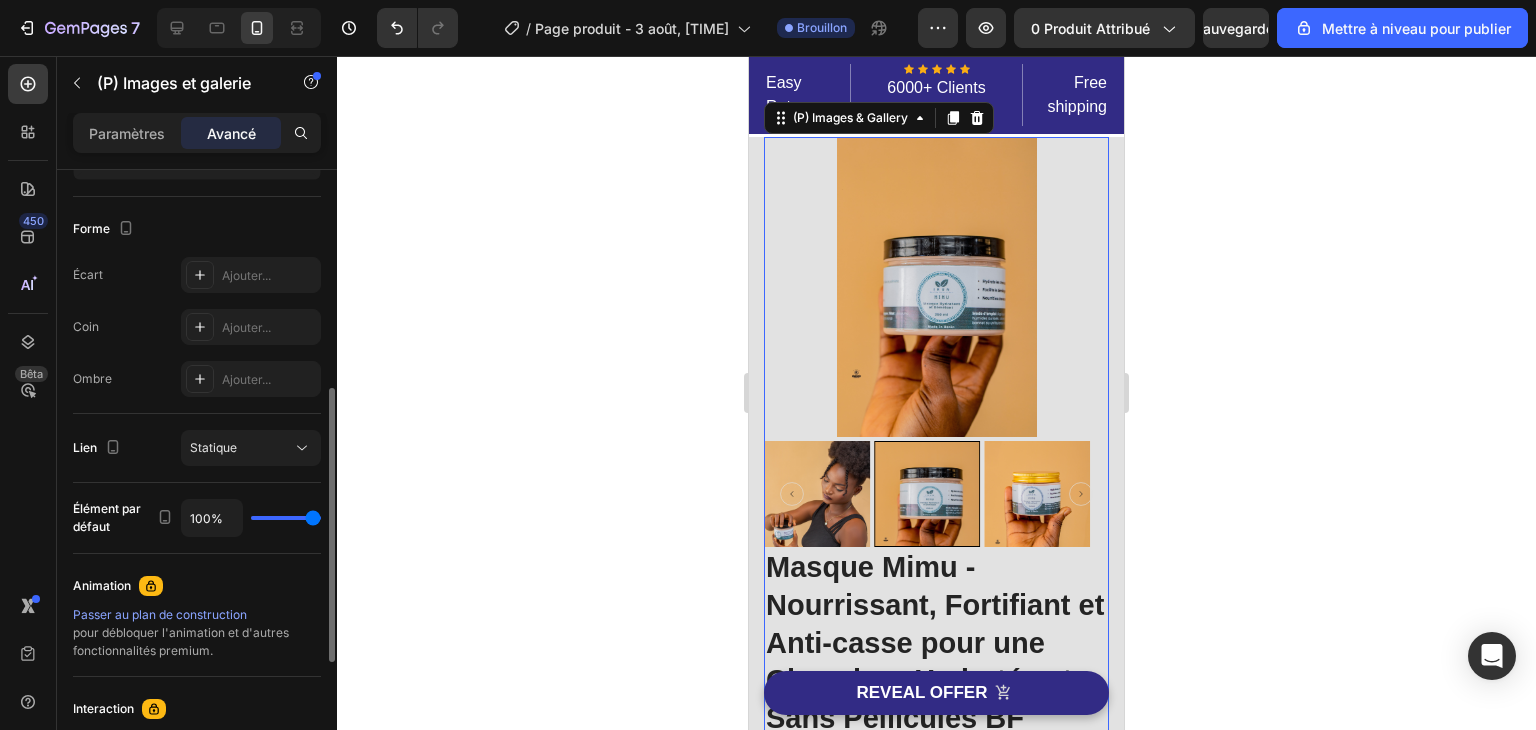 scroll, scrollTop: 488, scrollLeft: 0, axis: vertical 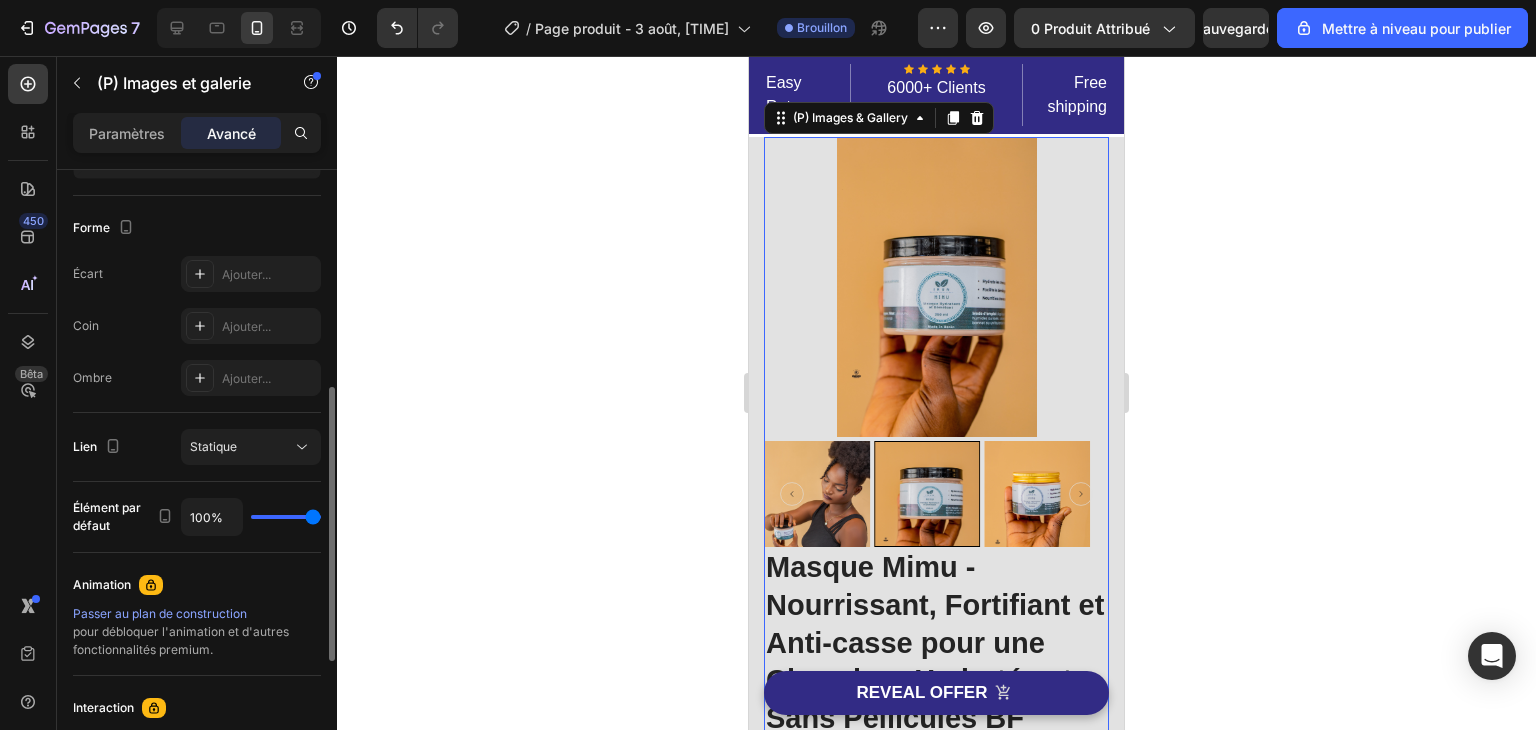 click on "100%" at bounding box center (251, 517) 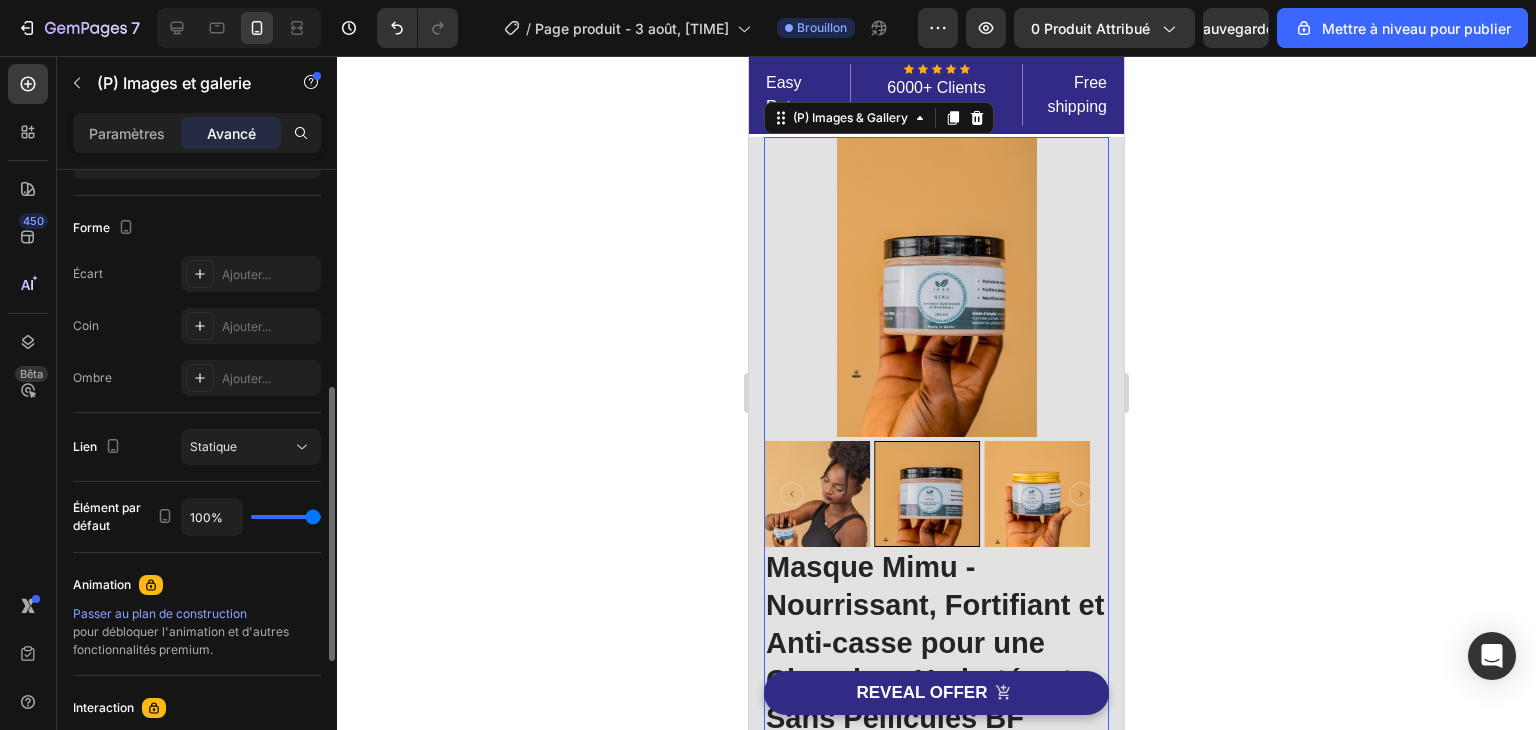 type on "37%" 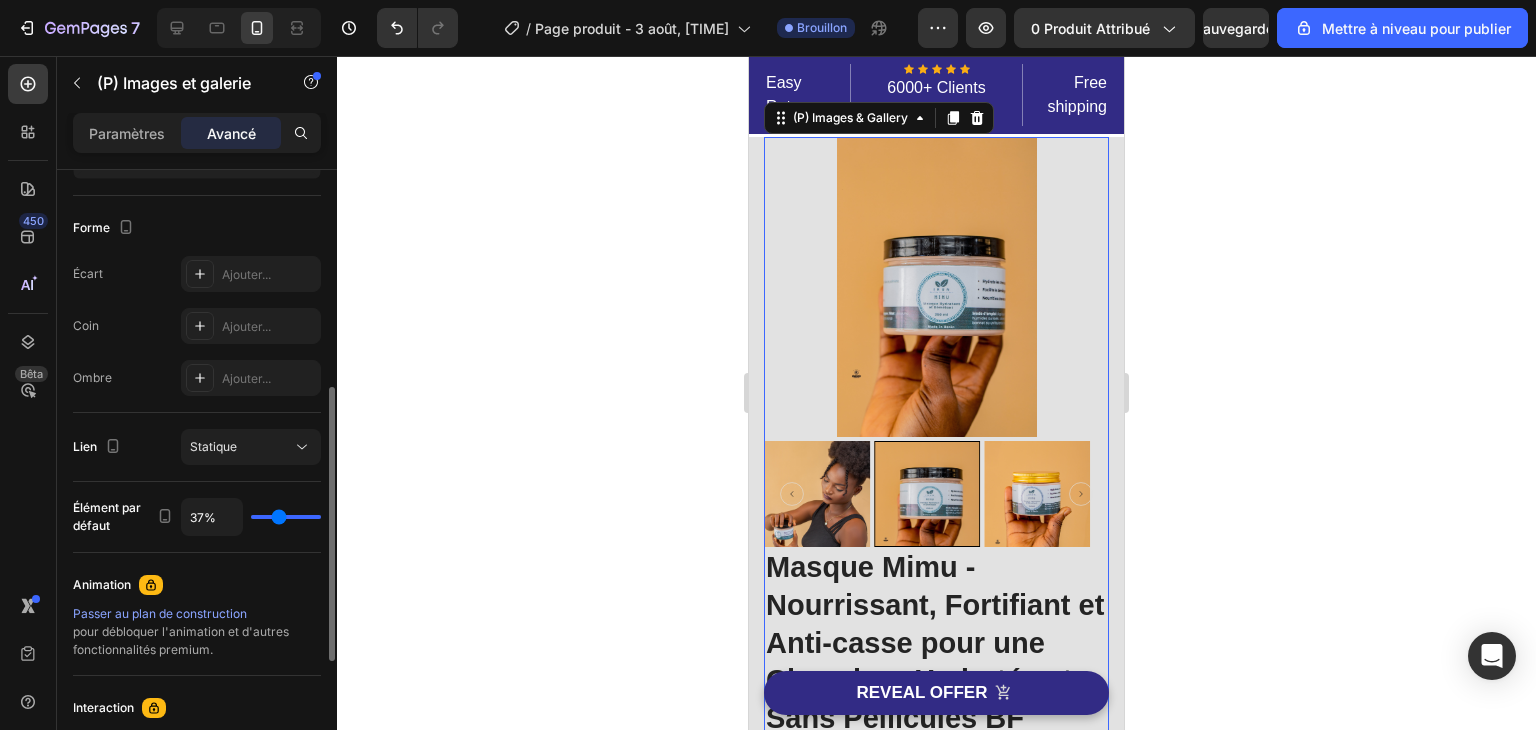 type on "37" 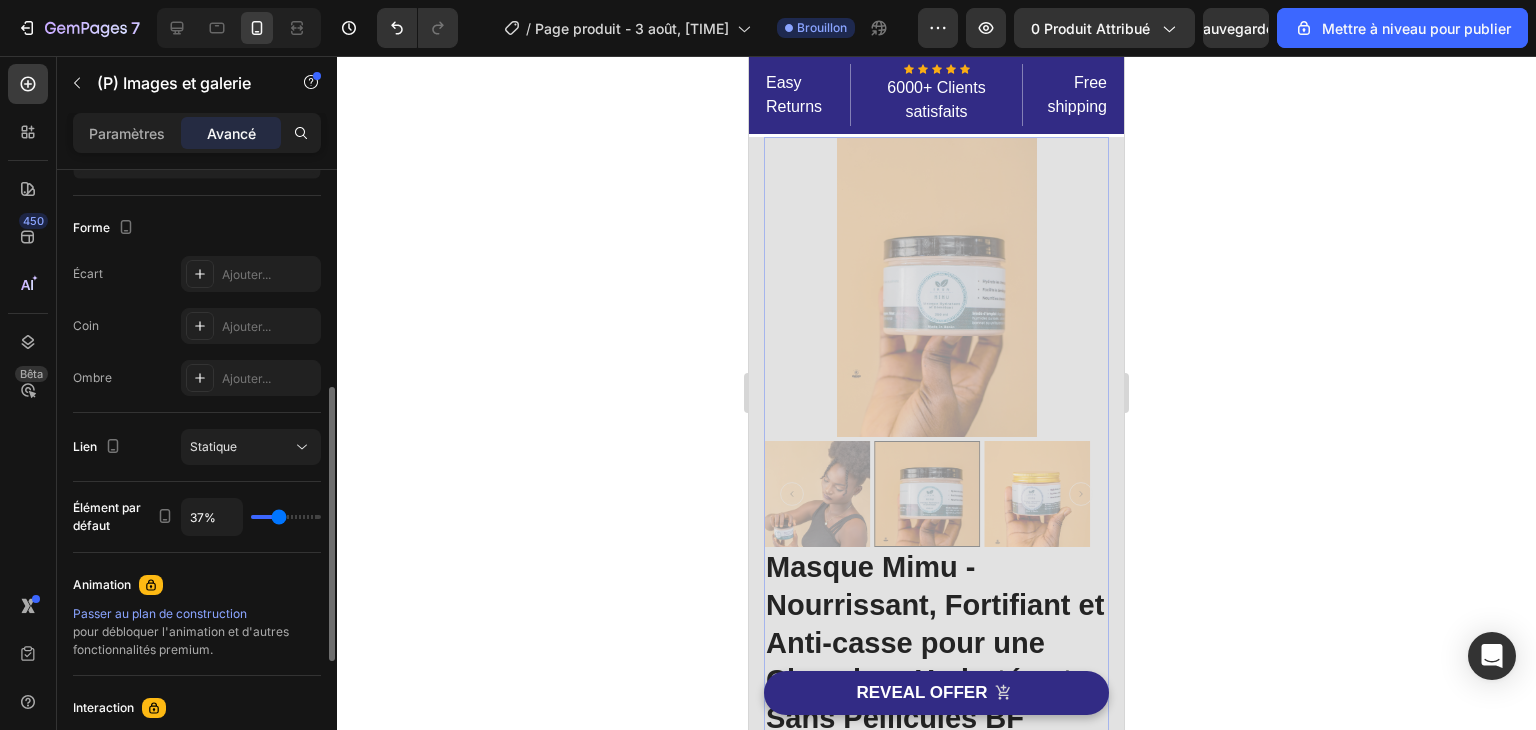 type on "100%" 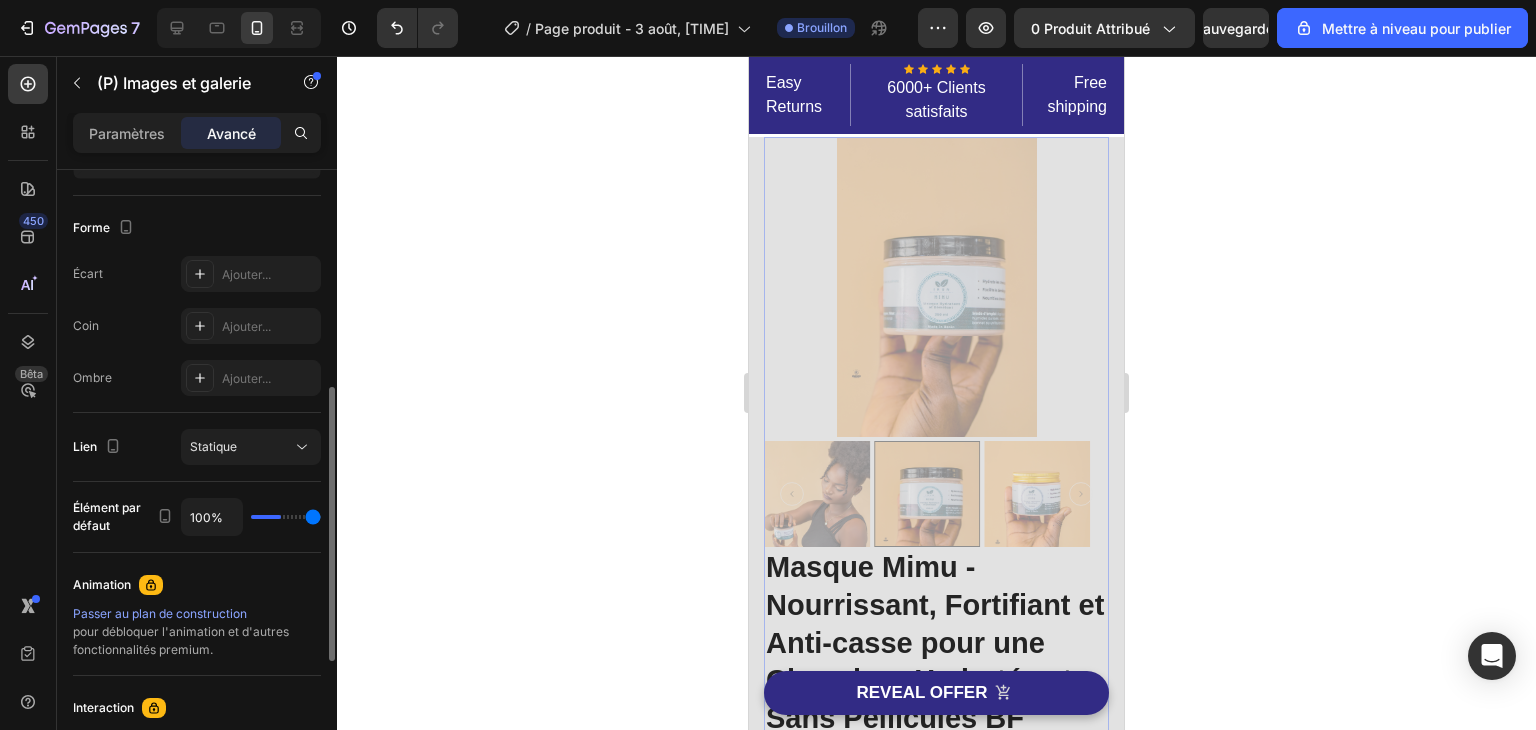 type on "100" 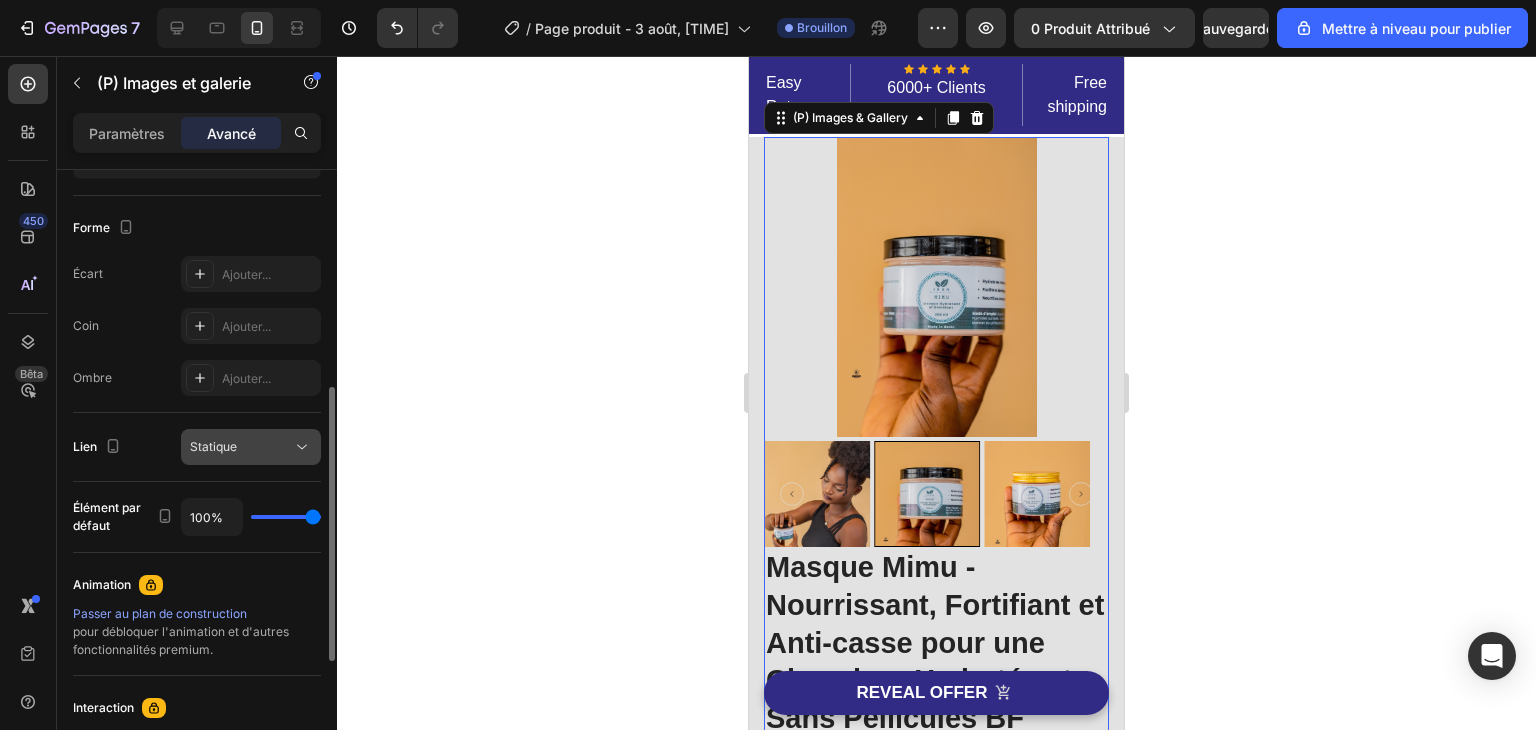click on "Statique" at bounding box center (241, 447) 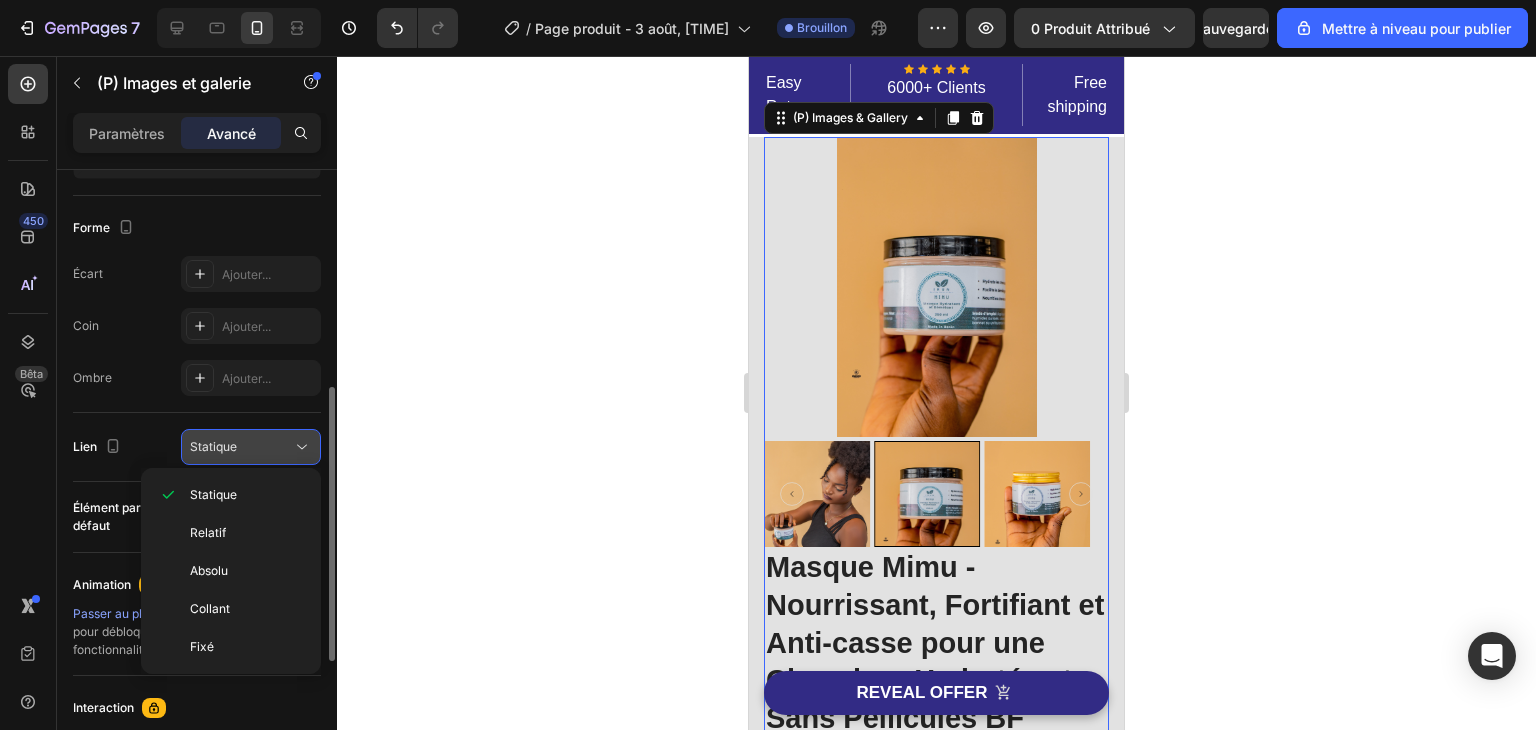 click on "Statique" at bounding box center (241, 447) 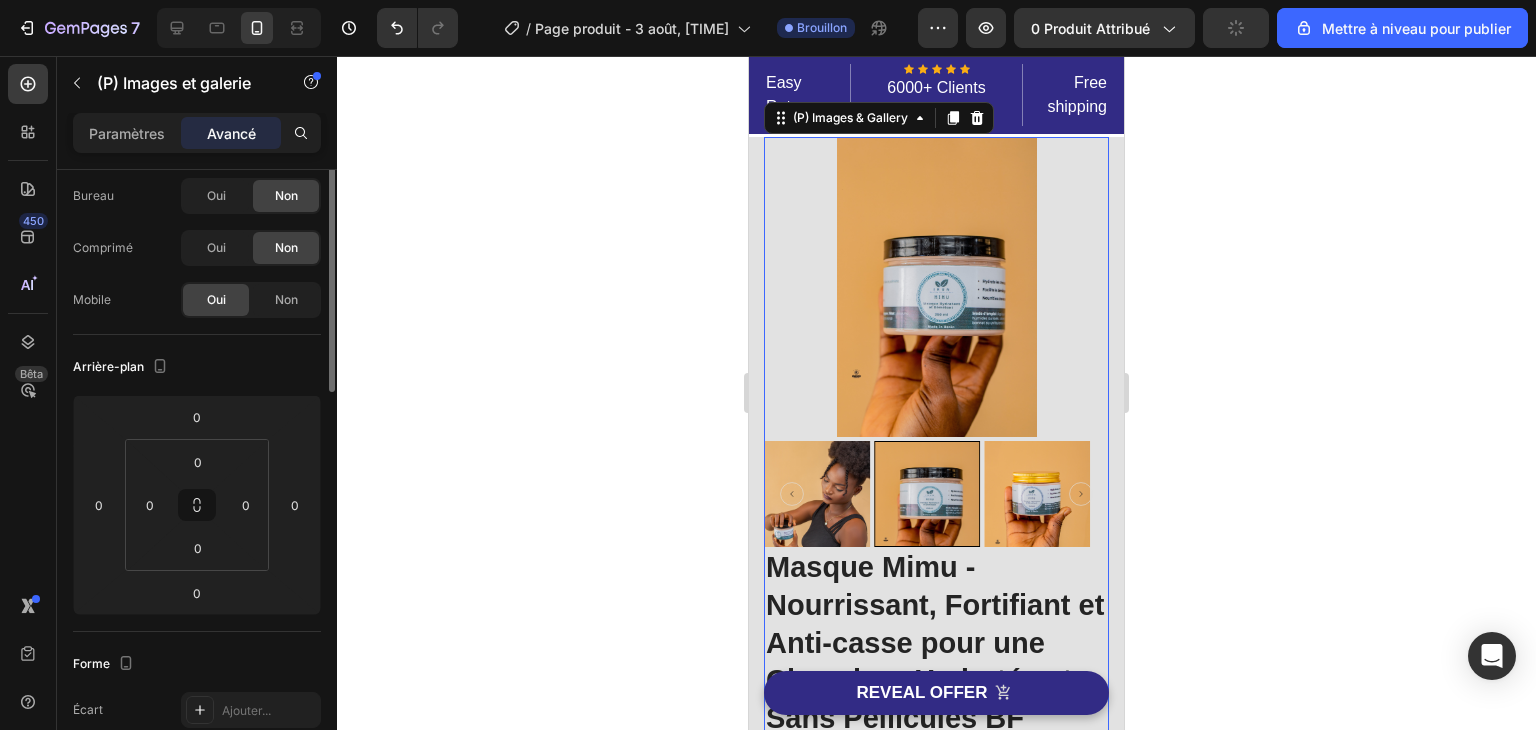 scroll, scrollTop: 0, scrollLeft: 0, axis: both 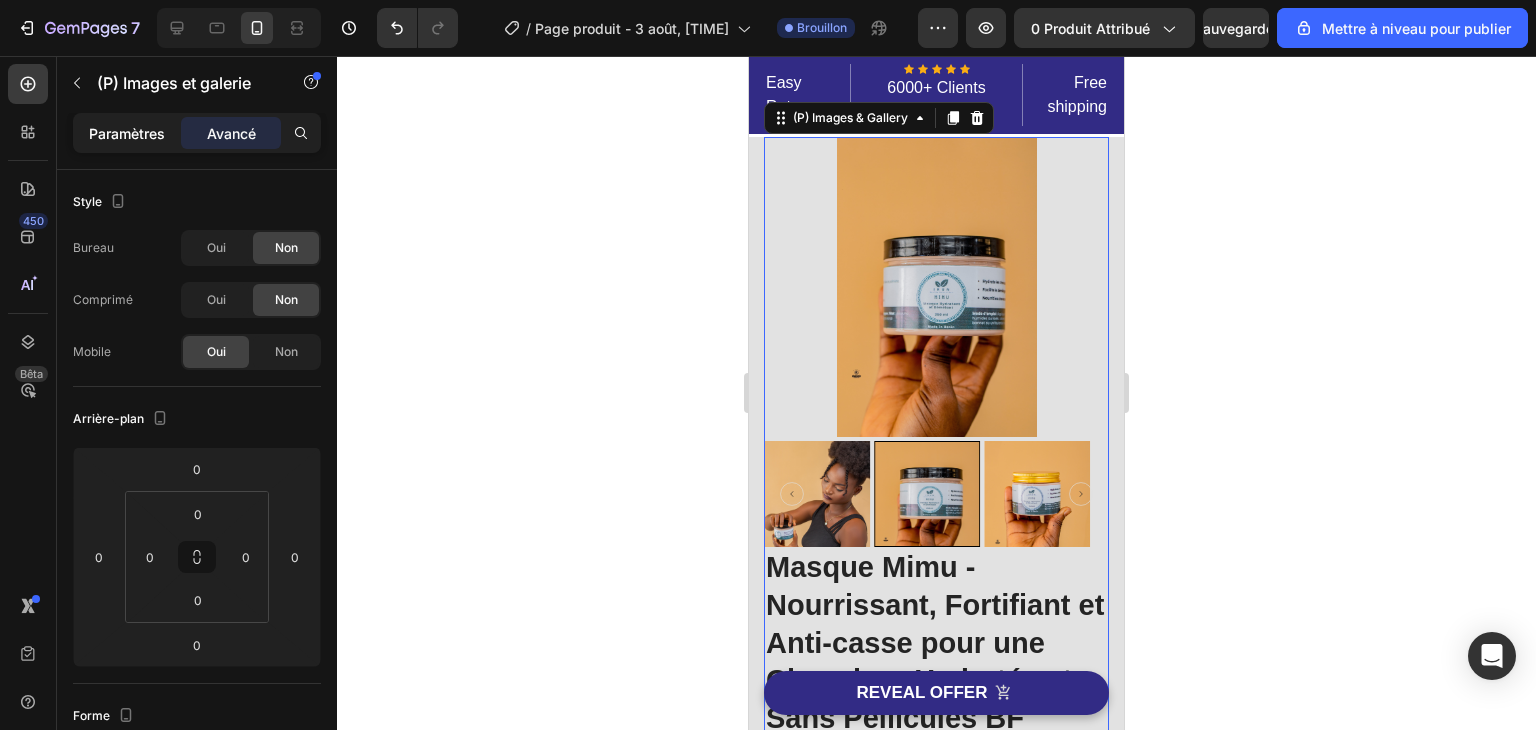 click on "Paramètres" 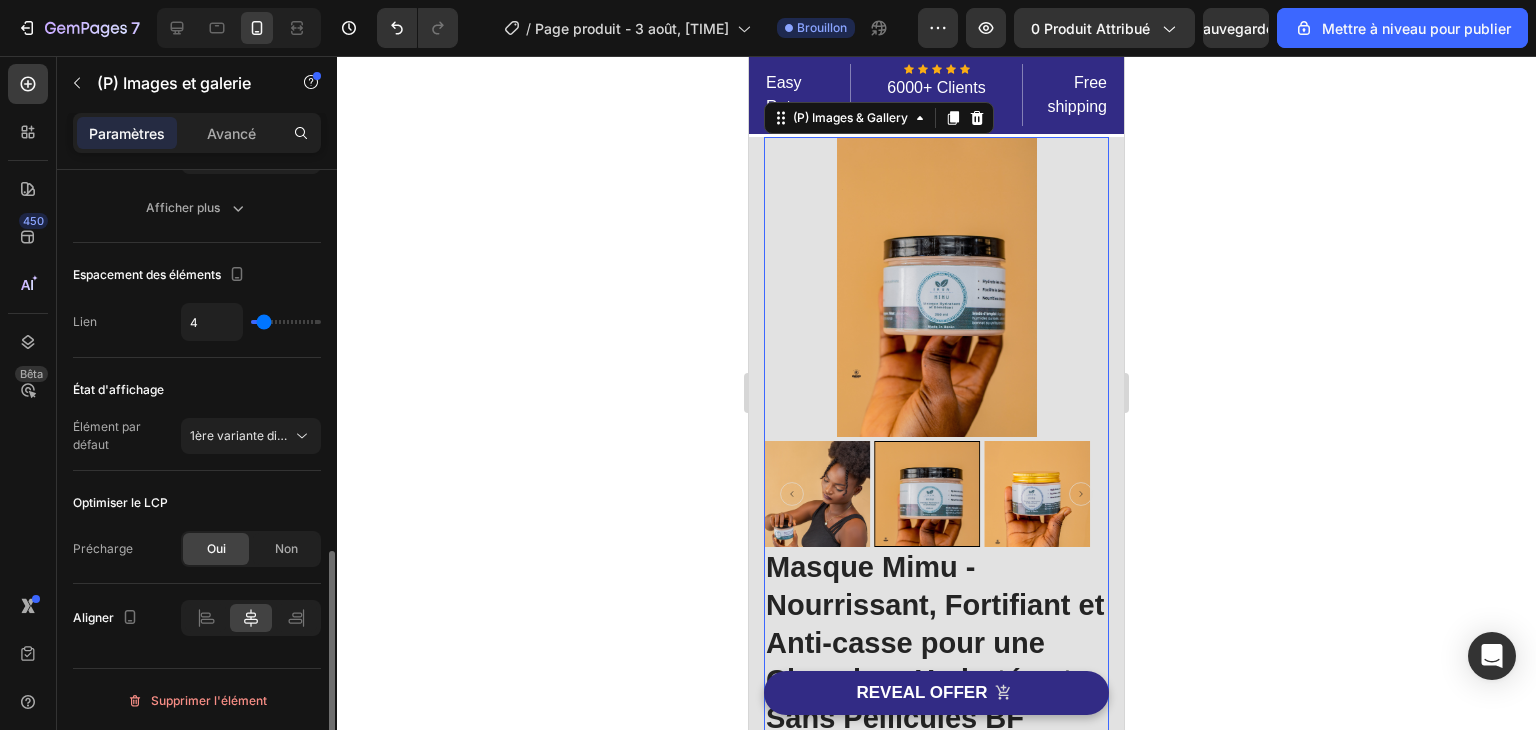 scroll, scrollTop: 0, scrollLeft: 0, axis: both 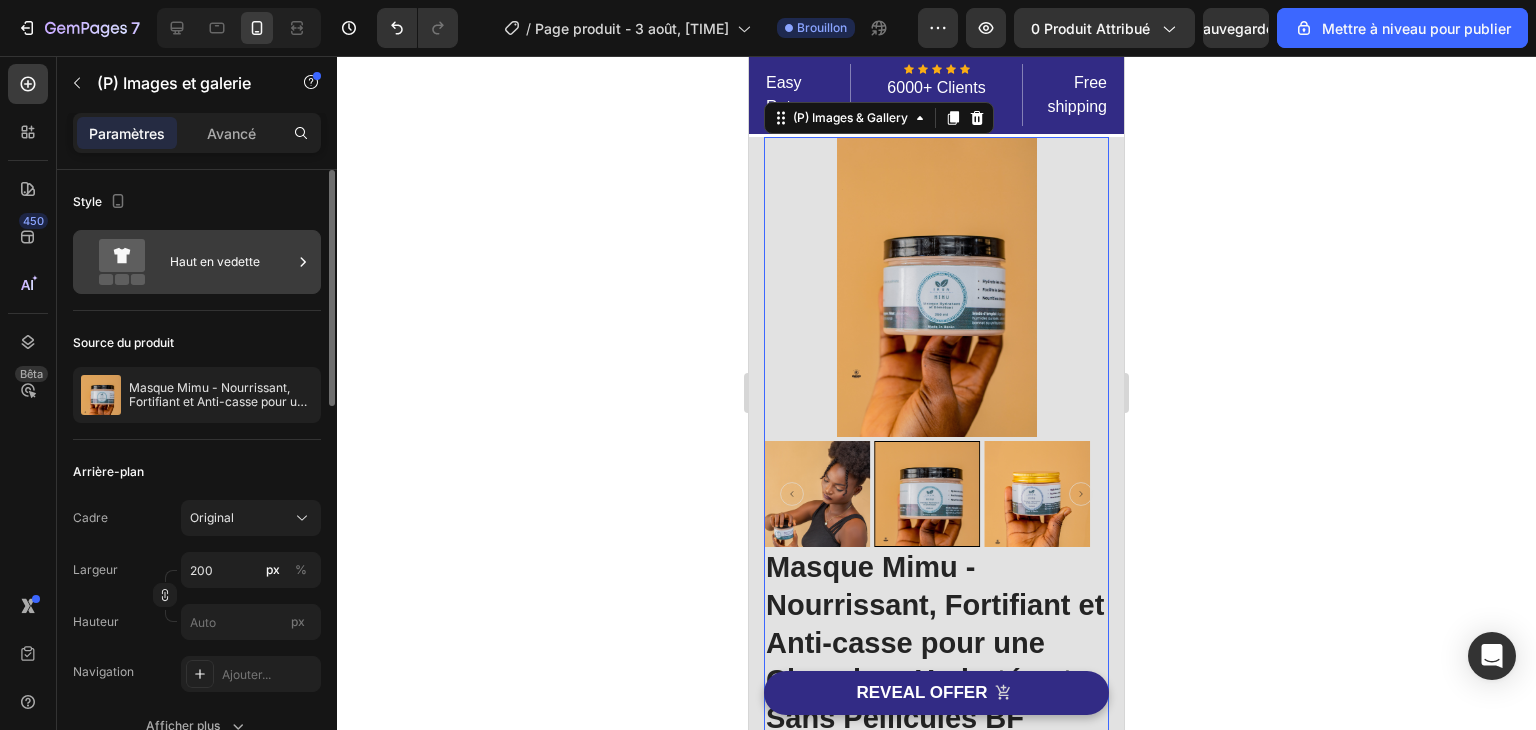 click on "Haut en vedette" at bounding box center (197, 262) 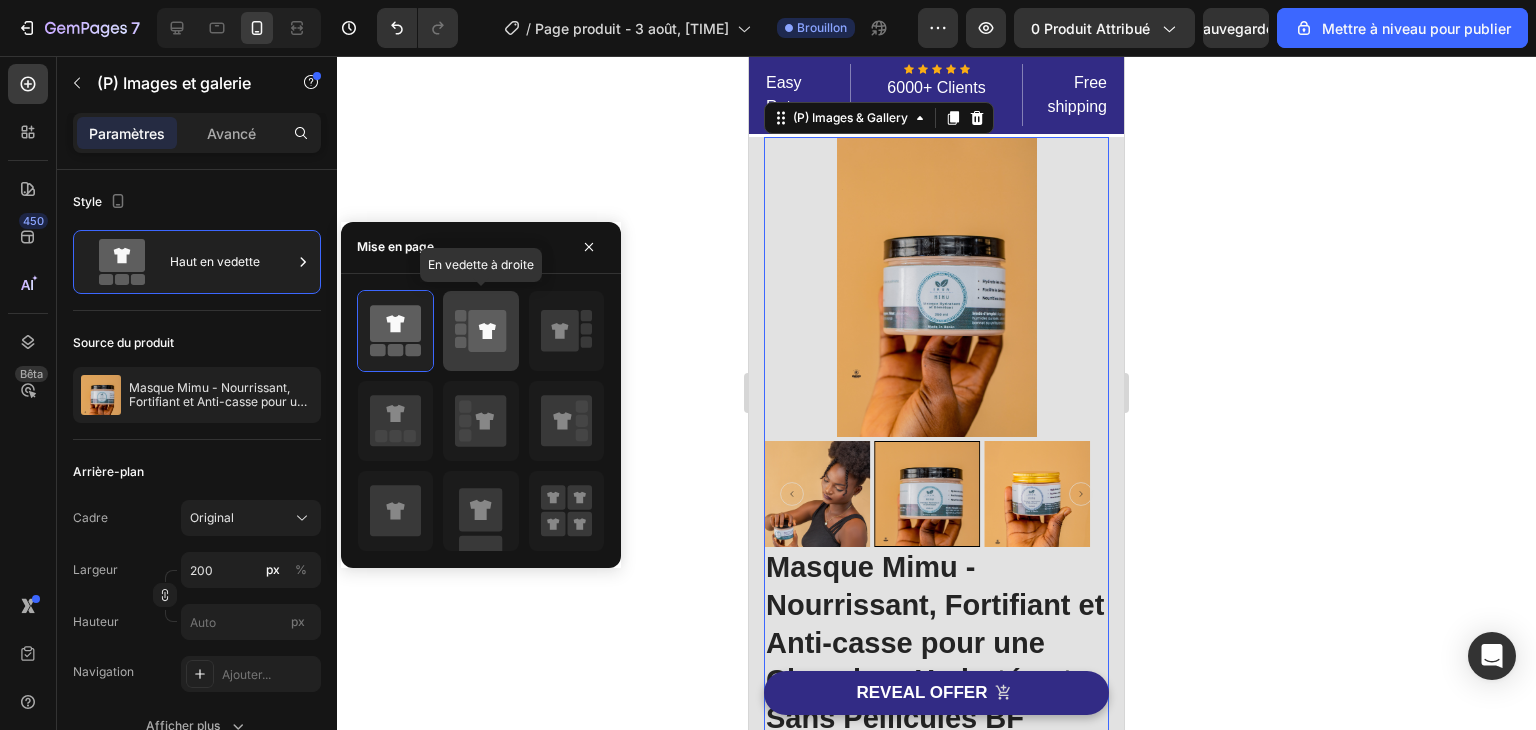 click 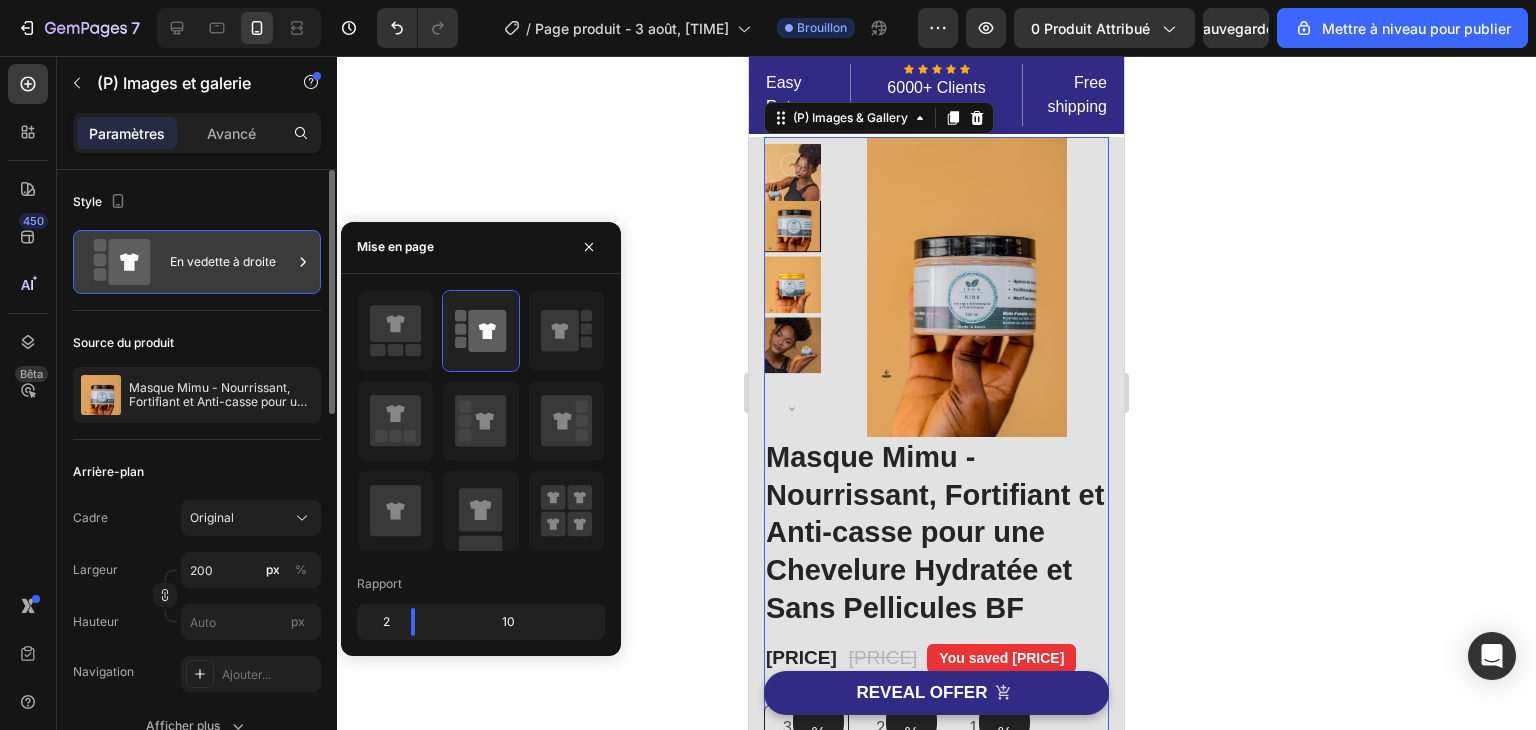 click on "En vedette à droite" at bounding box center [223, 261] 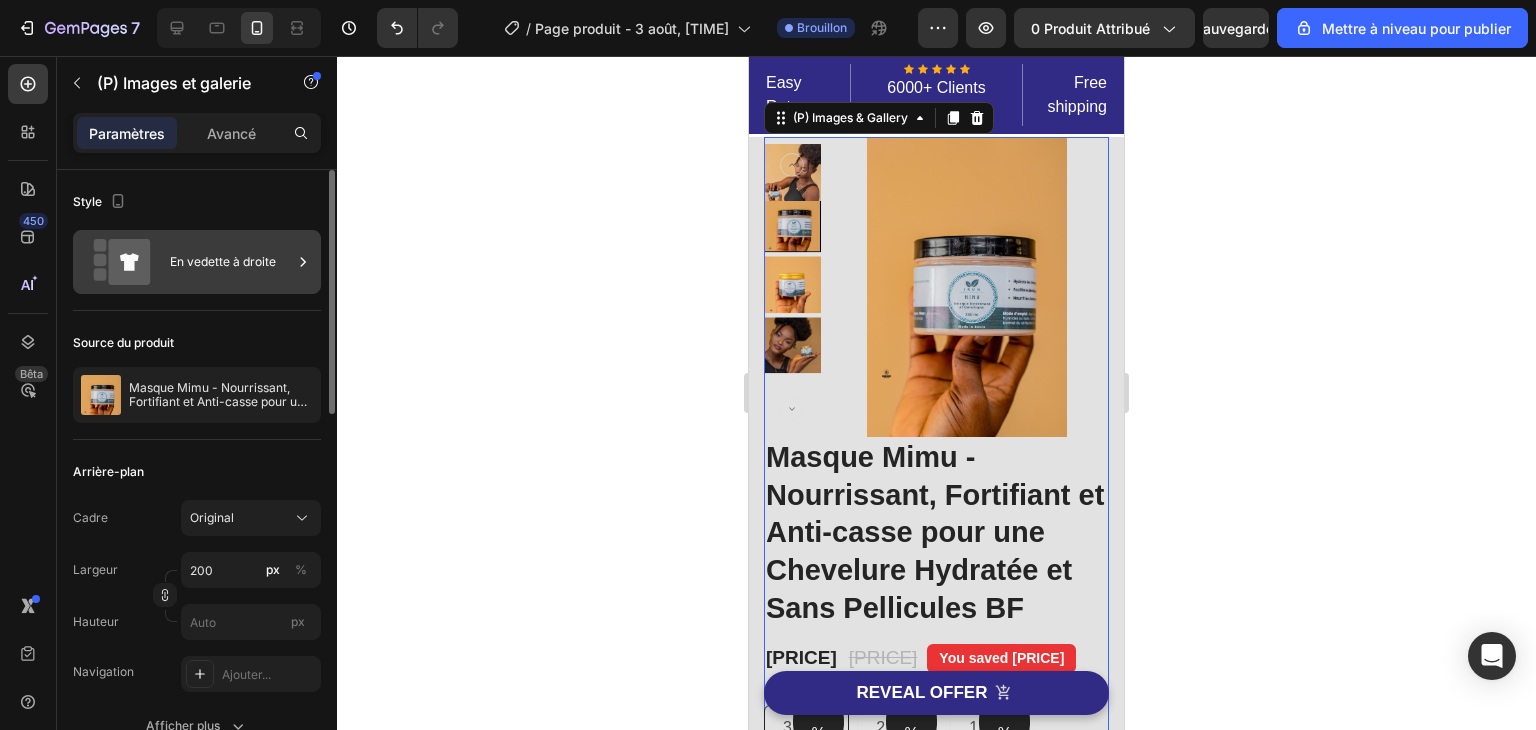 click on "En vedette à droite" at bounding box center (231, 262) 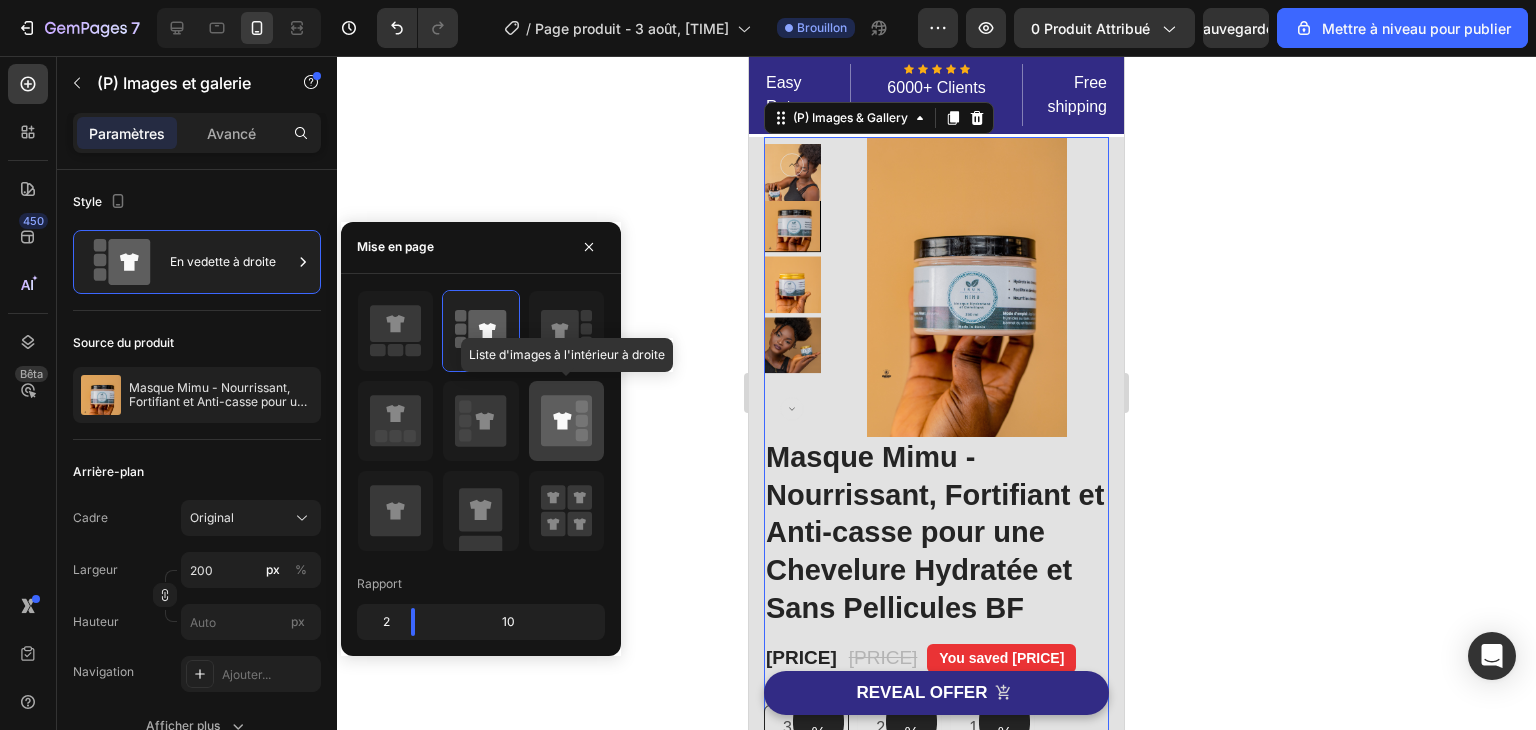 click 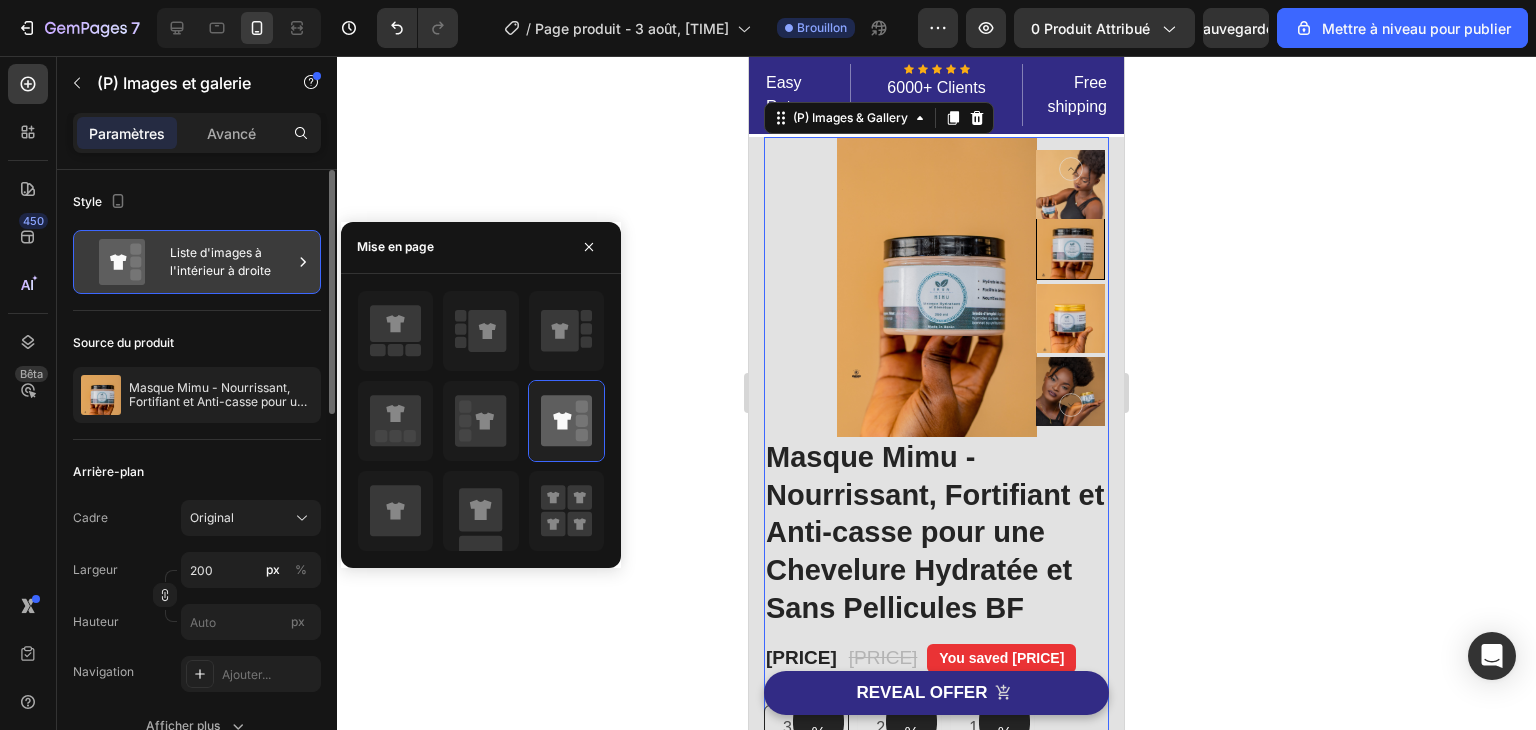 click on "Liste d'images à l'intérieur à droite" at bounding box center (231, 262) 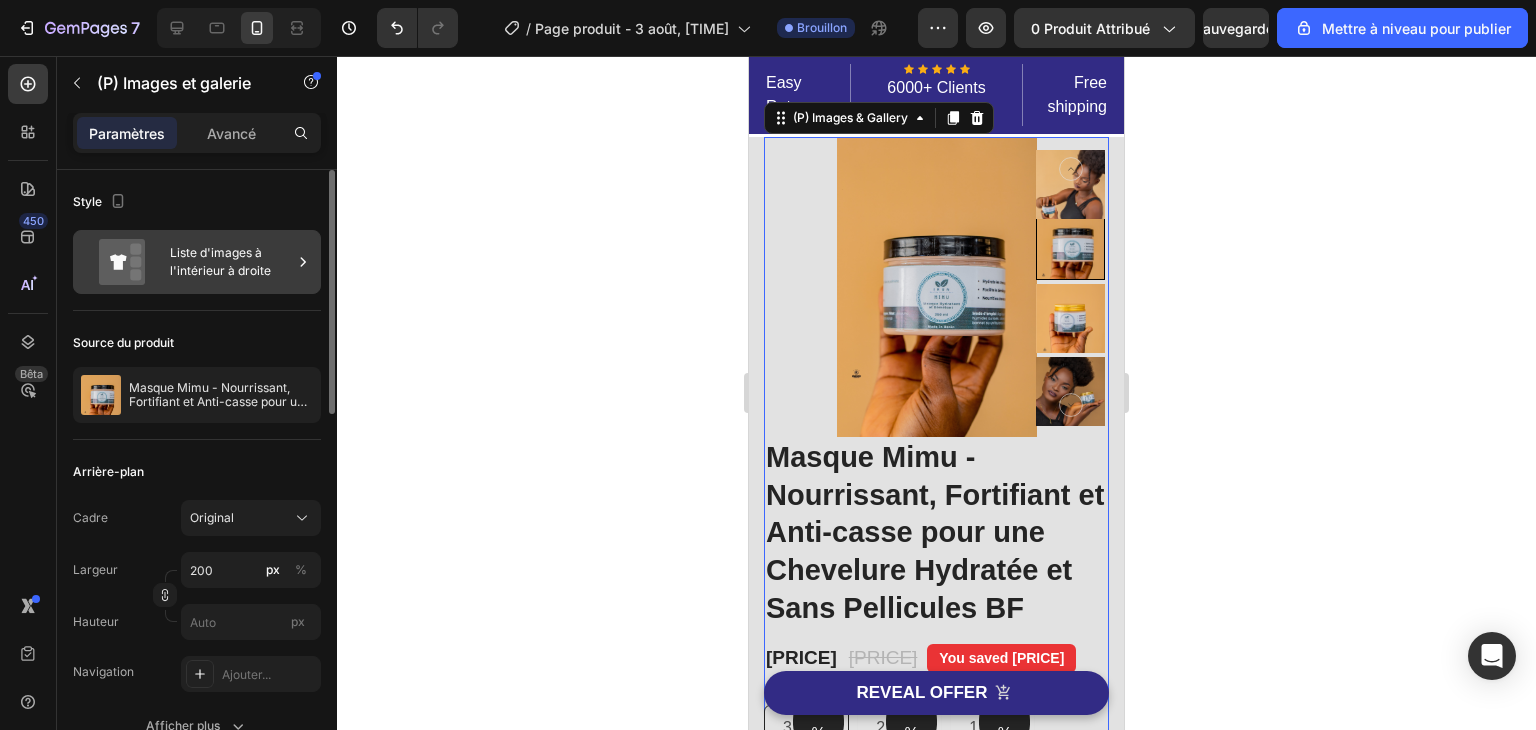 click on "Liste d'images à l'intérieur à droite" at bounding box center (220, 261) 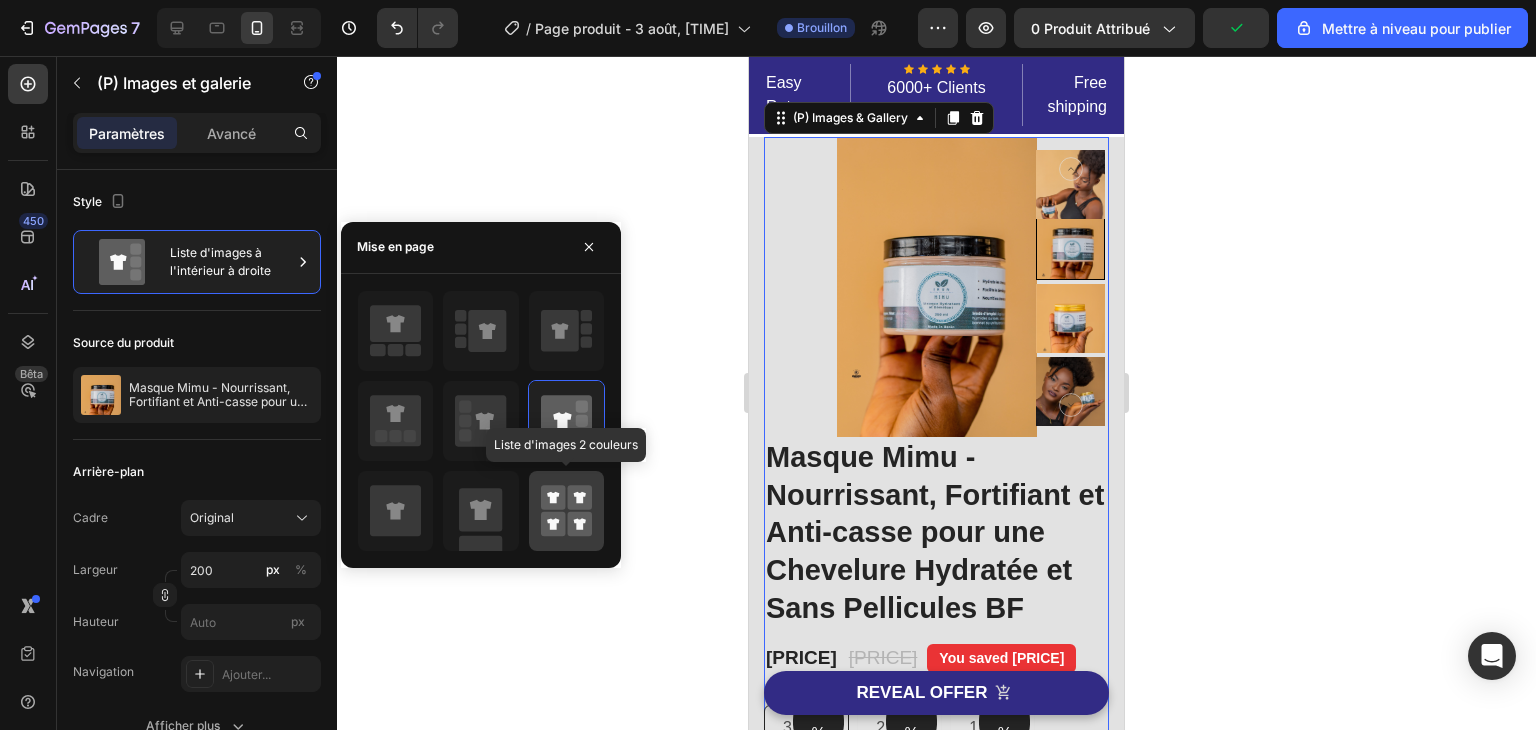 click 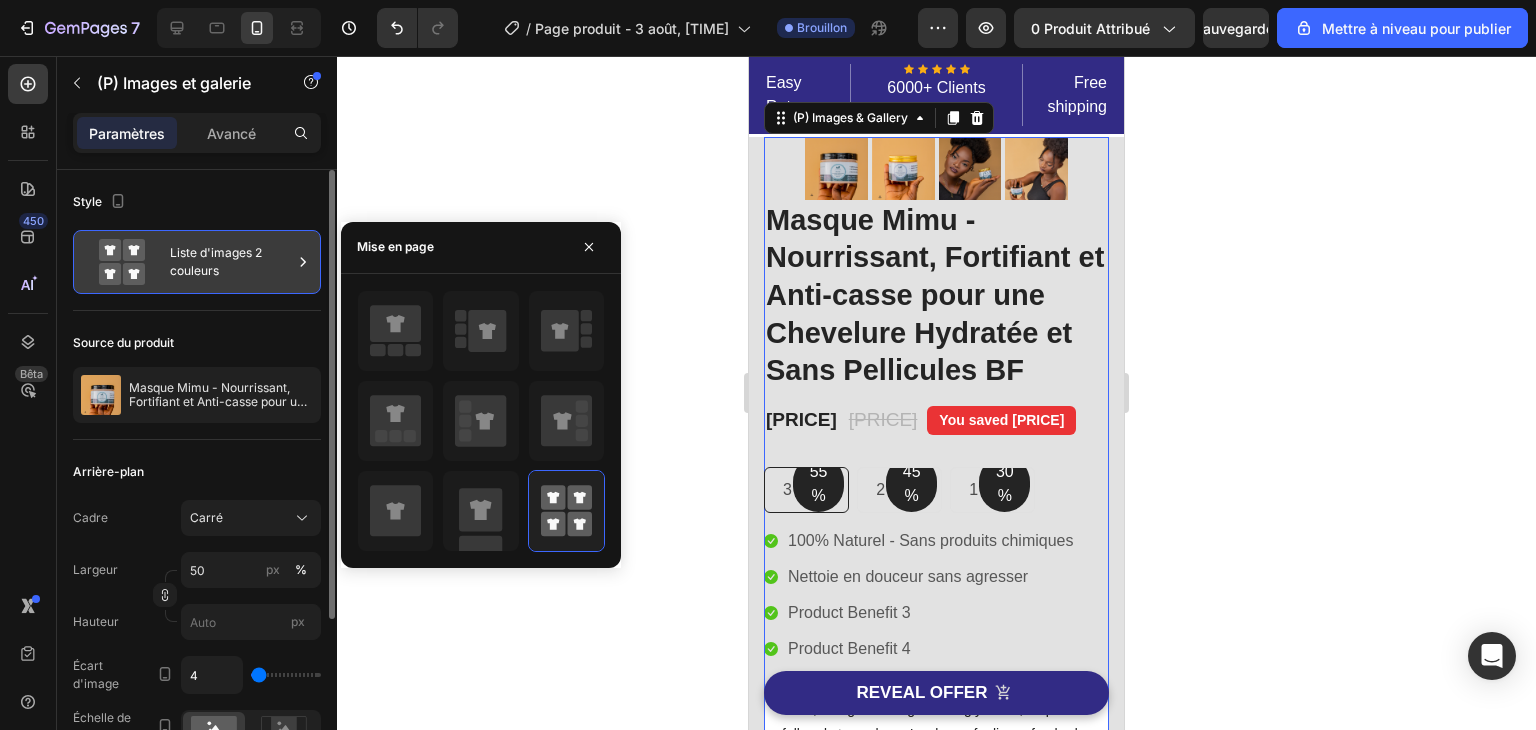 click on "Liste d'images 2 couleurs" at bounding box center [216, 261] 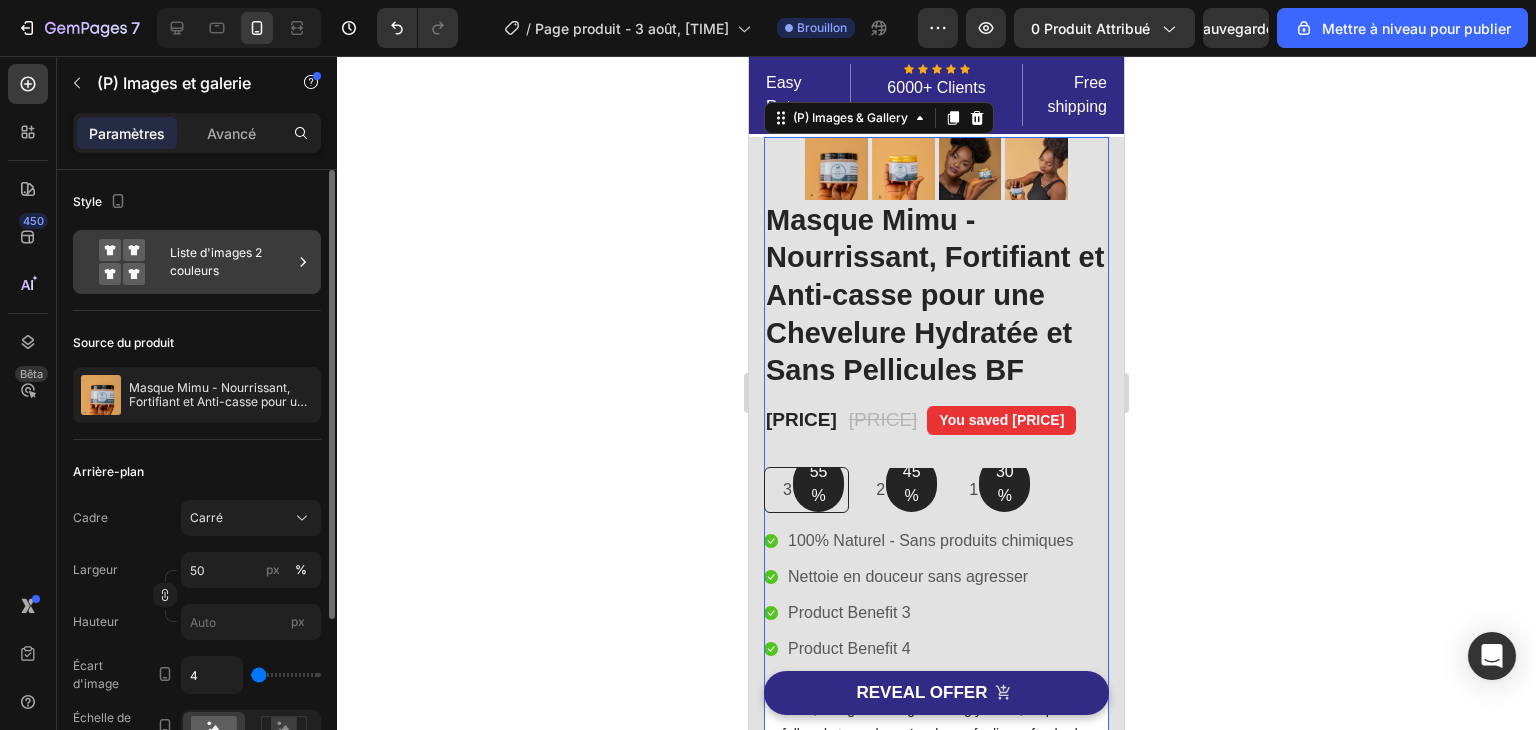 click on "Liste d'images 2 couleurs" at bounding box center (231, 262) 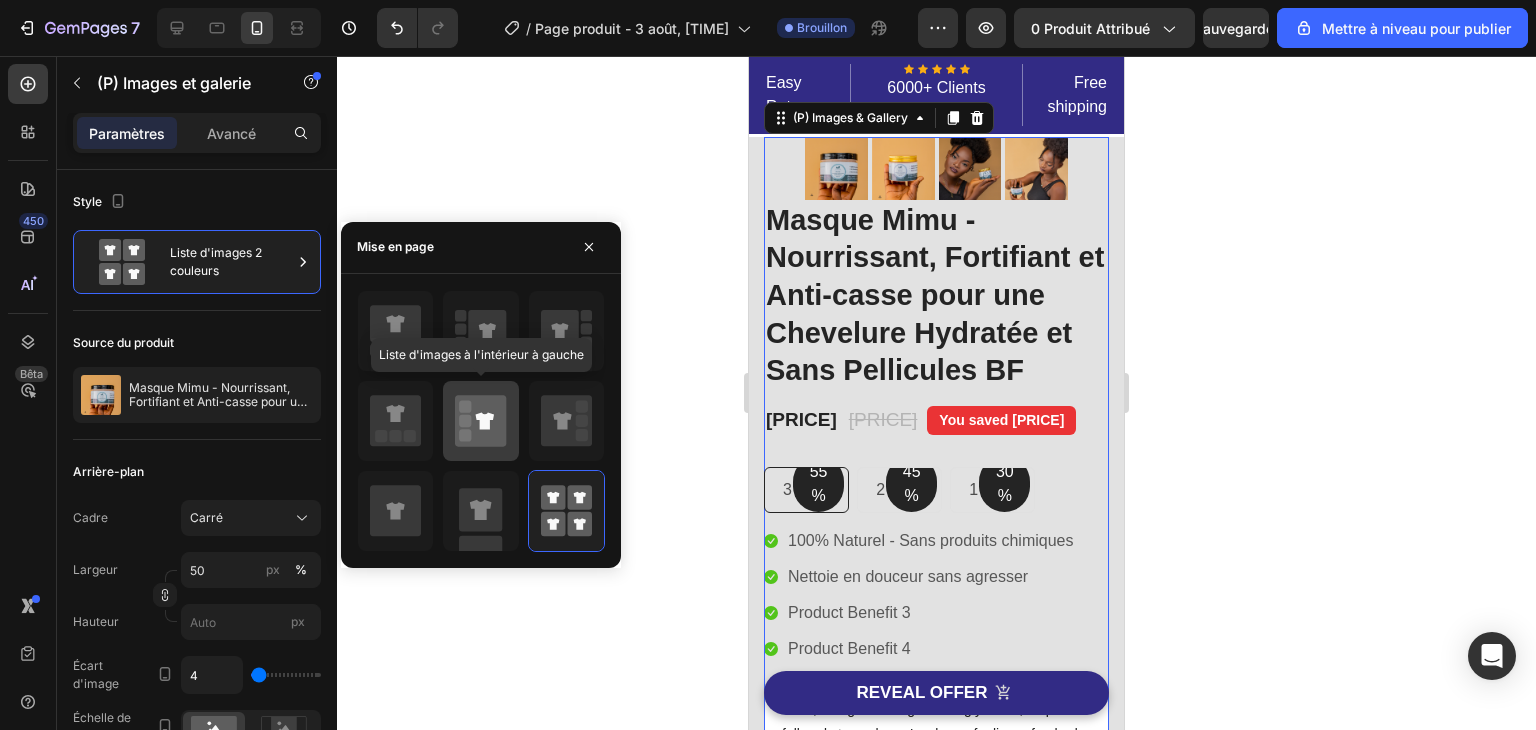 click 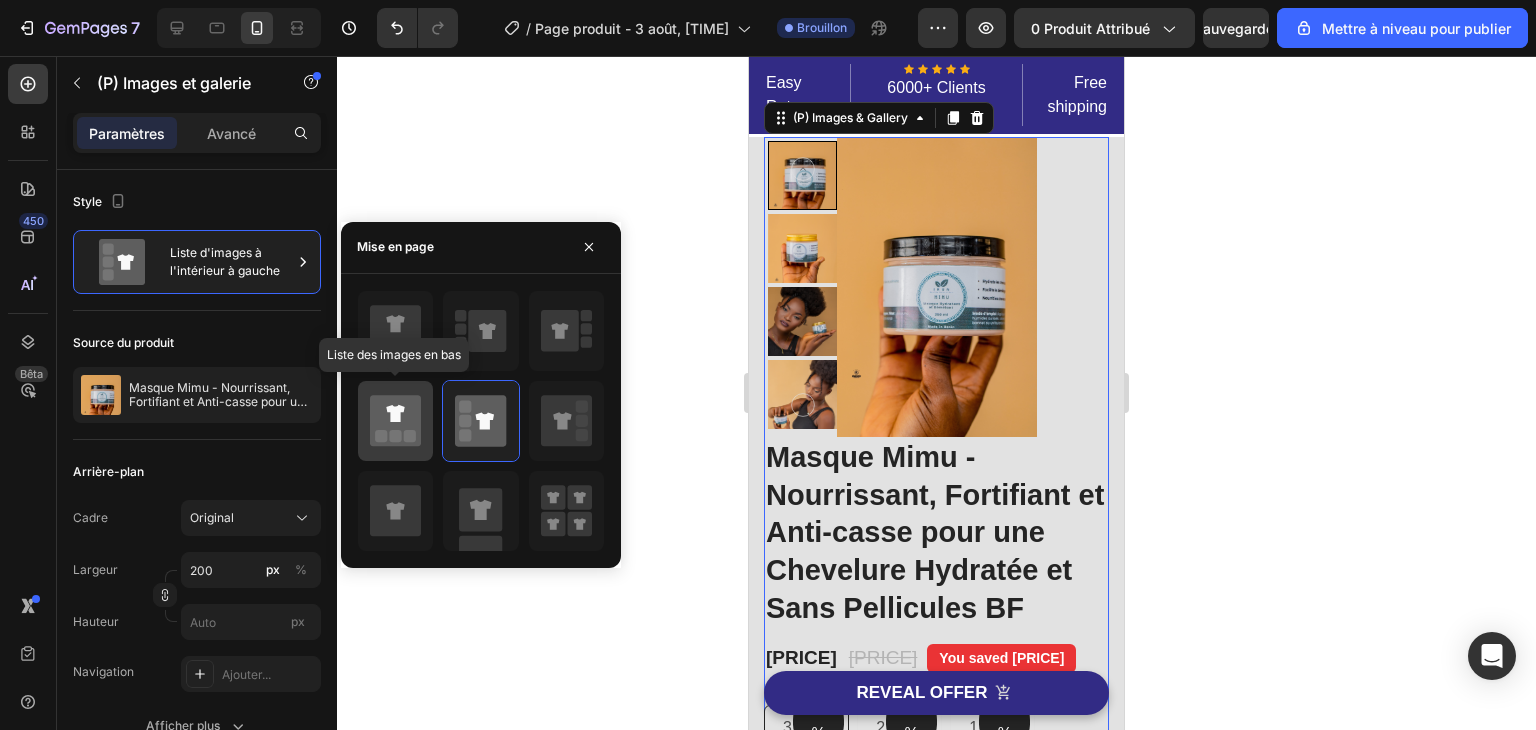 click 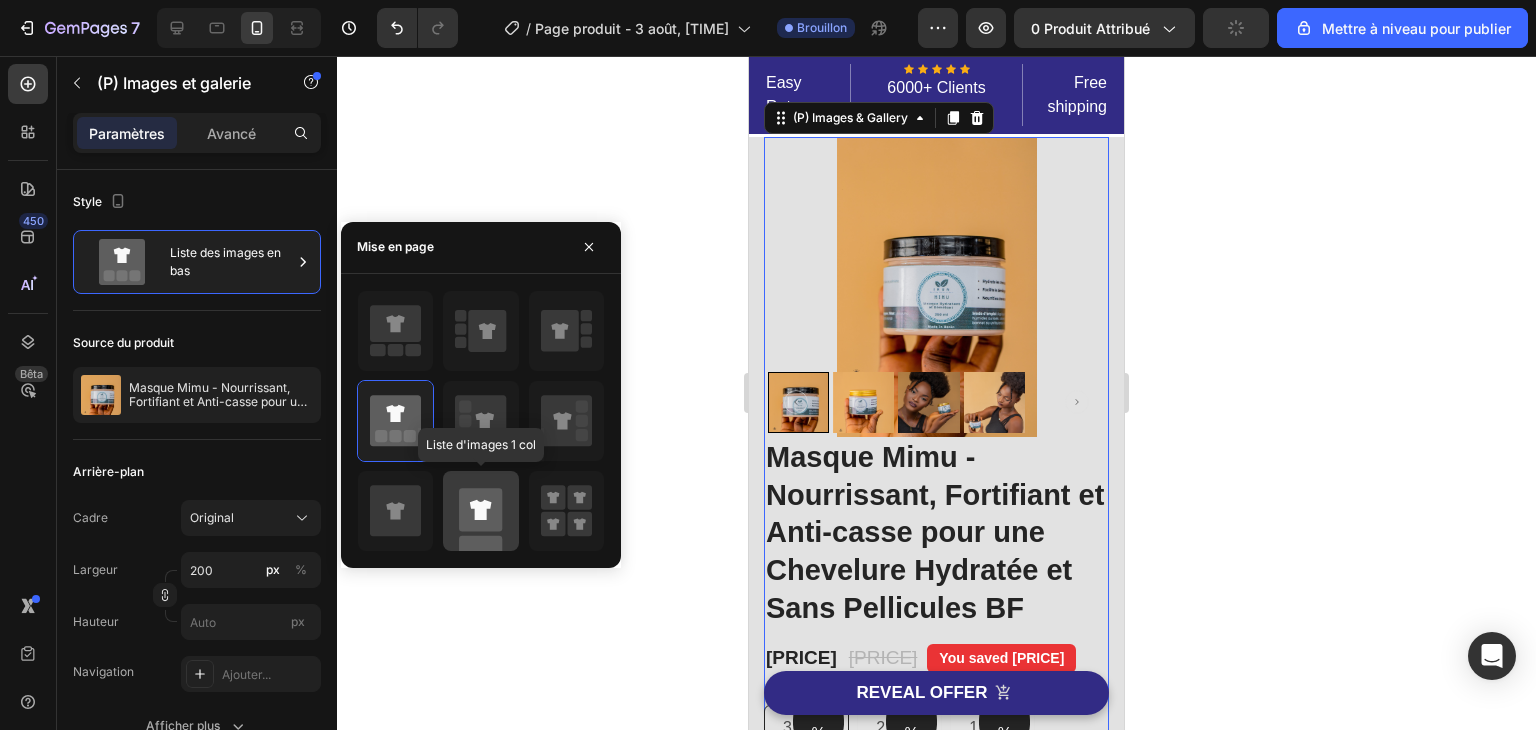 click 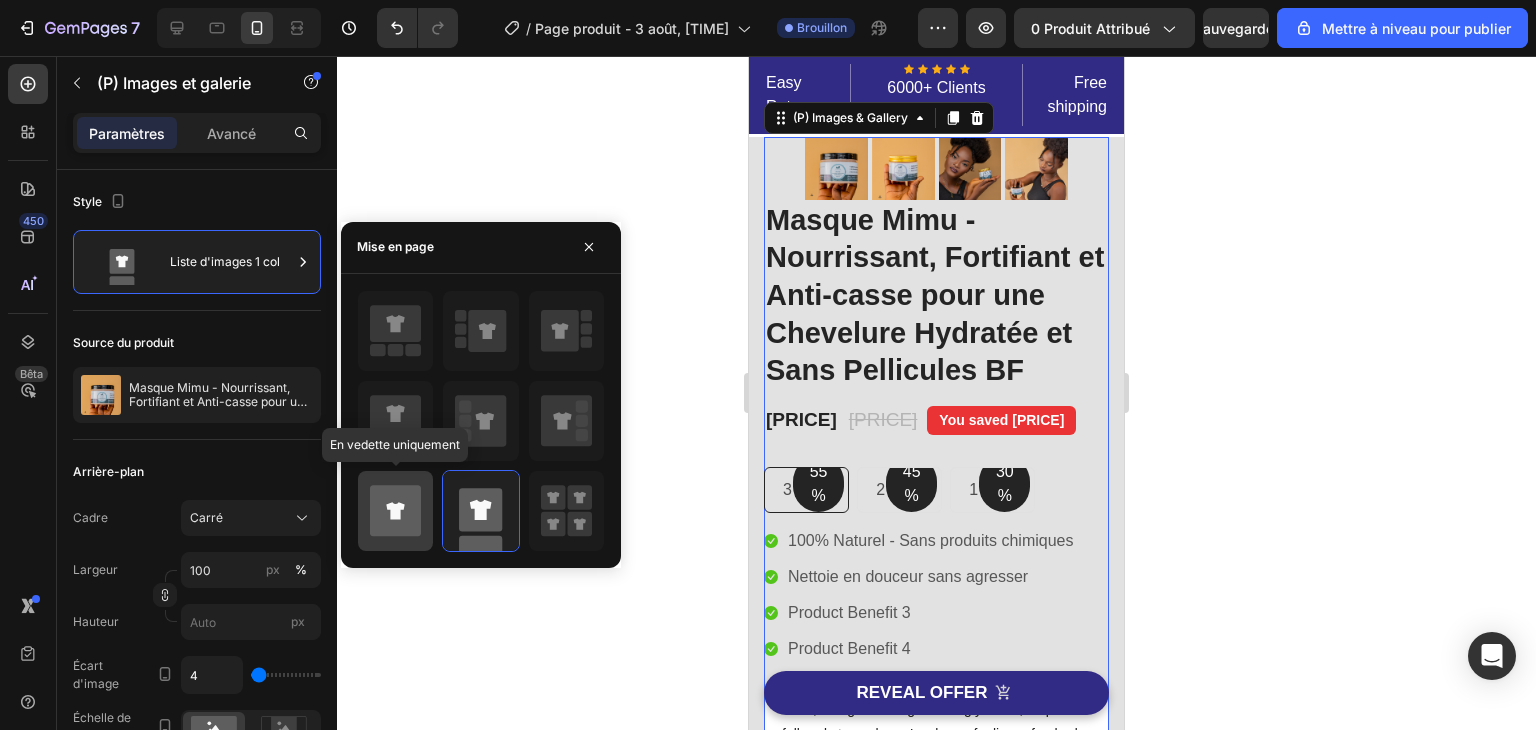 click 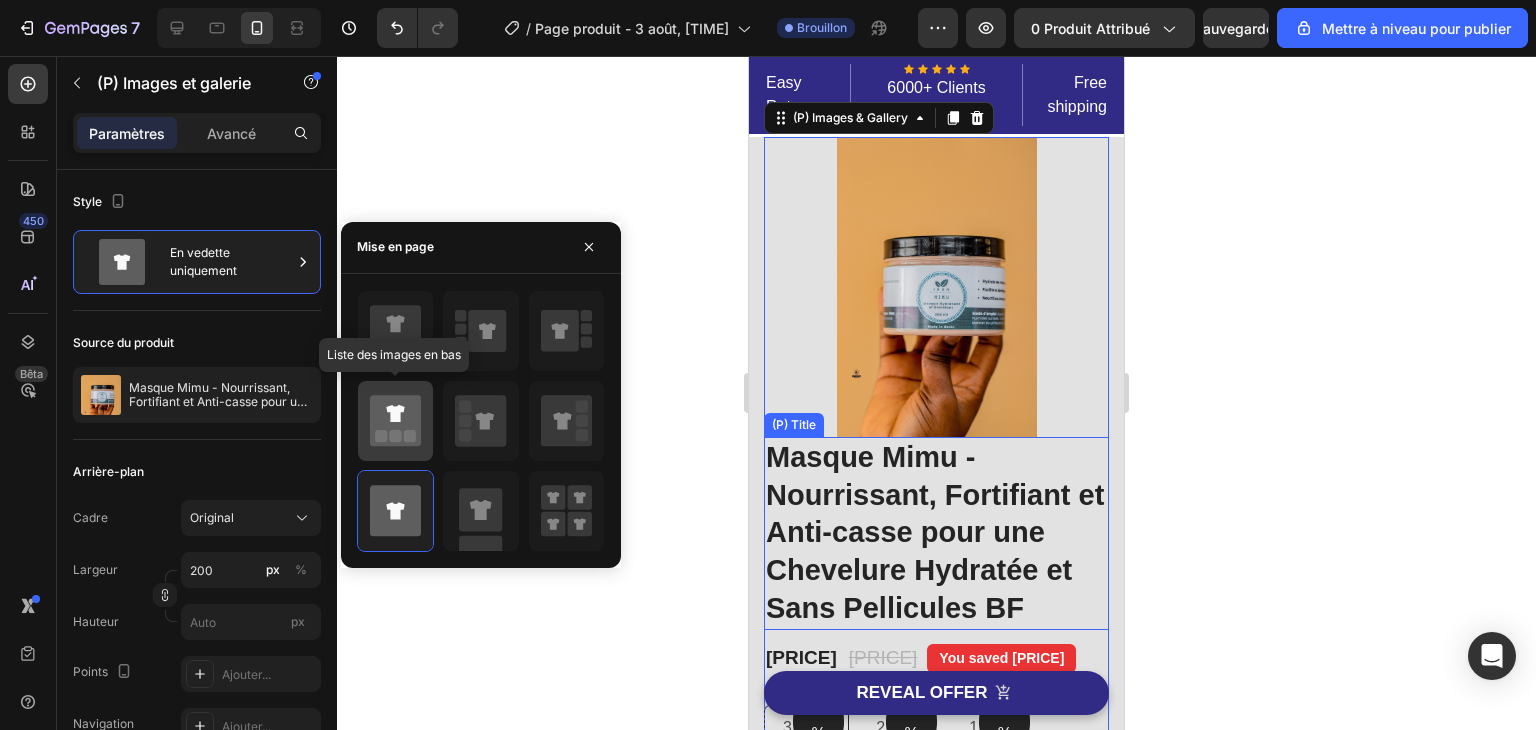 click 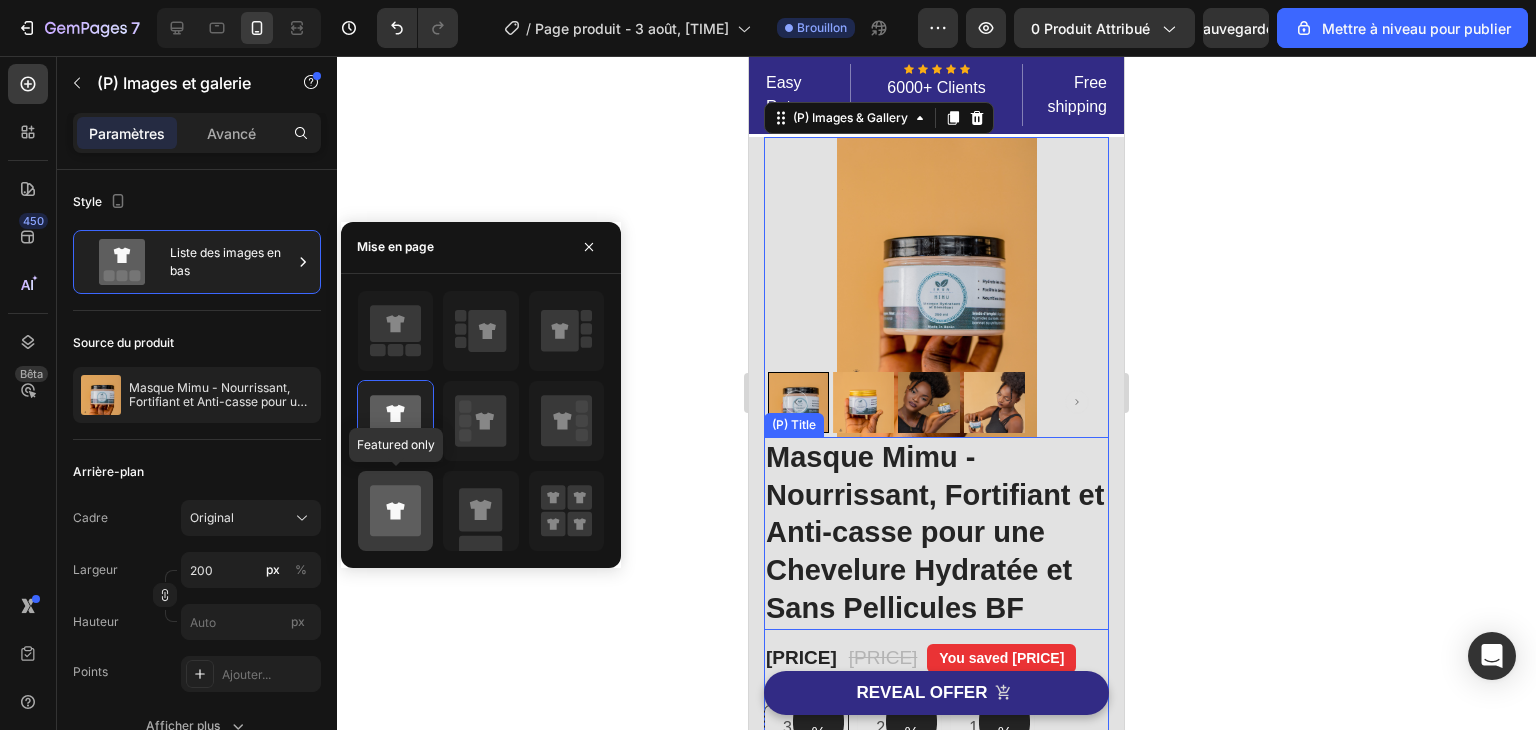 click 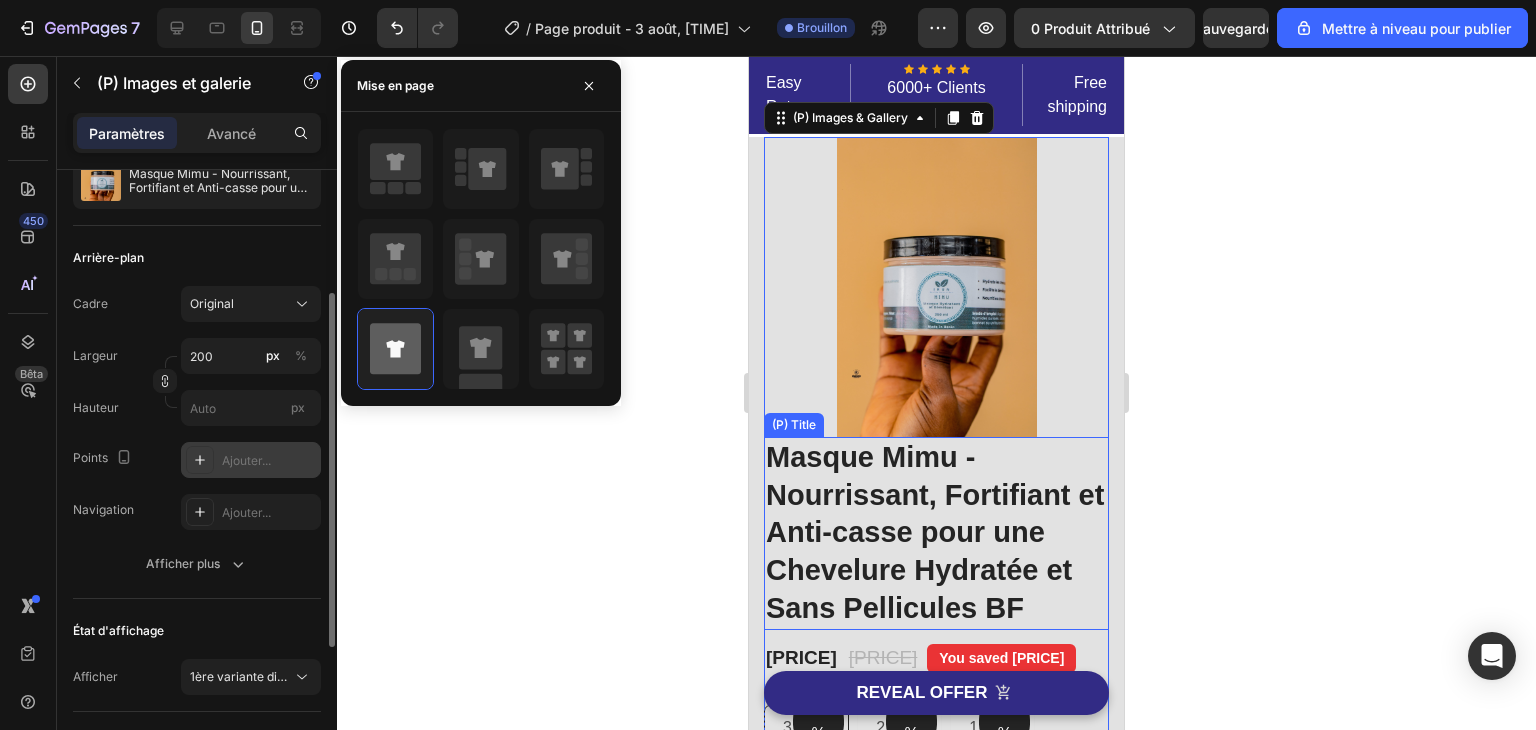 scroll, scrollTop: 215, scrollLeft: 0, axis: vertical 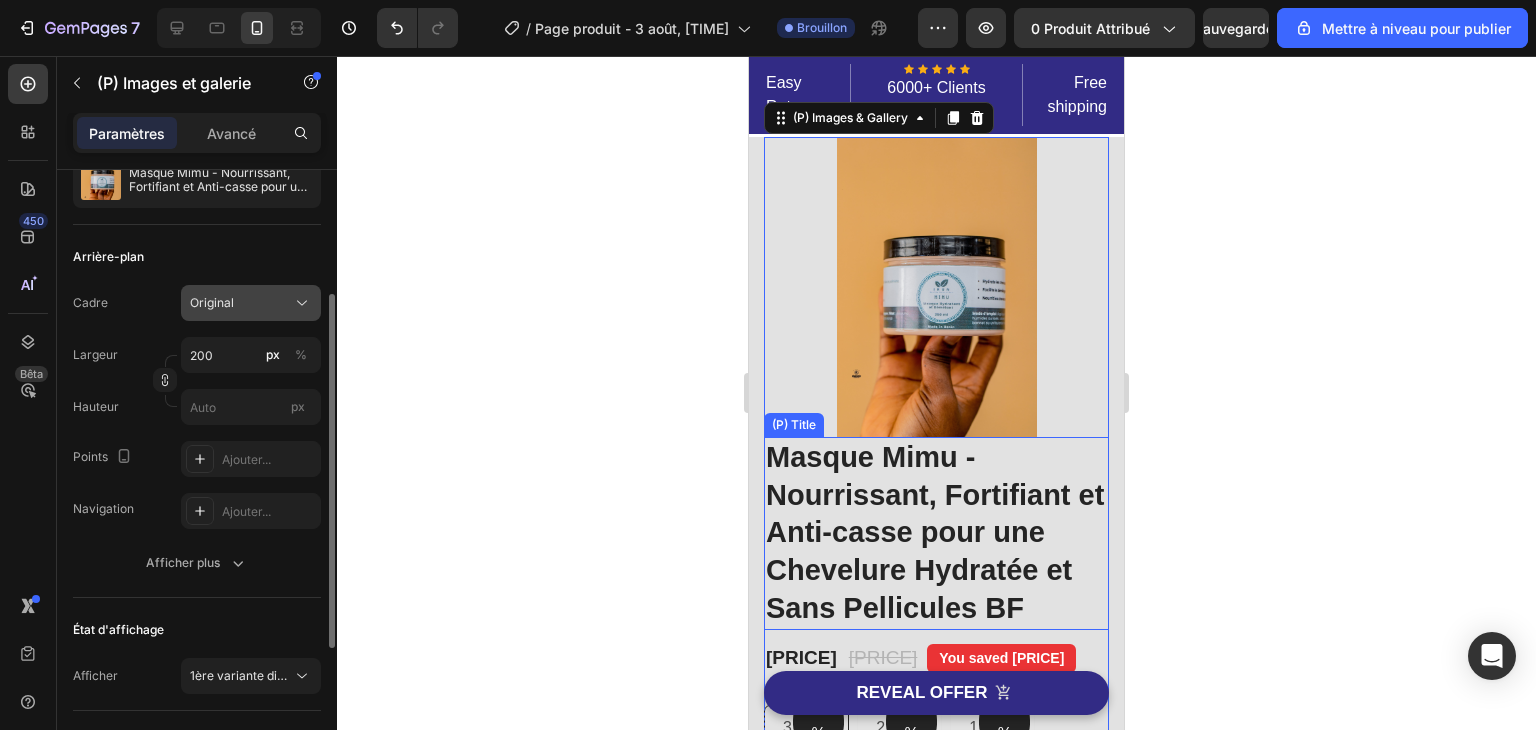 click on "Original" 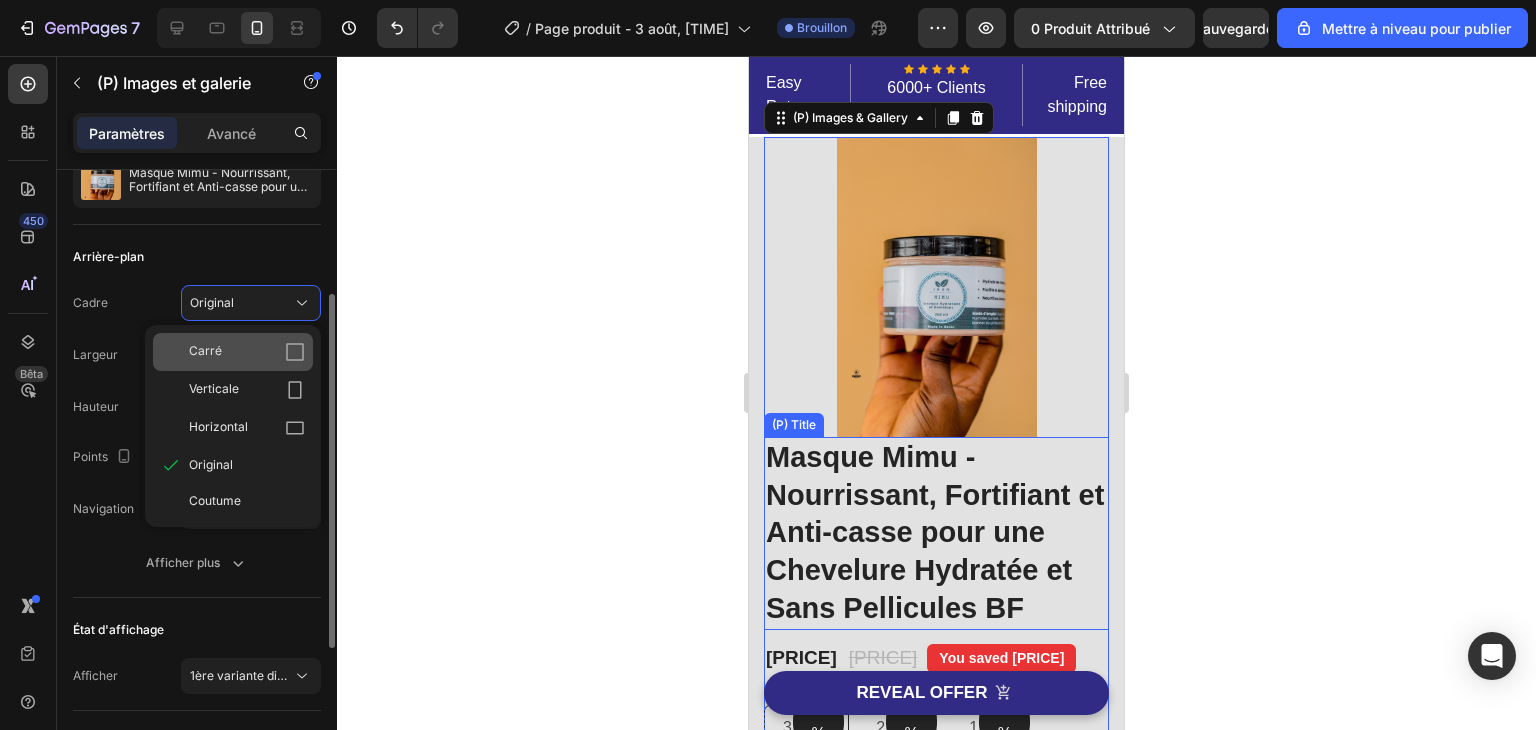 click on "Carré" 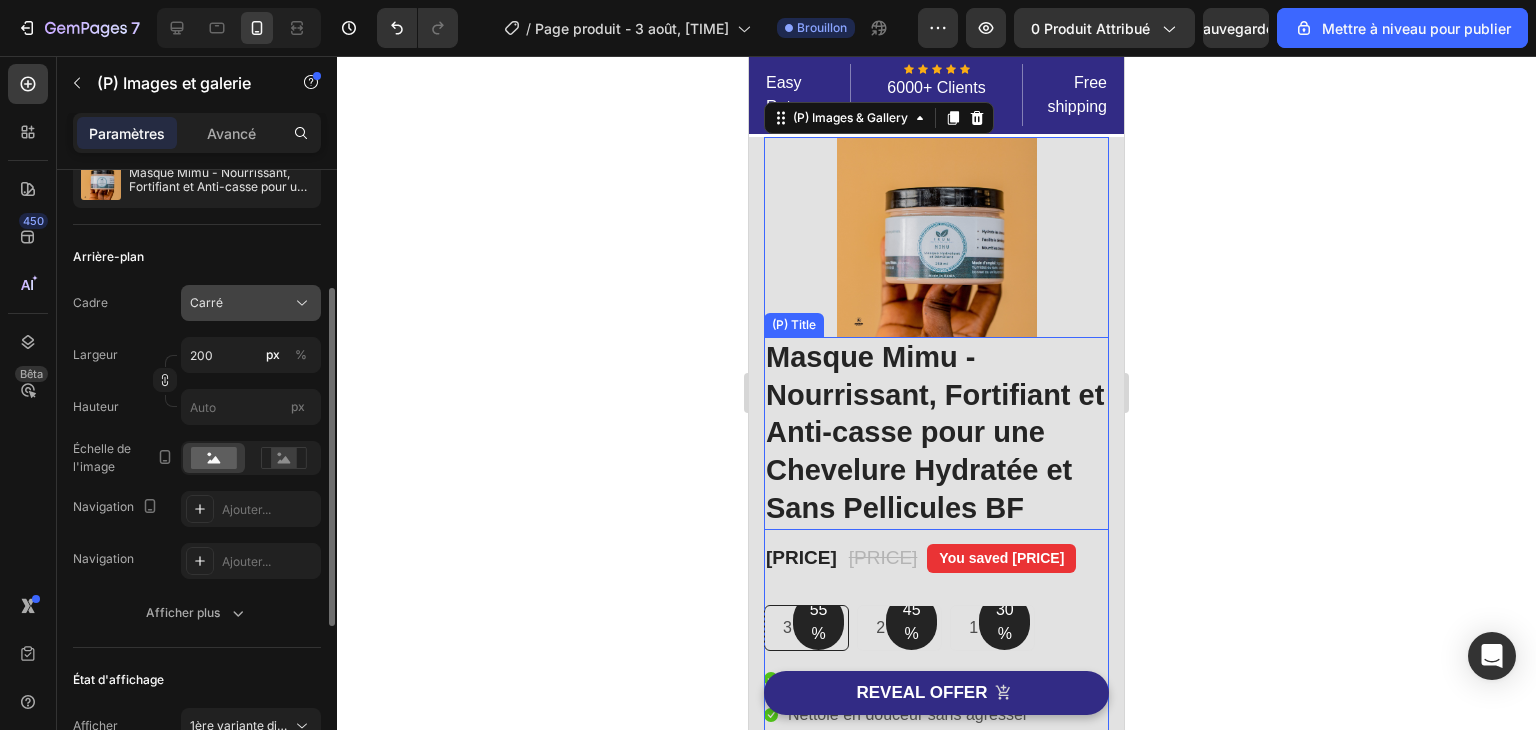 click on "Carré" at bounding box center [251, 303] 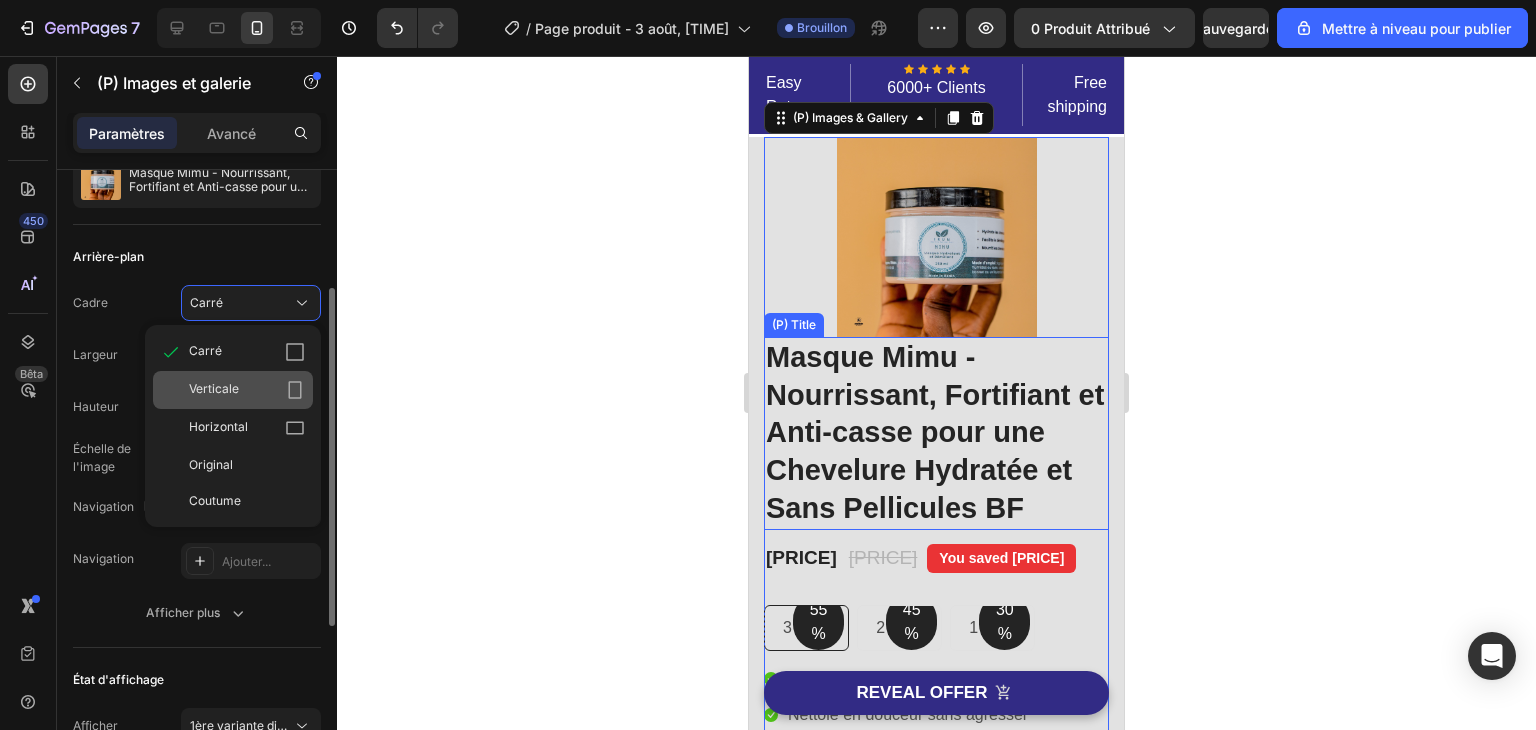 click on "Verticale" at bounding box center (247, 390) 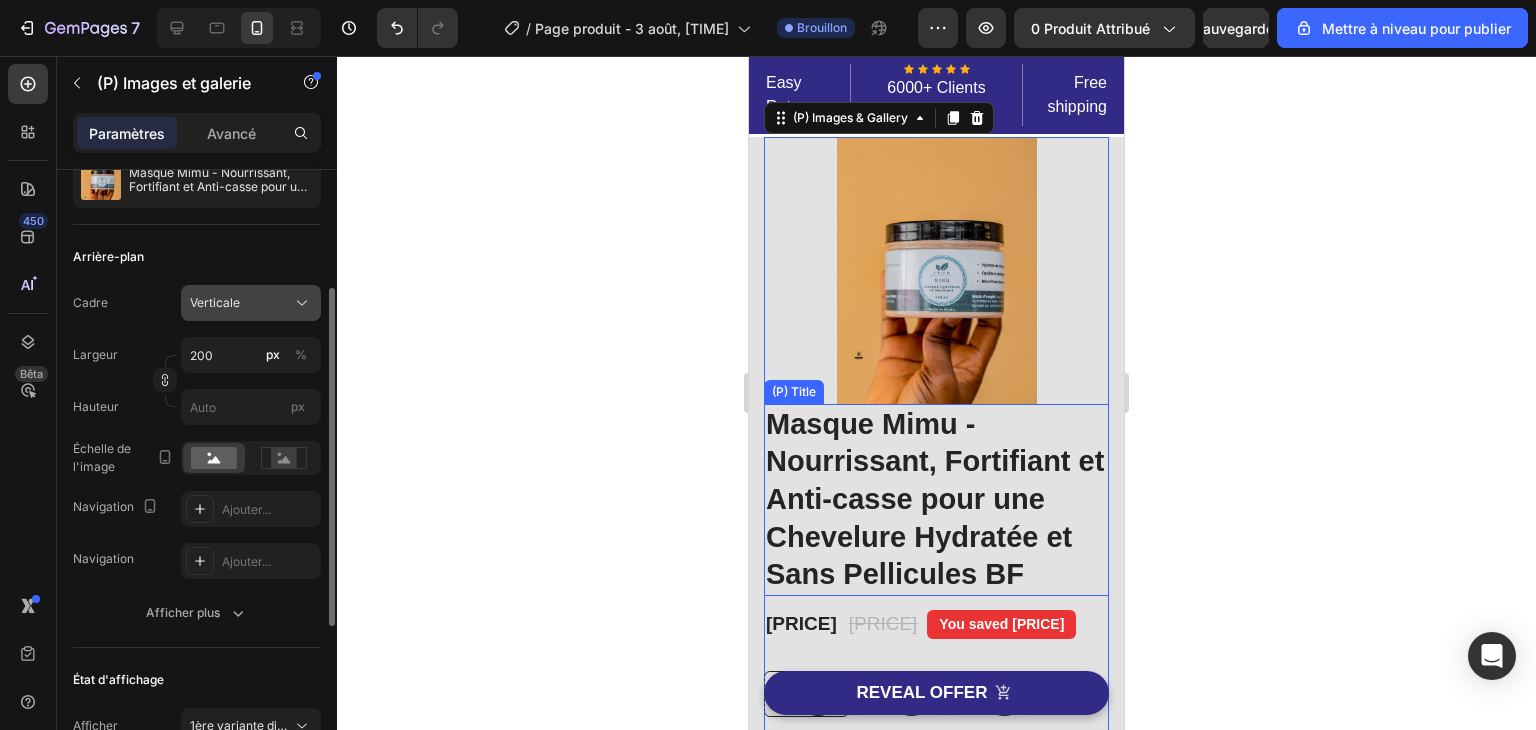 click on "Verticale" 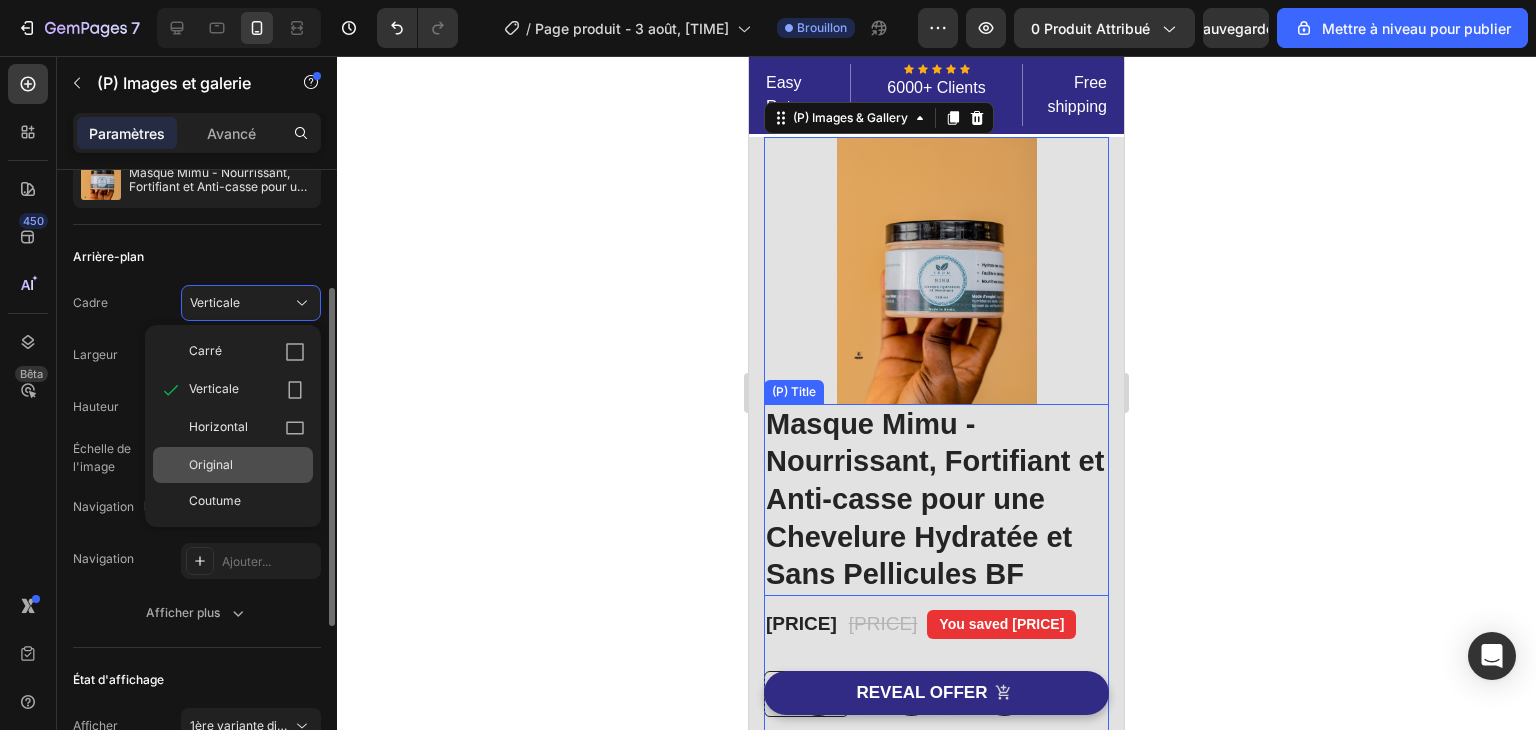 click on "Original" at bounding box center (247, 465) 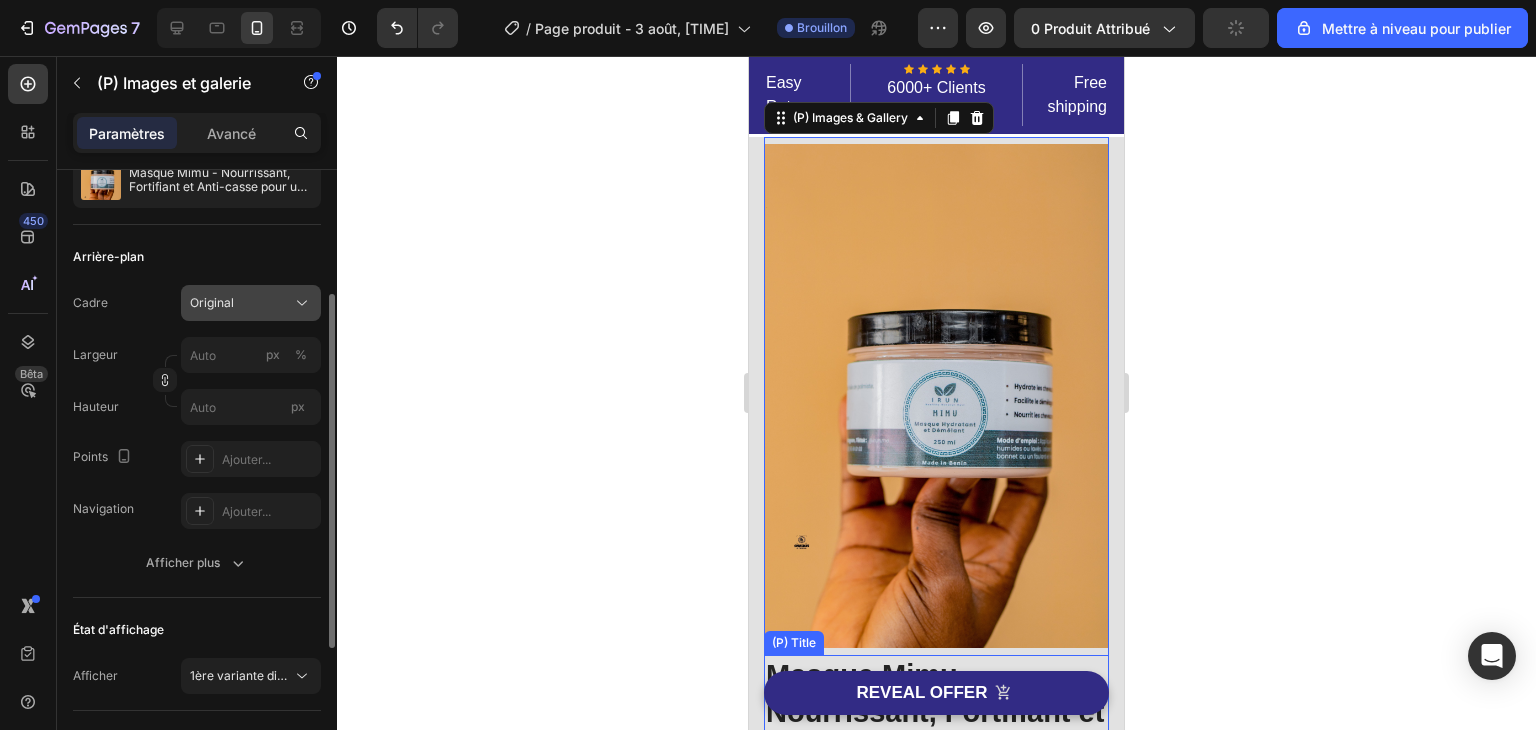 click on "Original" at bounding box center [251, 303] 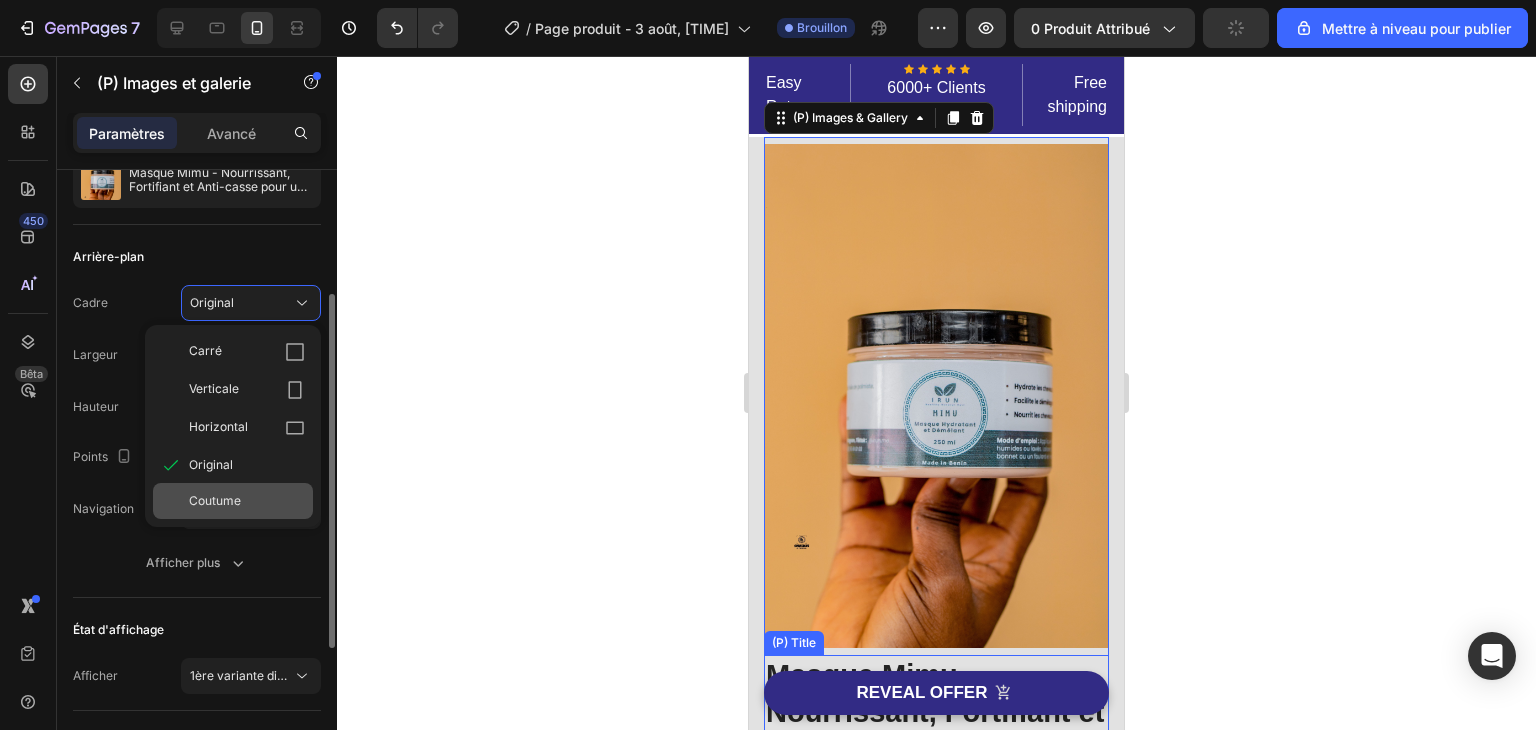 click on "Coutume" 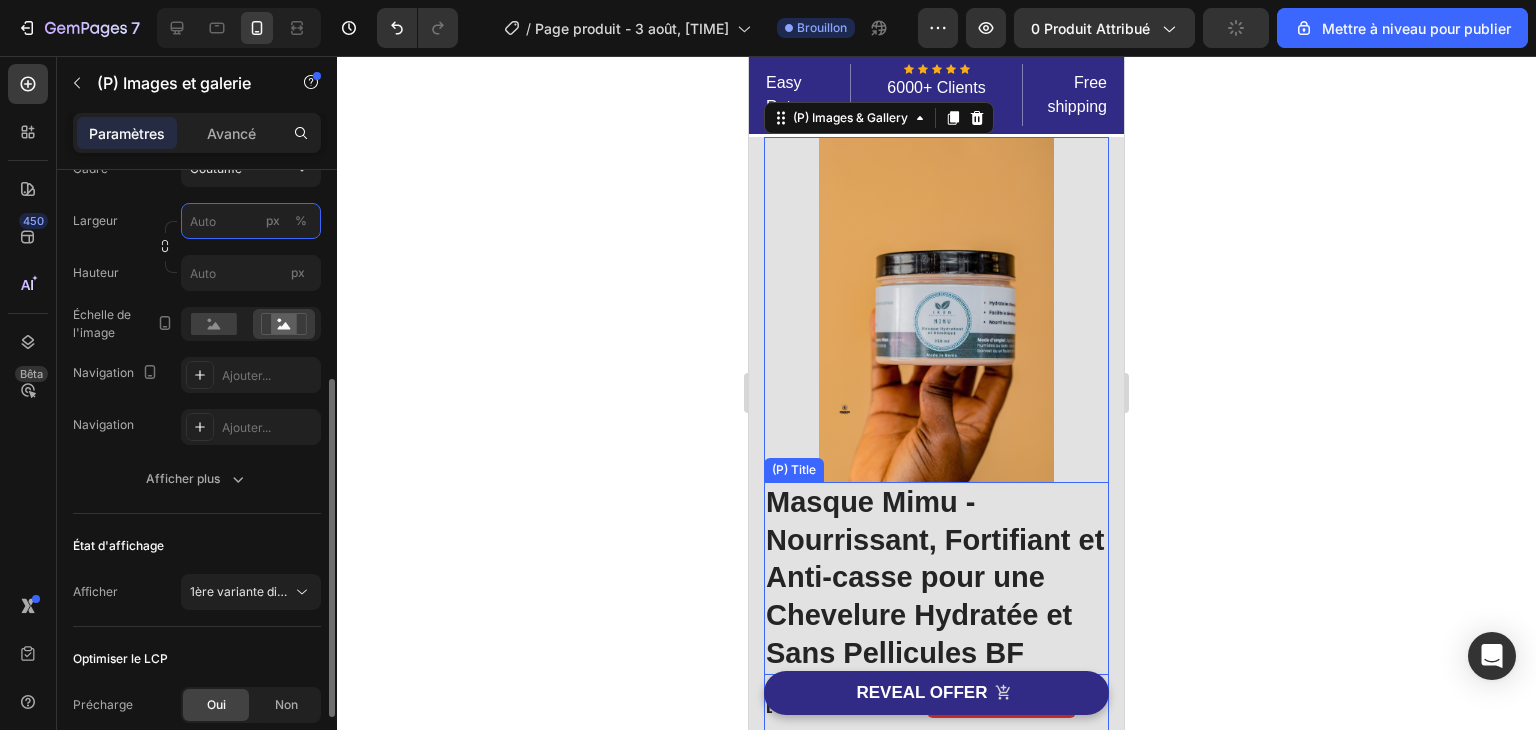 scroll, scrollTop: 360, scrollLeft: 0, axis: vertical 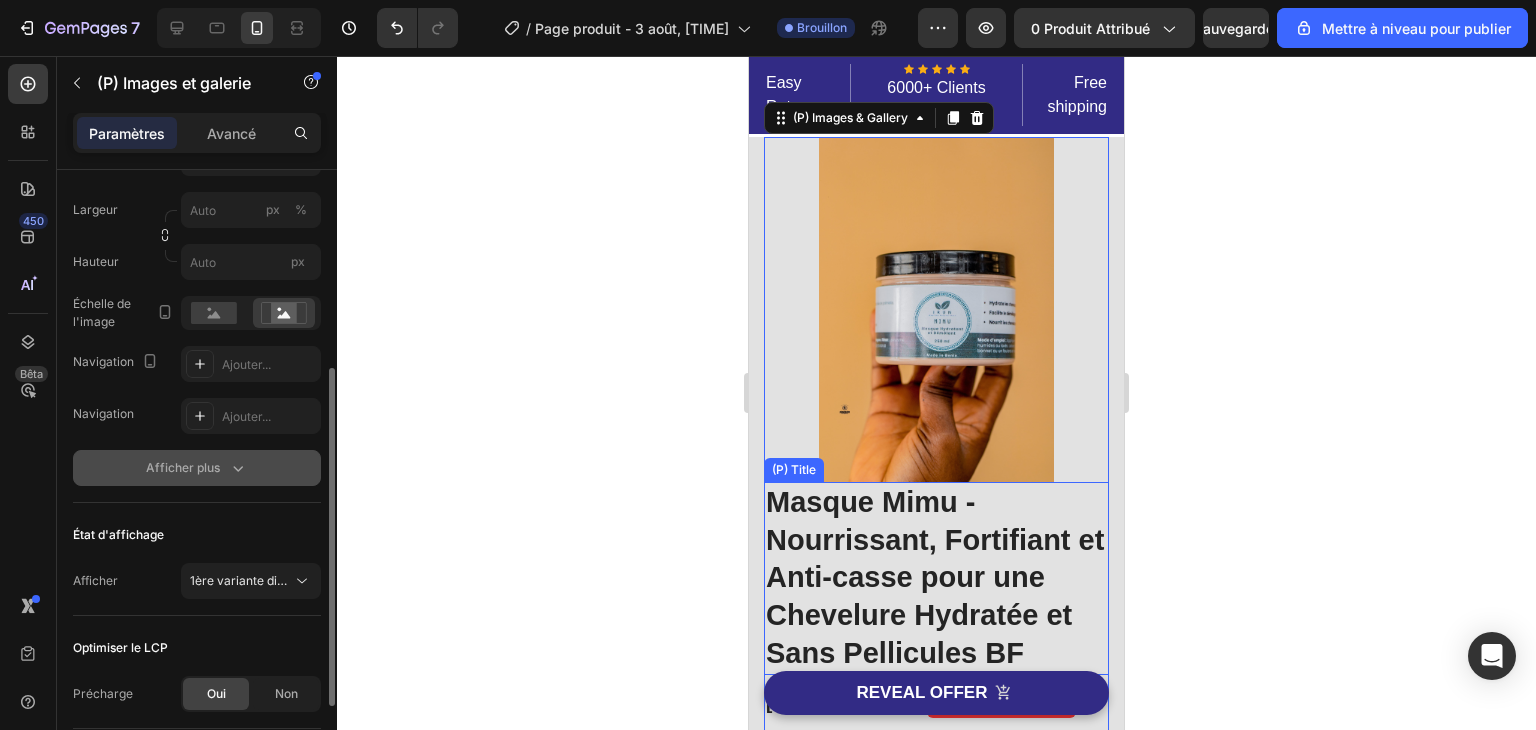 click on "Style En vedette uniquement Source du produit Masque Mimu - Nourrissant, Fortifiant et Anti-casse pour une Chevelure Hydratée et Sans Pellicules BF Arrière-plan Cadre Coutume Largeur px % Hauteur px Échelle de l'image Navigation Ajouter... Navigation Ajouter... Afficher plus État d'affichage Afficher 1ère variante disponible Optimiser le LCP Précharge Oui Non Aligner" at bounding box center (197, 303) 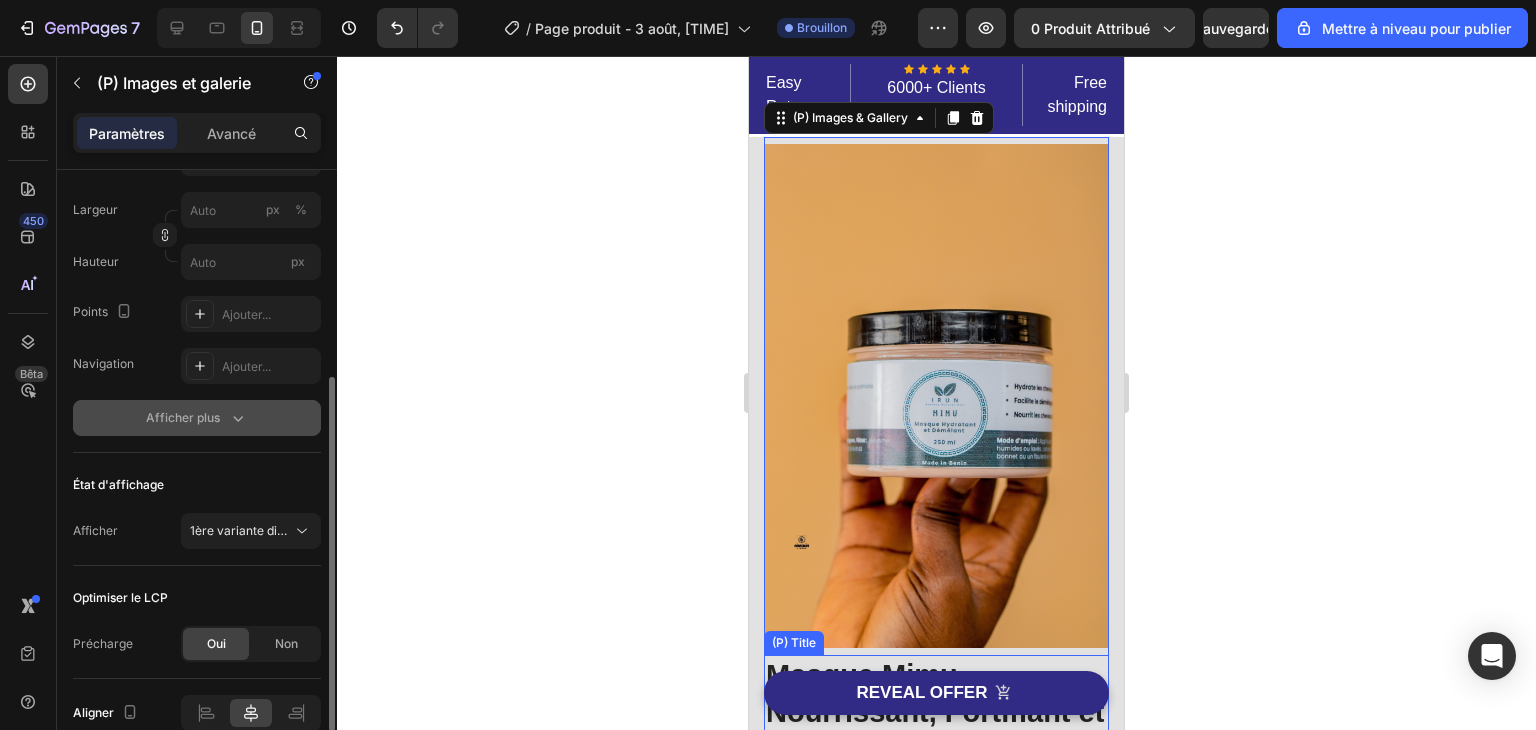click on "Afficher plus" at bounding box center [183, 417] 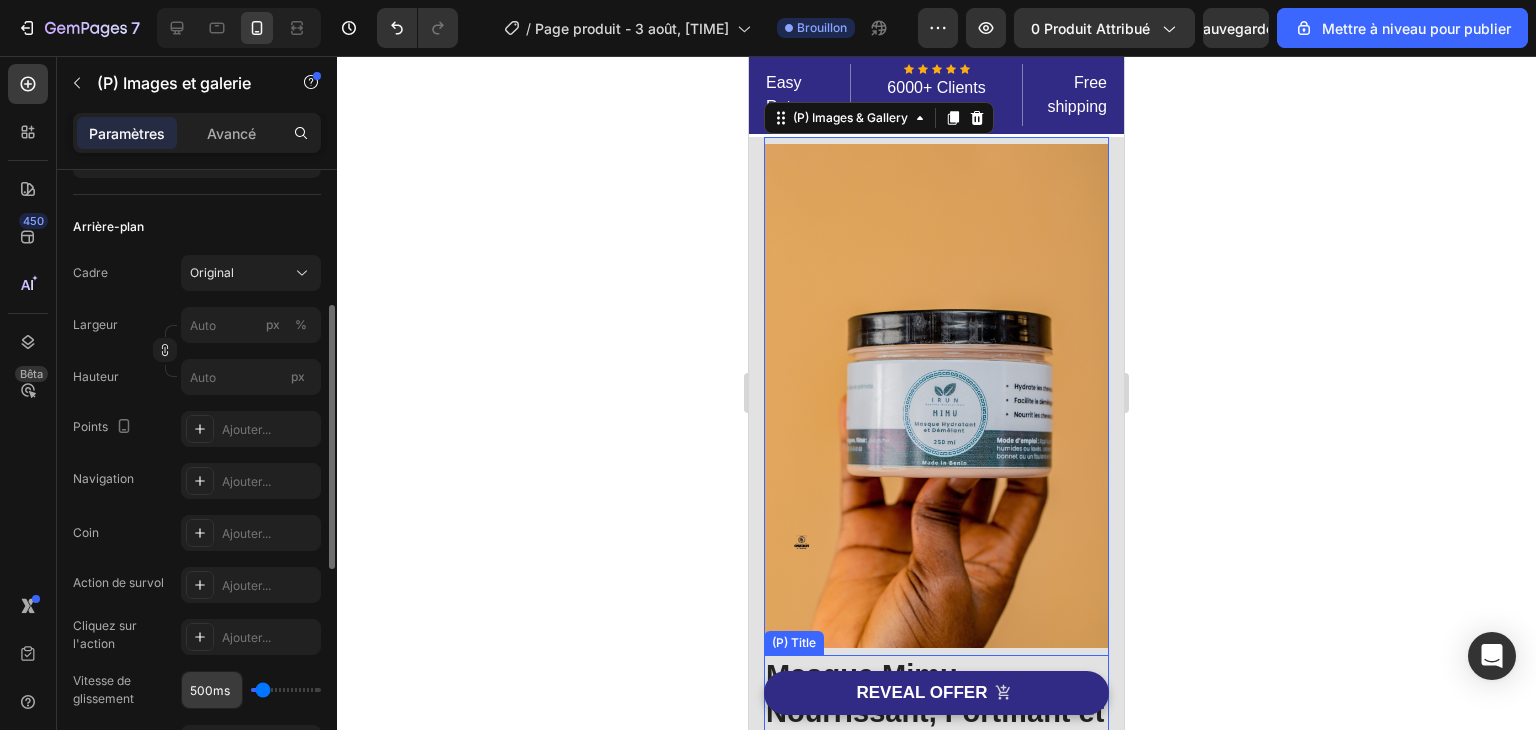 scroll, scrollTop: 177, scrollLeft: 0, axis: vertical 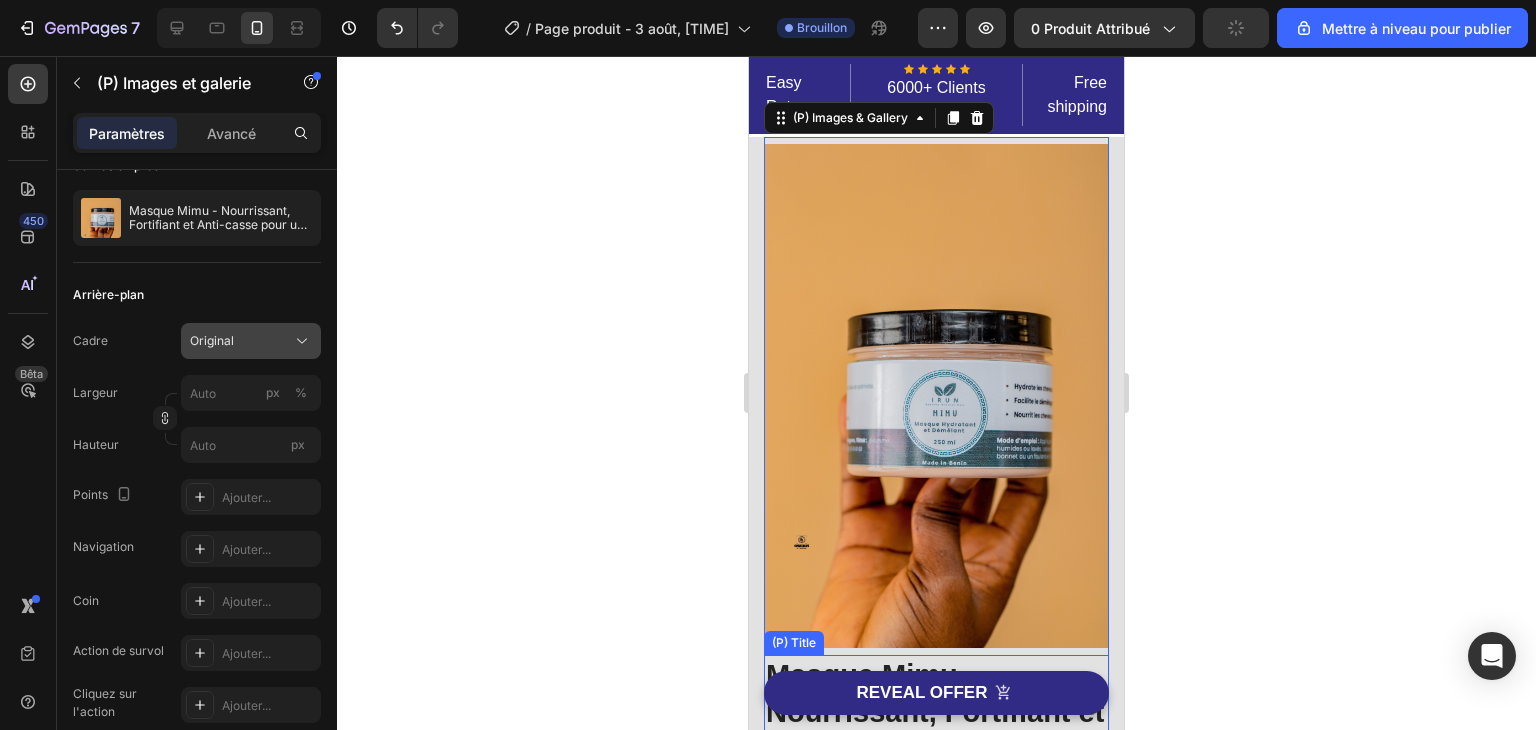 click on "Original" at bounding box center [251, 341] 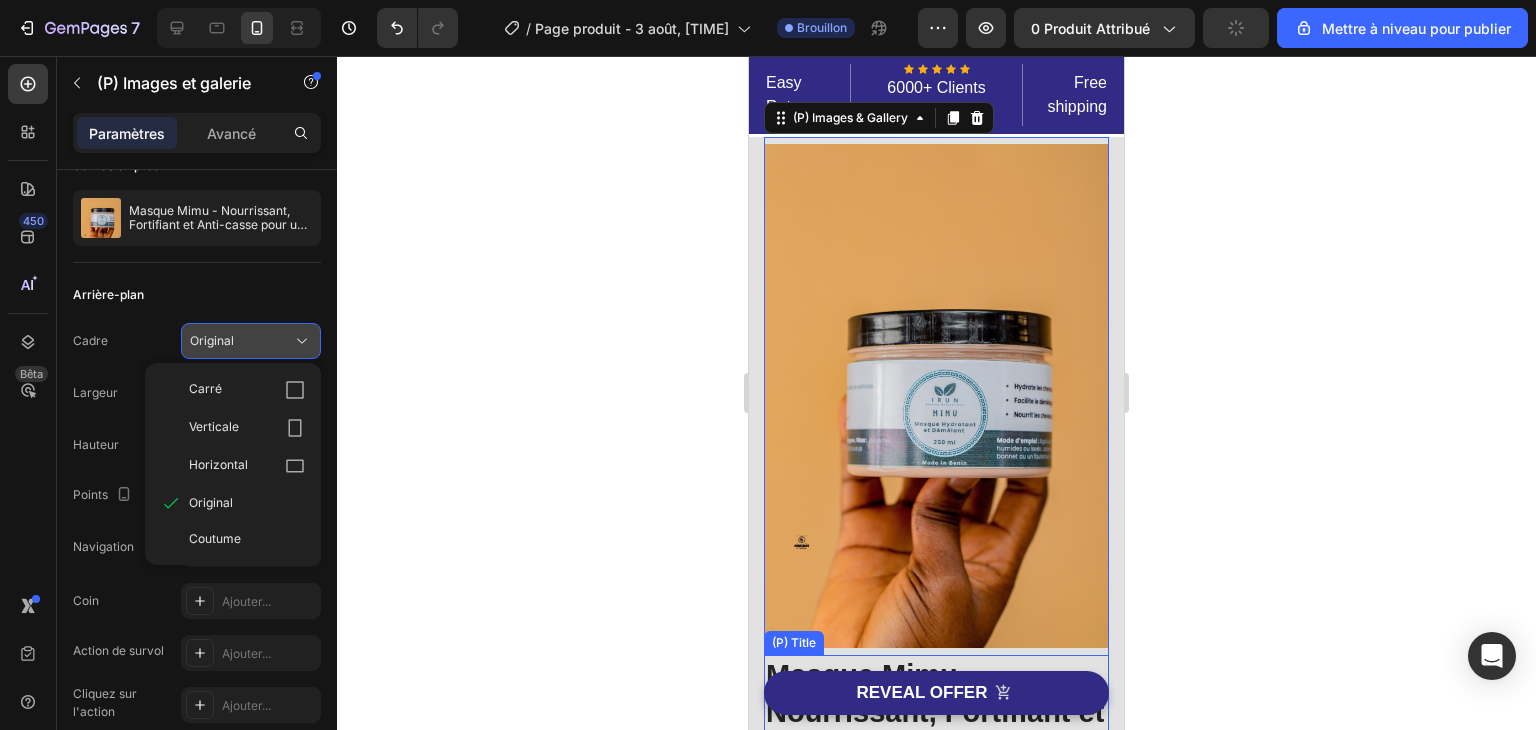 click on "Original" at bounding box center [251, 341] 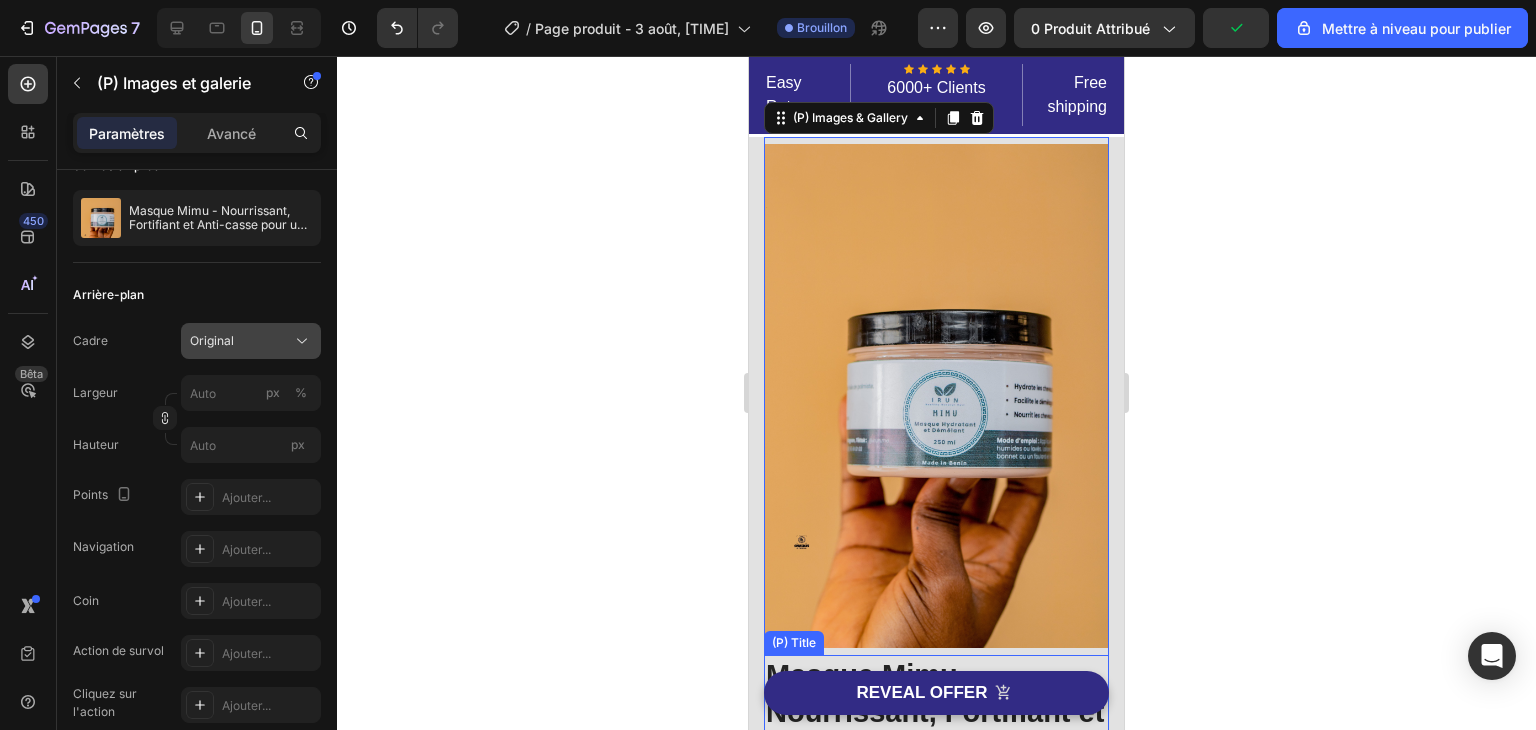 click on "Original" at bounding box center (251, 341) 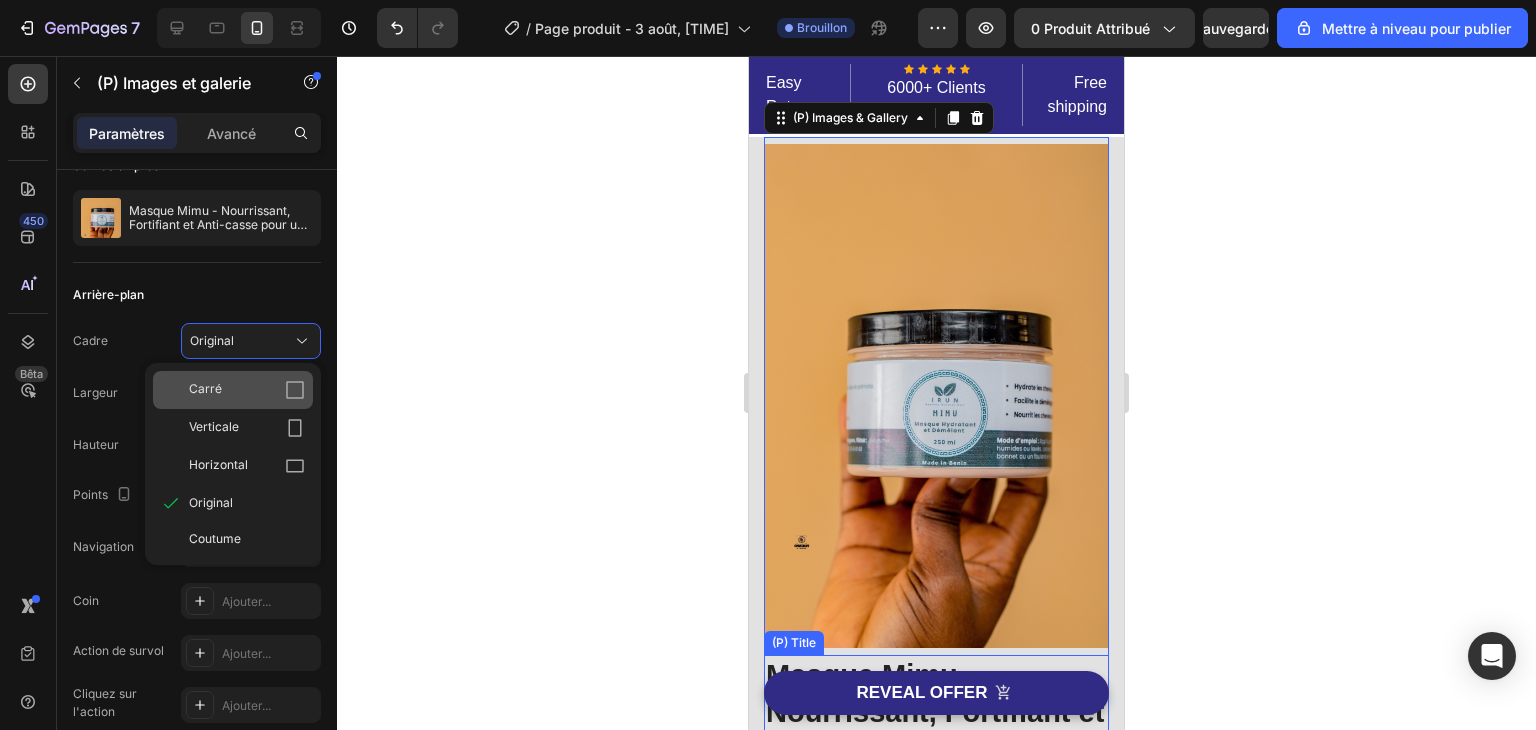 click on "Carré" at bounding box center (247, 390) 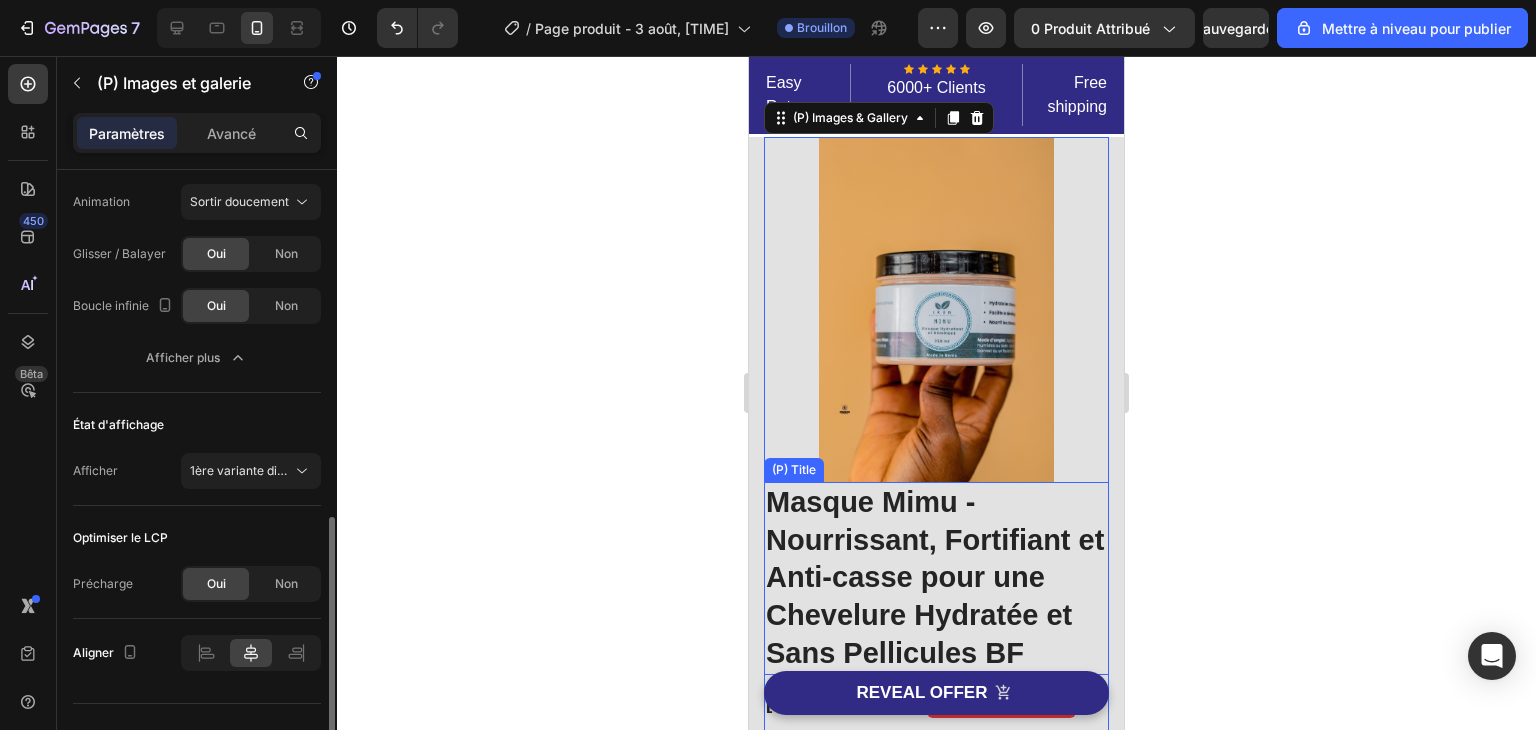 scroll, scrollTop: 836, scrollLeft: 0, axis: vertical 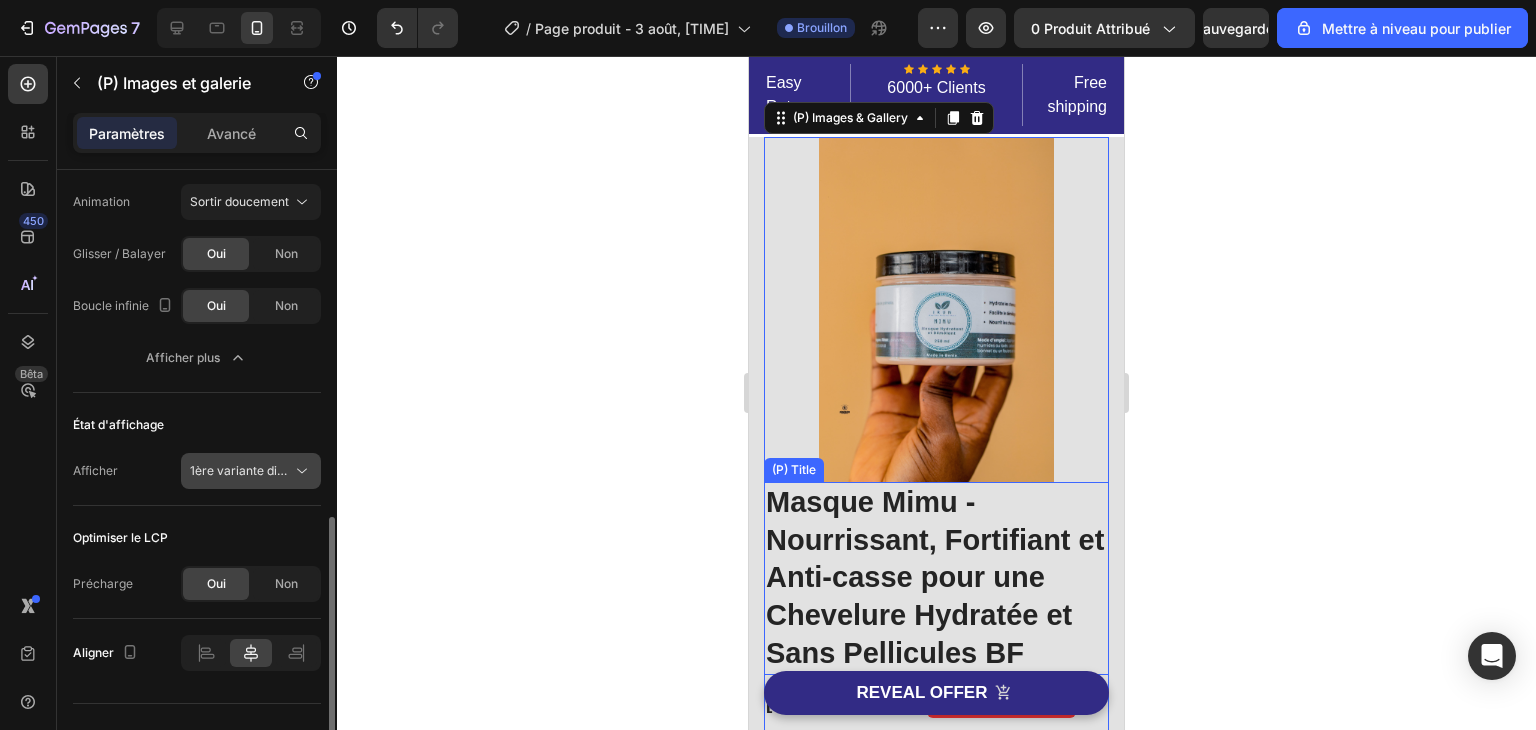 click on "1ère variante disponible" 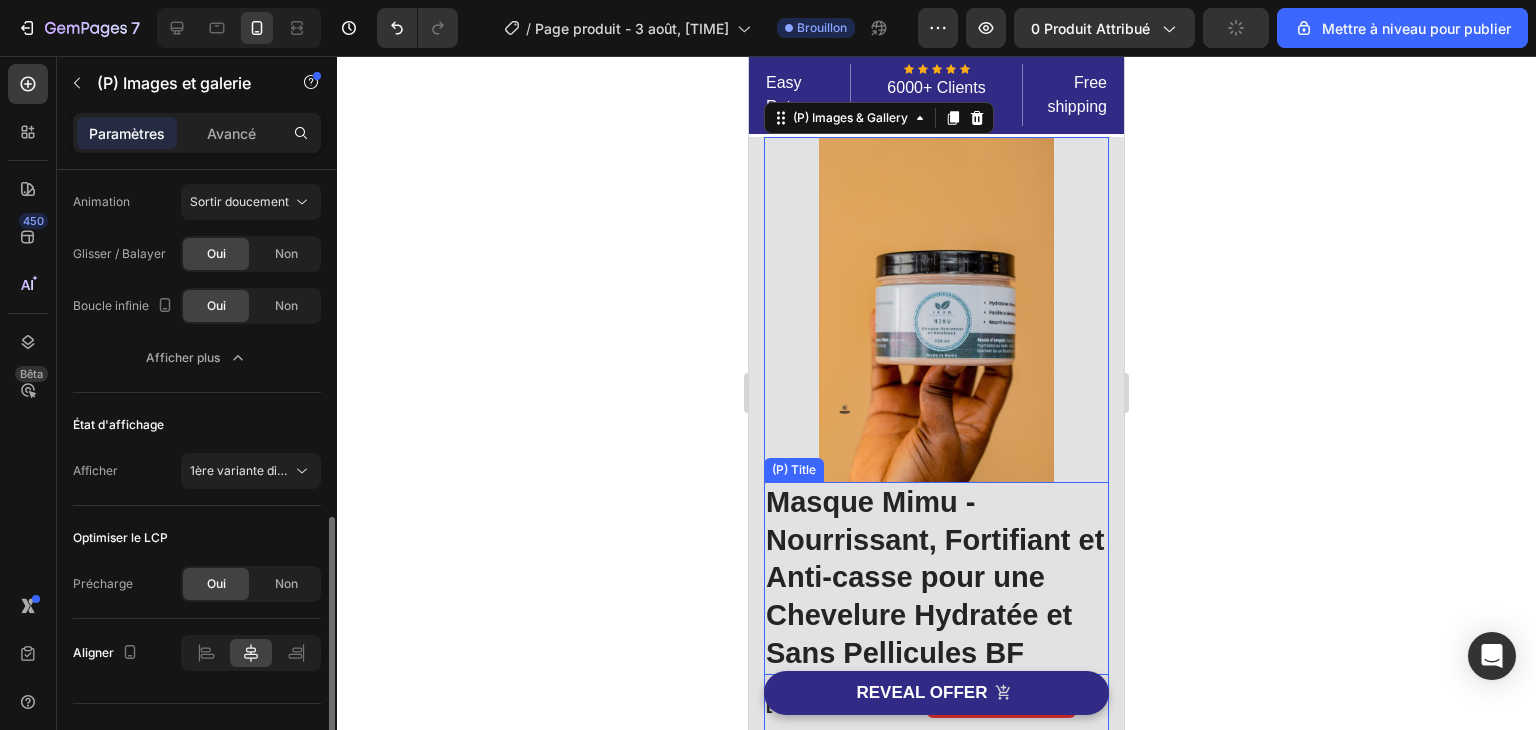 click on "État d'affichage Afficher 1ère variante disponible" 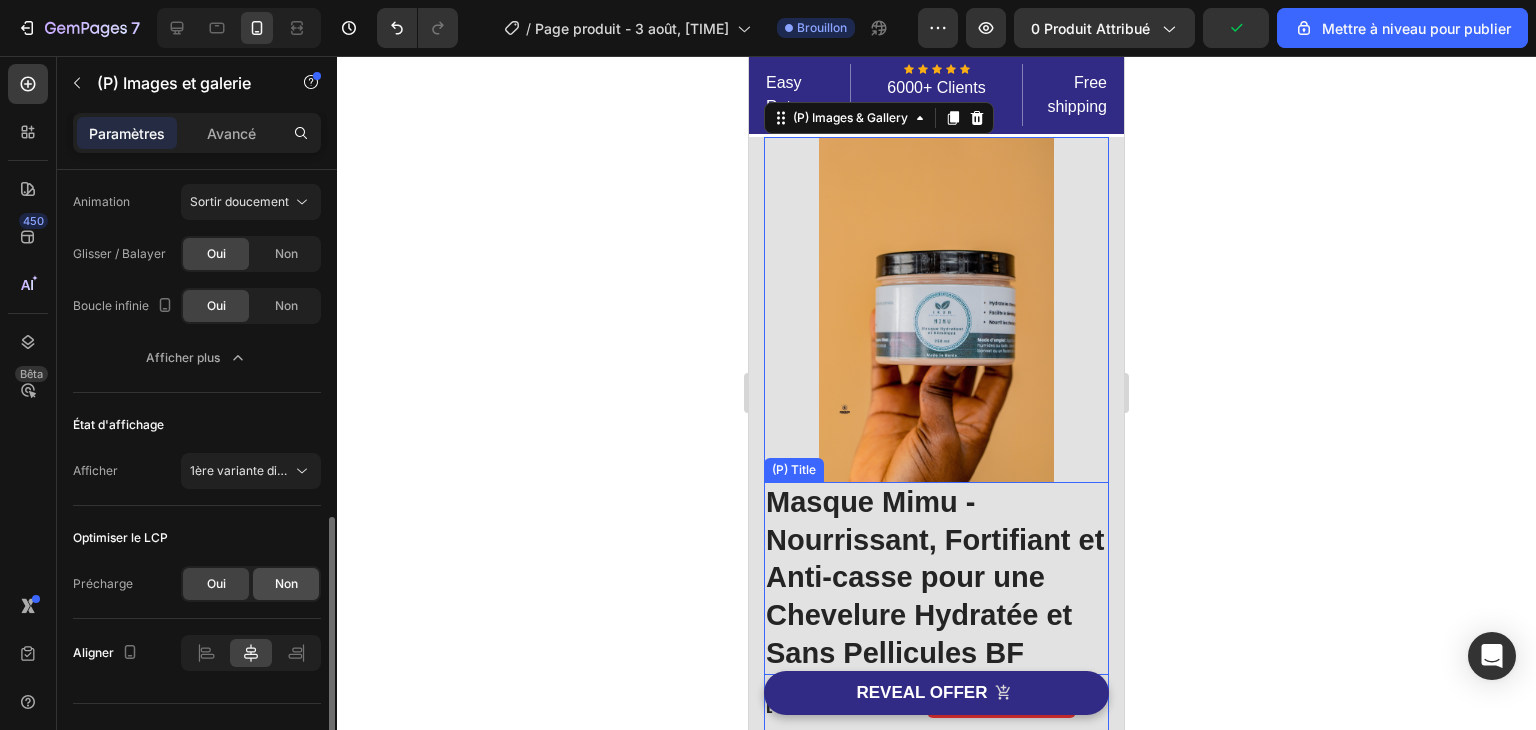 scroll, scrollTop: 872, scrollLeft: 0, axis: vertical 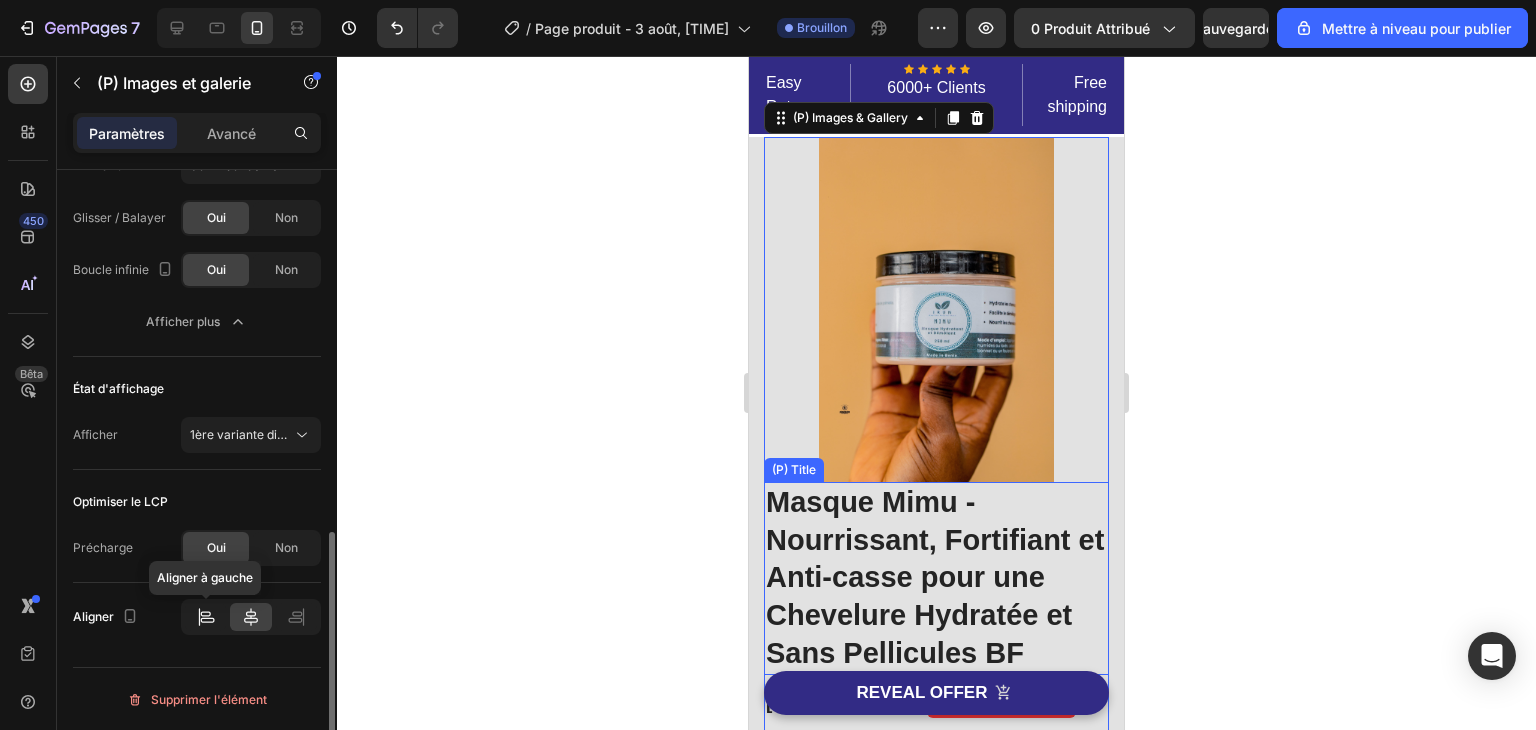click 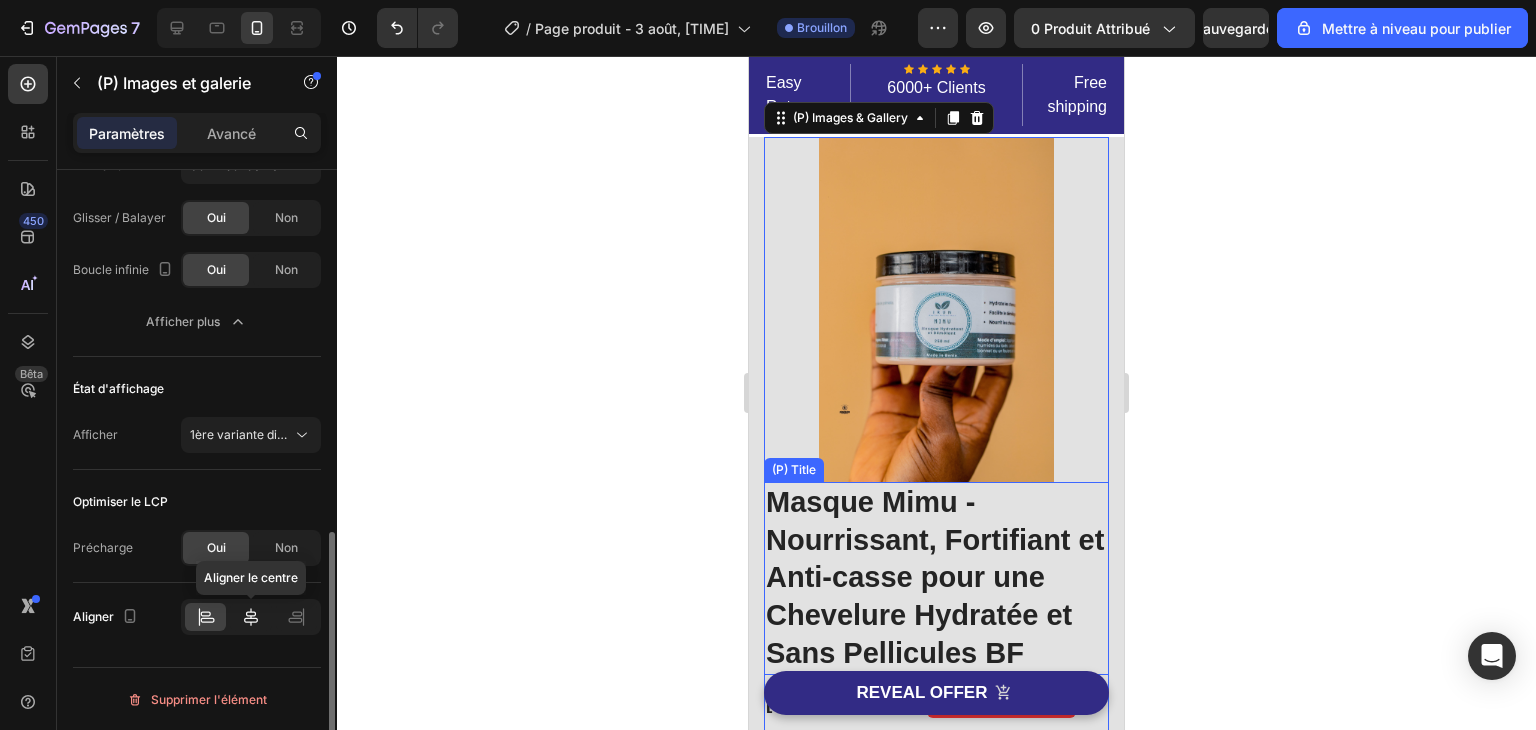 click 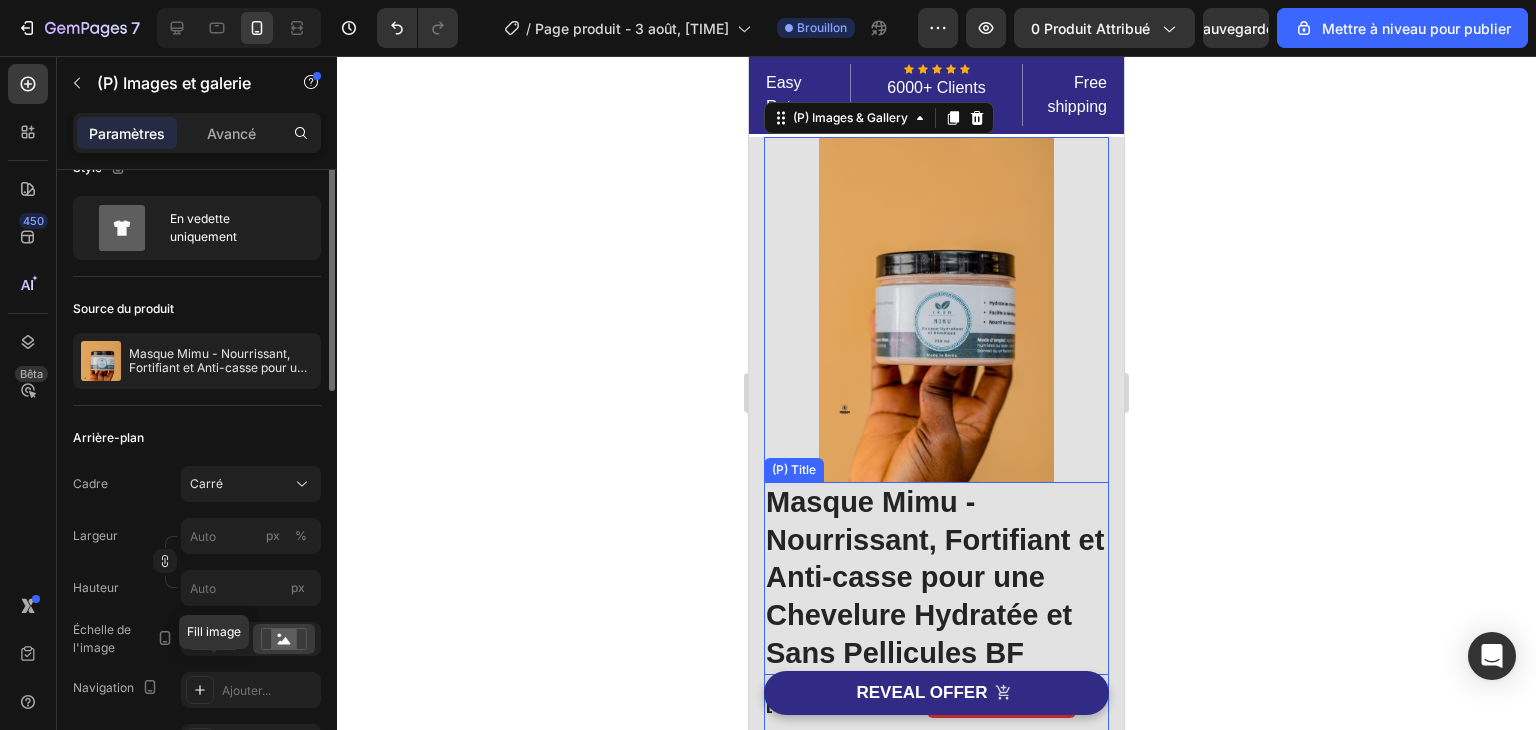 scroll, scrollTop: 0, scrollLeft: 0, axis: both 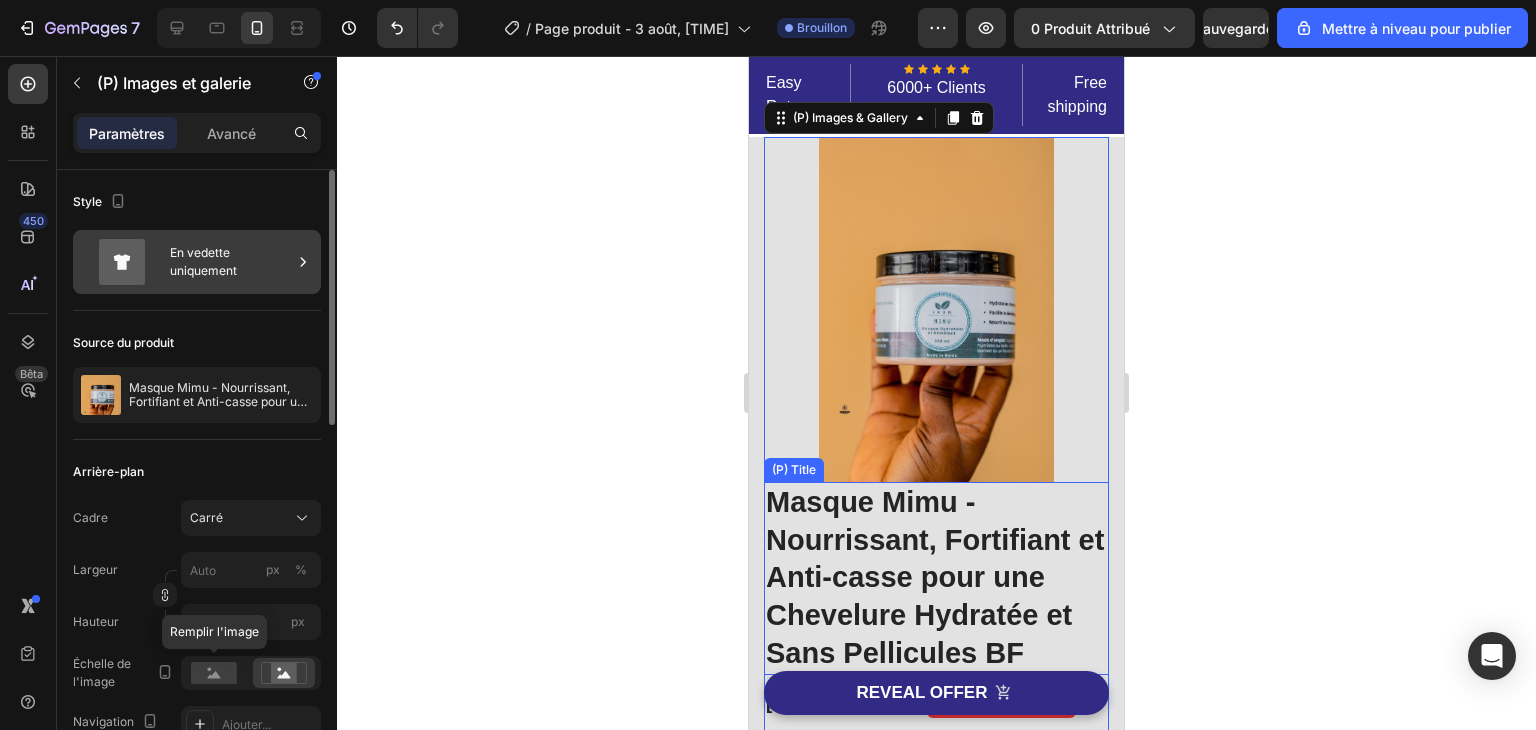 click on "En vedette uniquement" at bounding box center (203, 261) 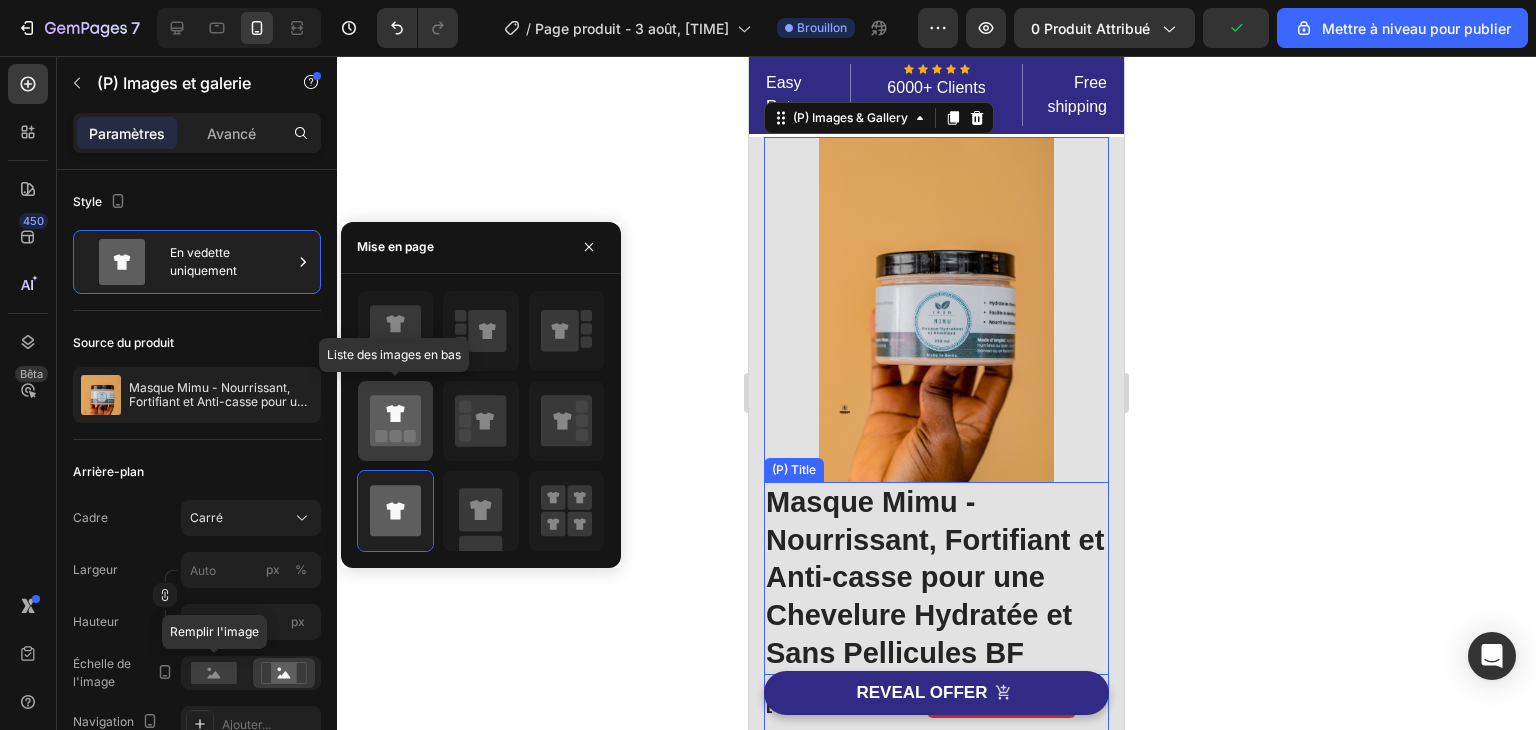 click 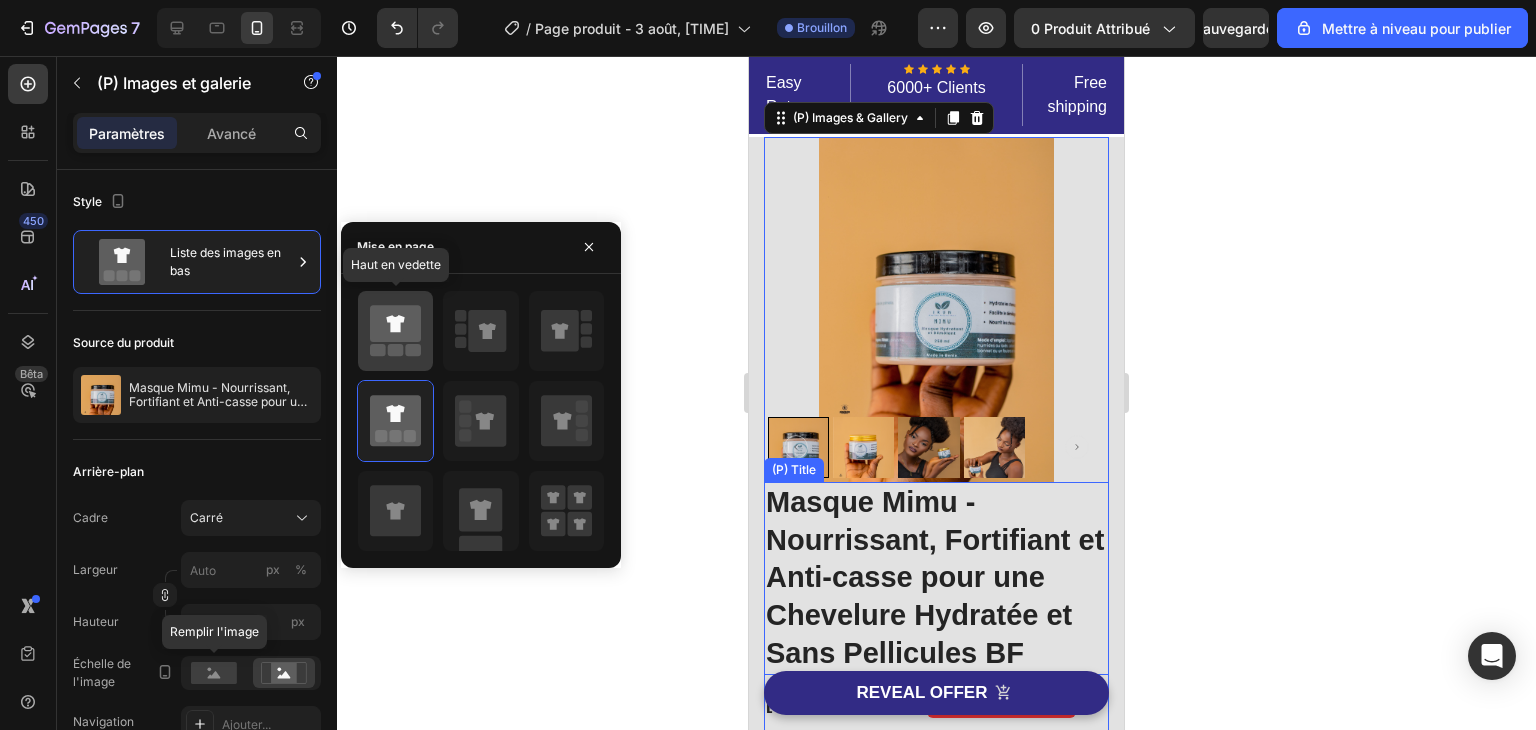 click 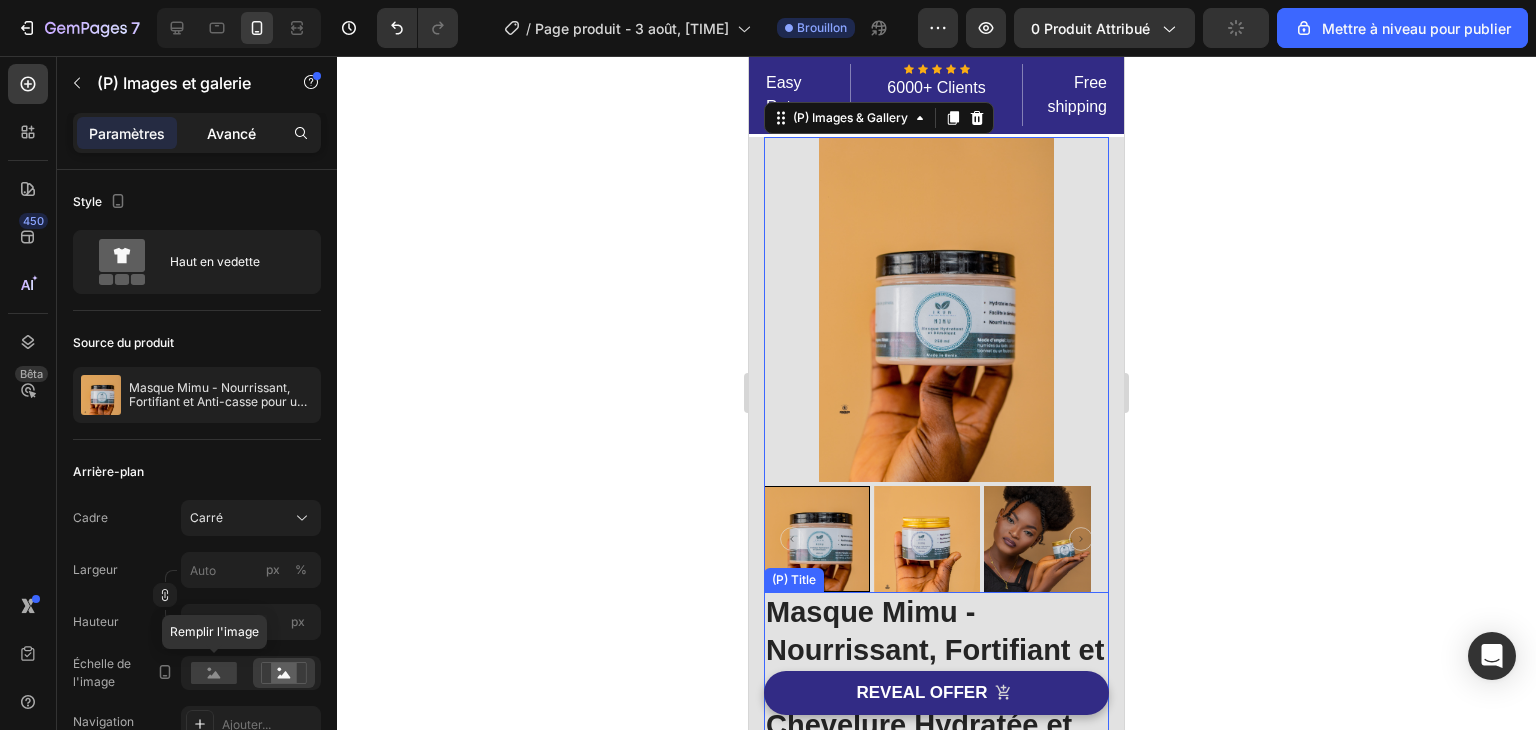 click on "Avancé" 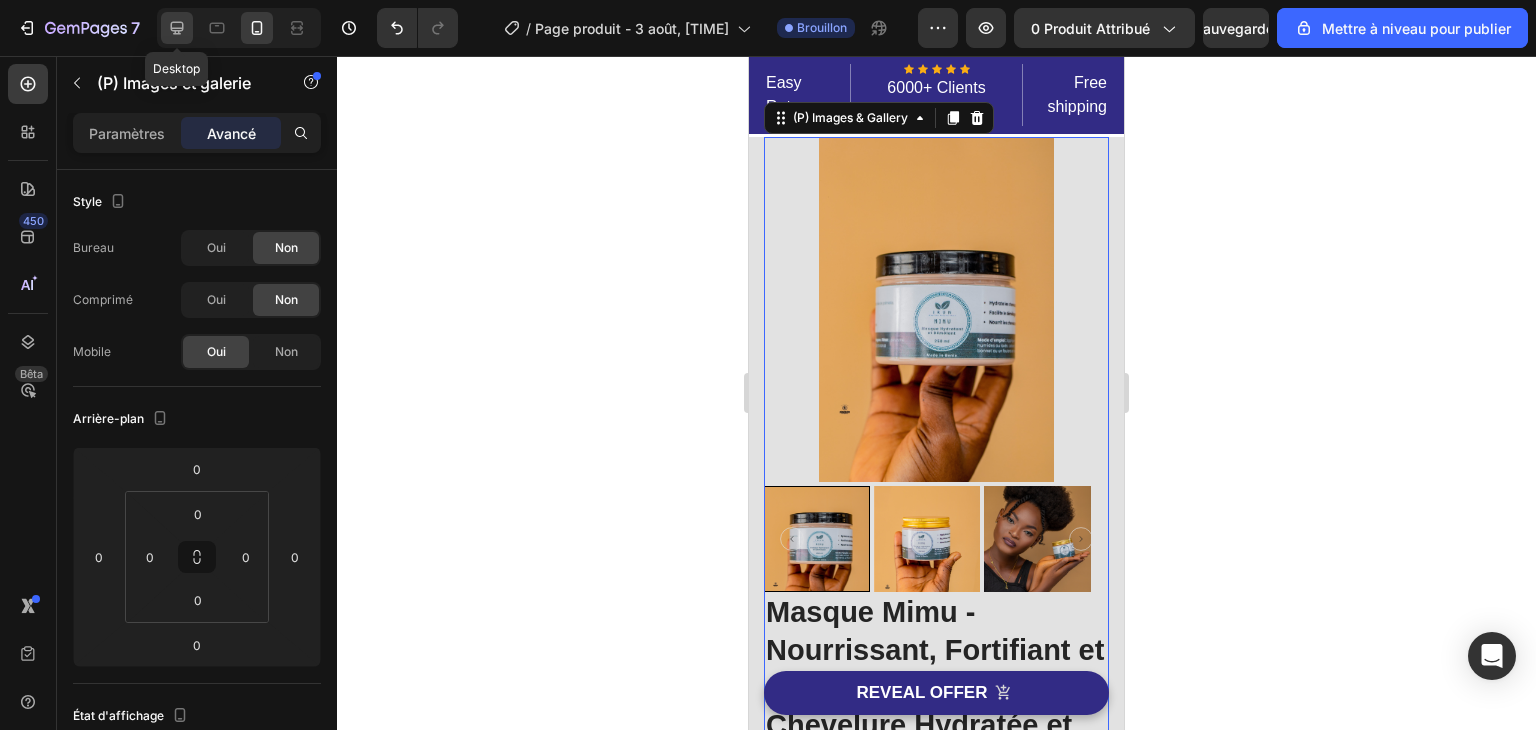click 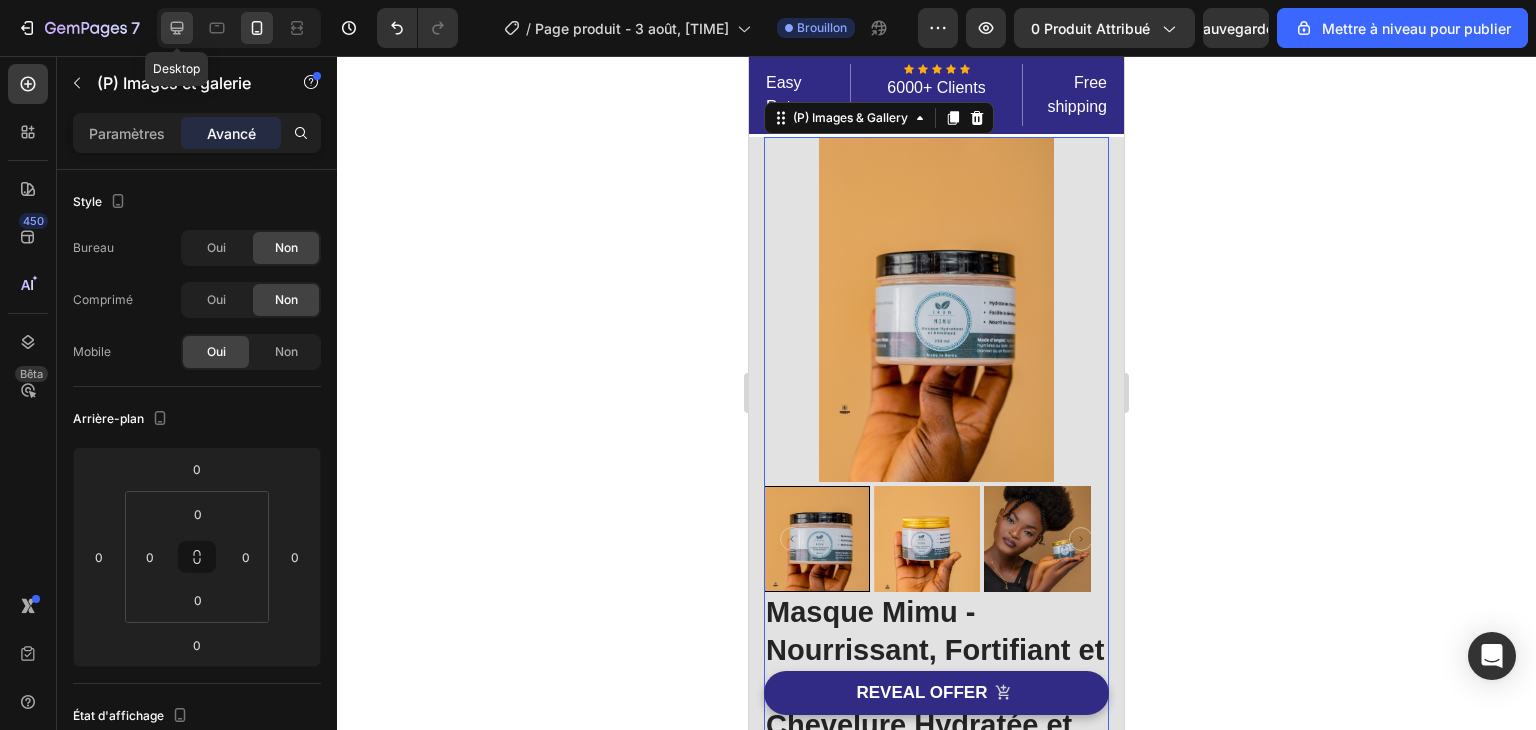type on "100%" 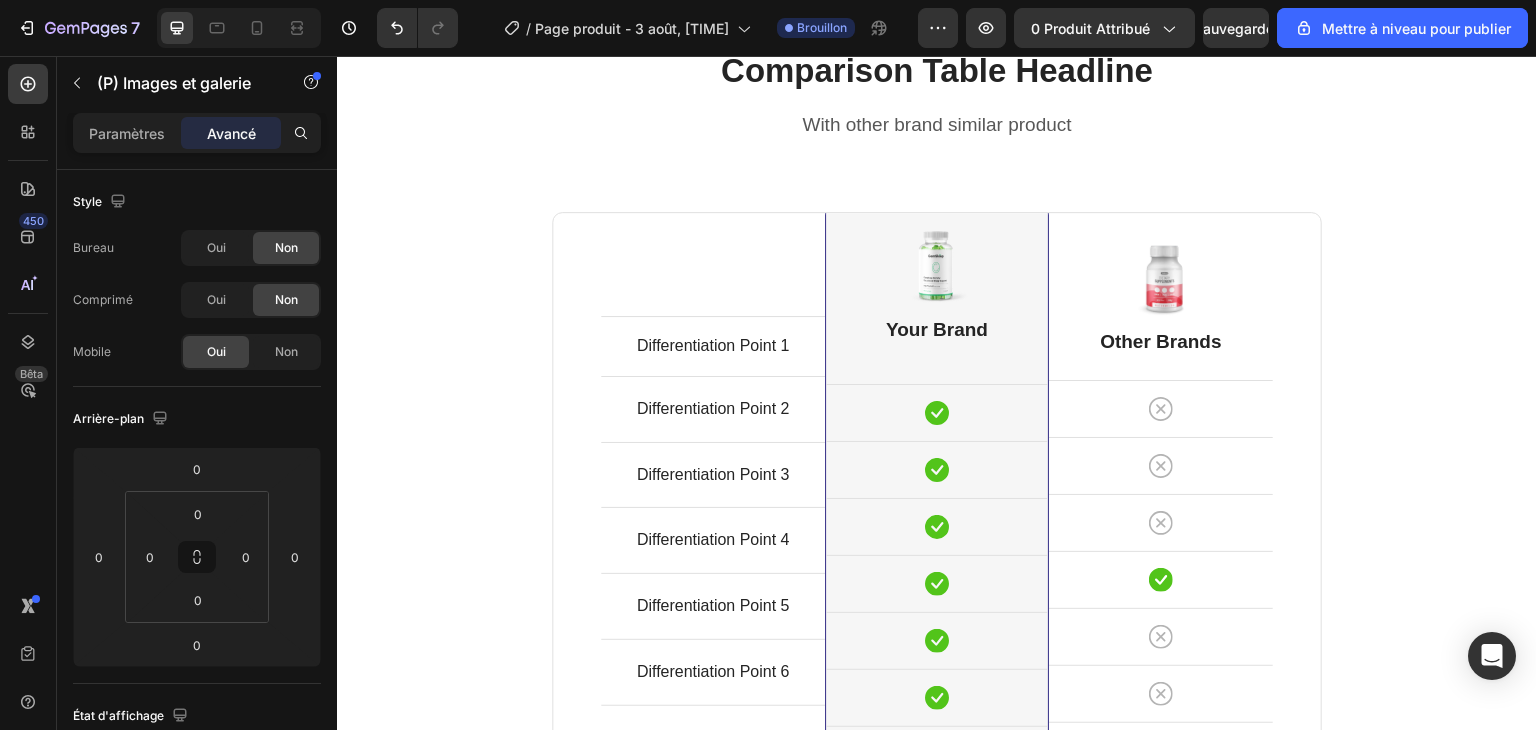 scroll, scrollTop: 6012, scrollLeft: 0, axis: vertical 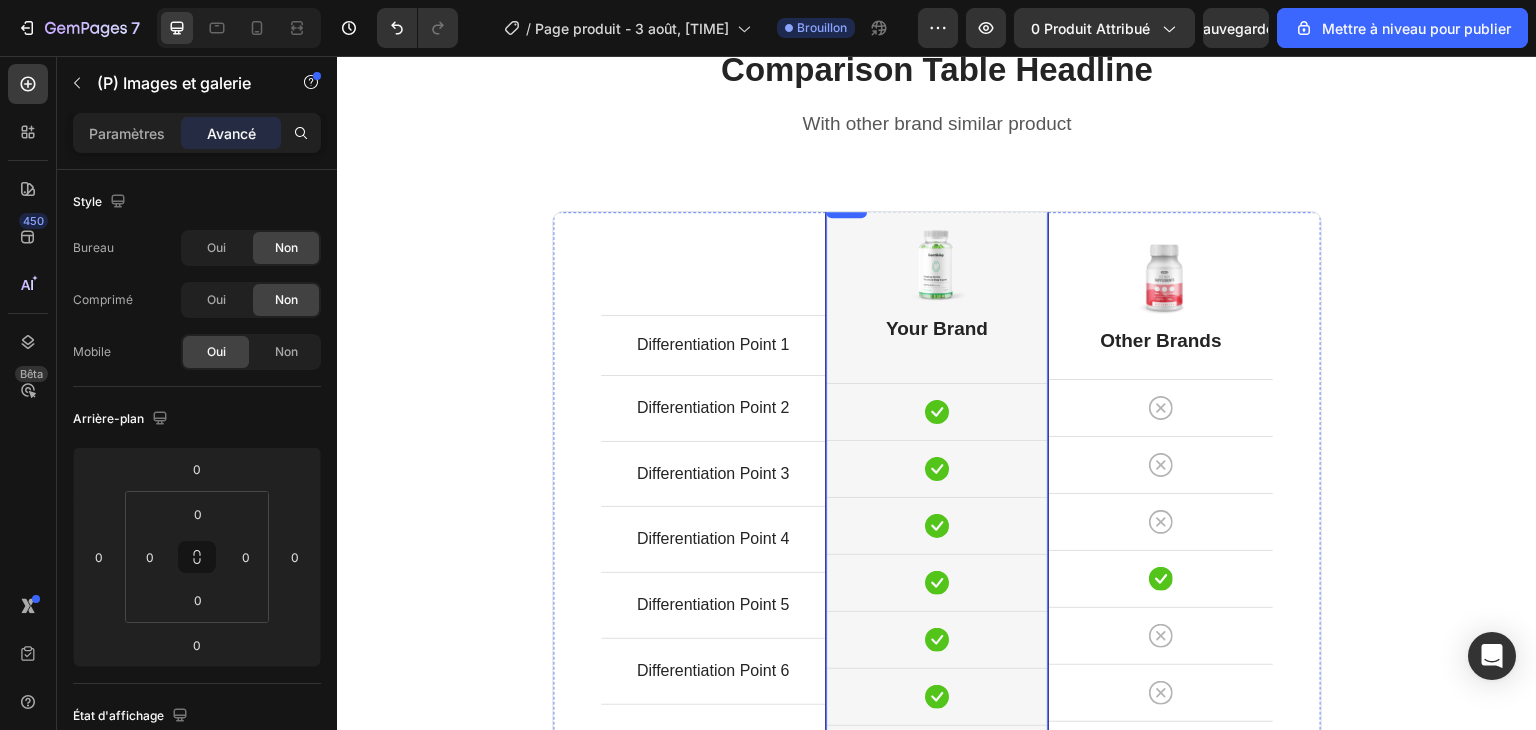 click at bounding box center [937, 264] 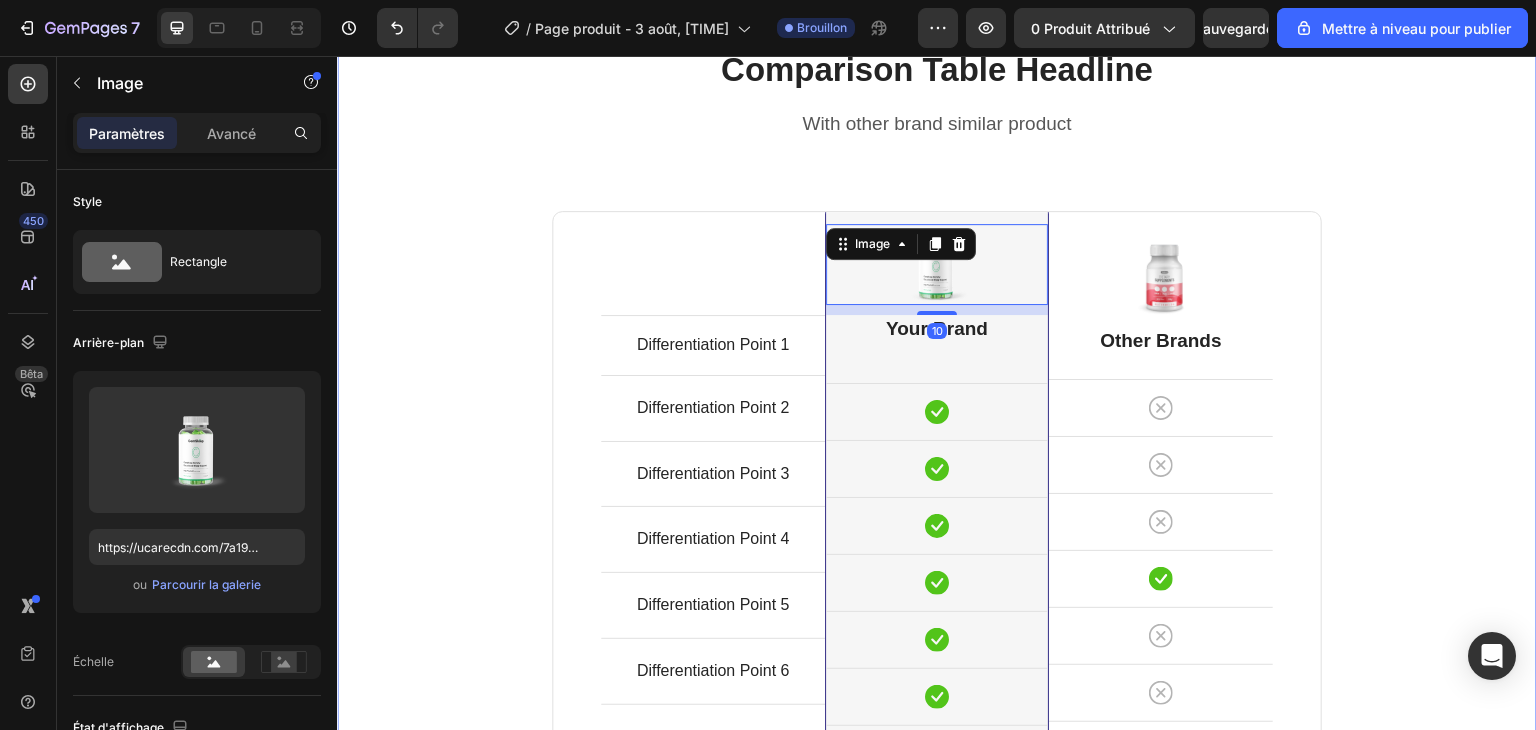 click on "Comparison Table Headline Heading With other brand similar product Text block Row Differentiation Point 1 Text block Row Differentiation Point 2 Text block Row Differentiation Point 3 Text block Row Differentiation Point 4 Text block Row Differentiation Point 5 Text block Row Differentiation Point 6 Text block Row Differentiation Point 7 Text block Row Differentiation Point 8 Text block Row Image   10 Your Brand Heading
Icon Row
Icon Row
Icon Row
Icon Row
Icon Row
Icon Row
Icon Row
Icon Row Row Image Other Brands Heading
Icon Row
Icon Row
Icon Row
Icon Row
Icon Row
Icon Row
Icon Row
Icon Row Row Your Brand Heading Differentiation Point 1 Text block
Icon Row Differentiation Point 2 Text block
Icon Row Differentiation Point 3" at bounding box center (937, 522) 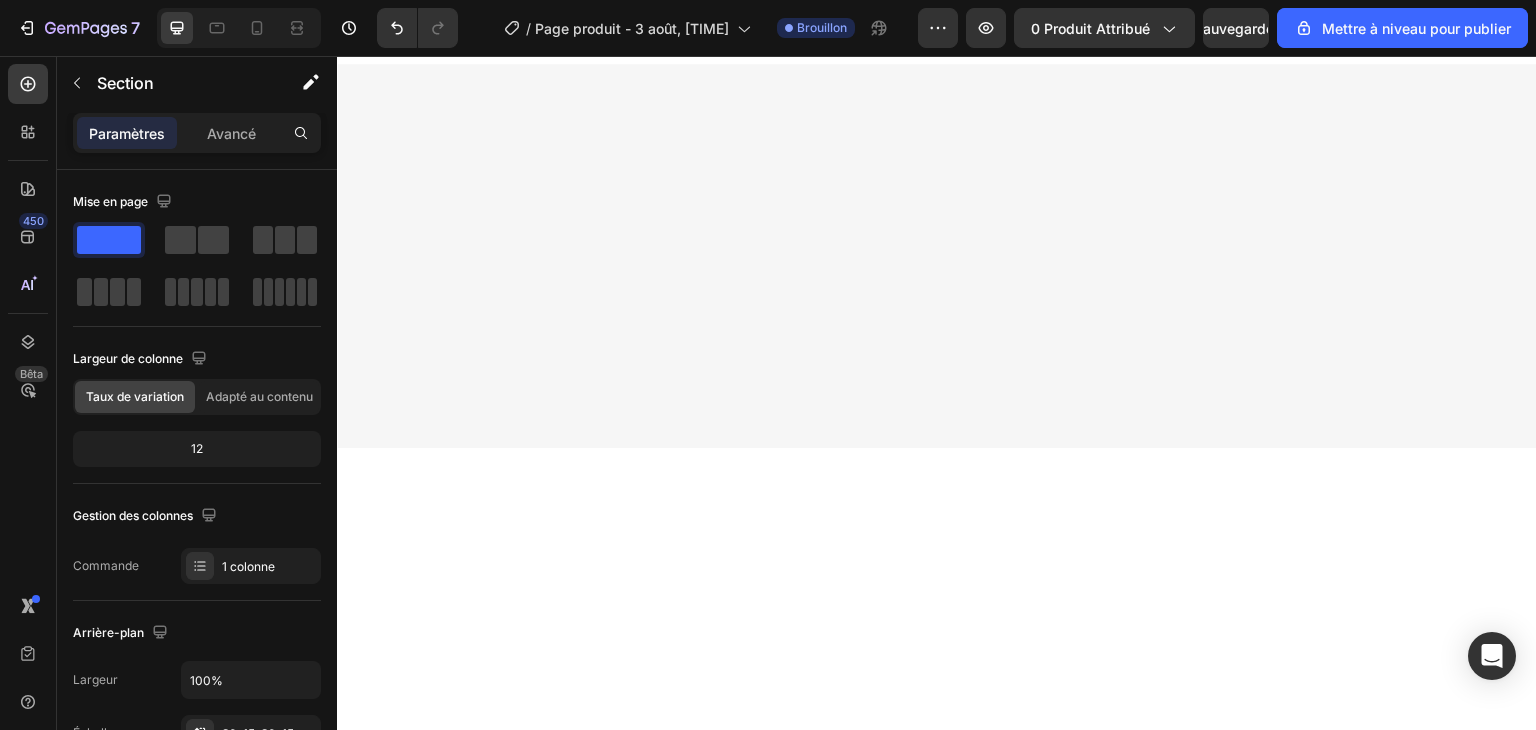 scroll, scrollTop: 0, scrollLeft: 0, axis: both 